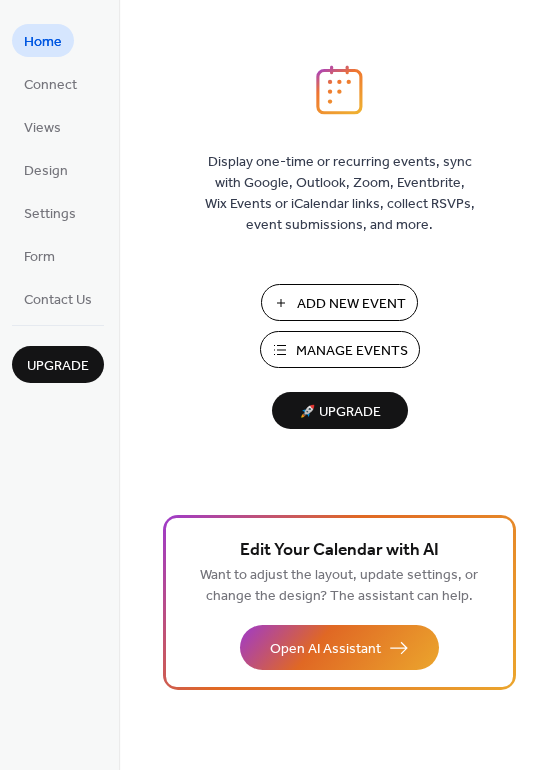 scroll, scrollTop: 0, scrollLeft: 0, axis: both 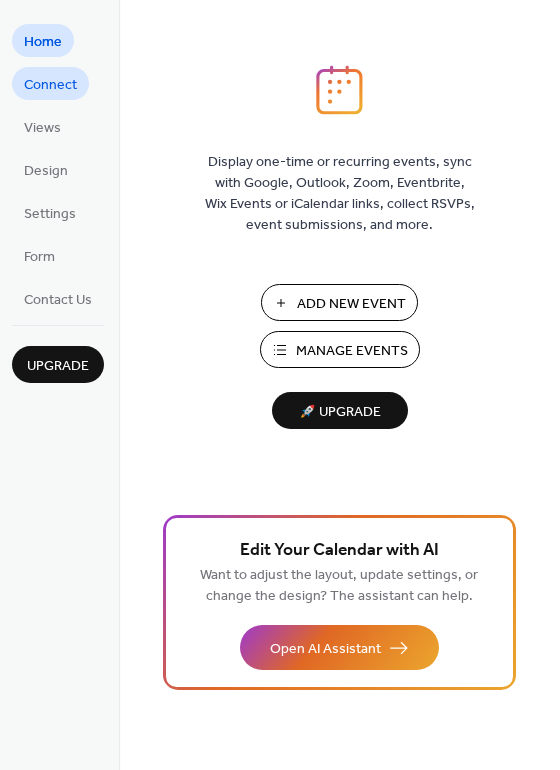 click on "Connect" at bounding box center (50, 85) 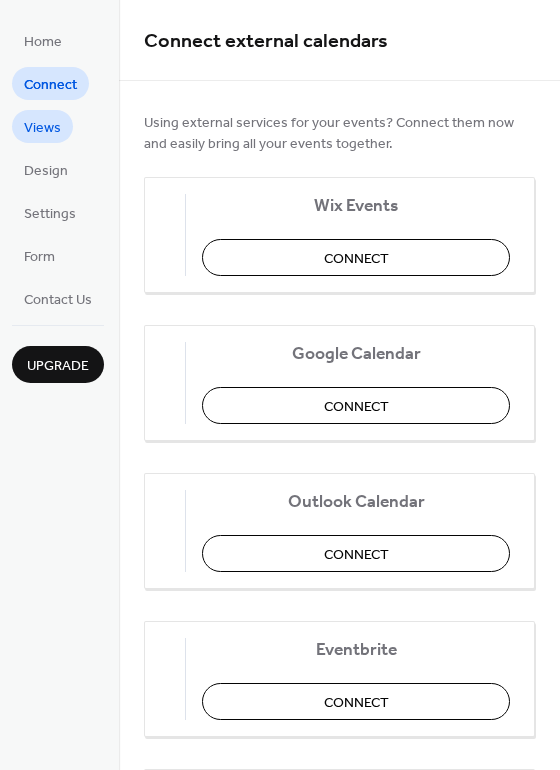 click on "Views" at bounding box center (42, 128) 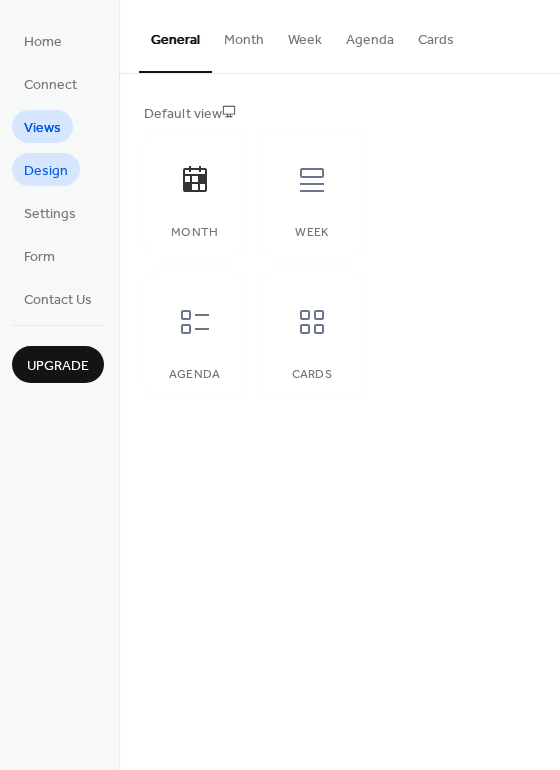 click on "Design" at bounding box center (46, 171) 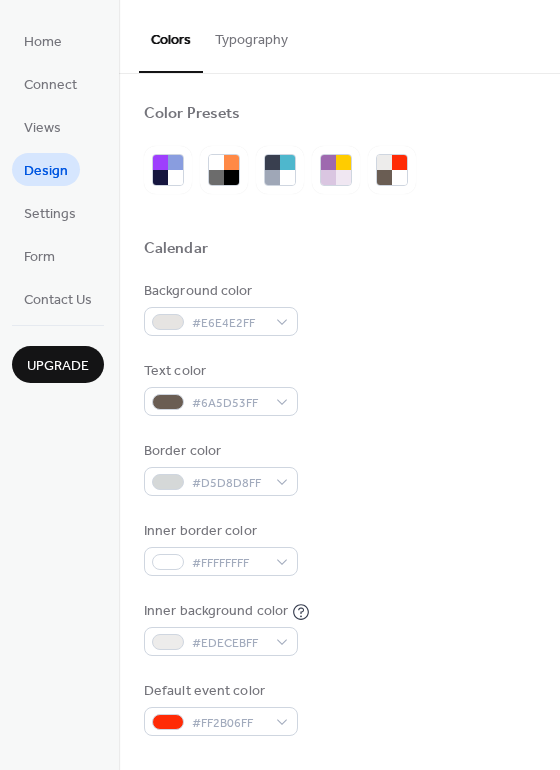 click on "Typography" at bounding box center (251, 35) 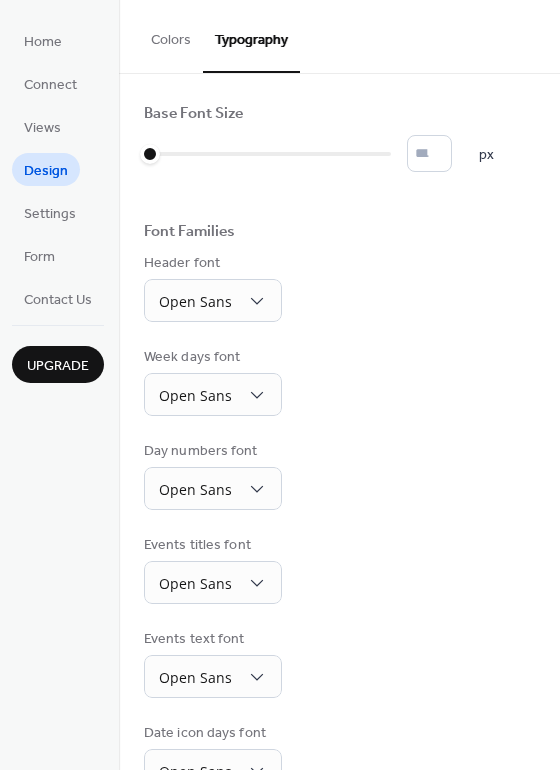 click on "Colors" at bounding box center (171, 35) 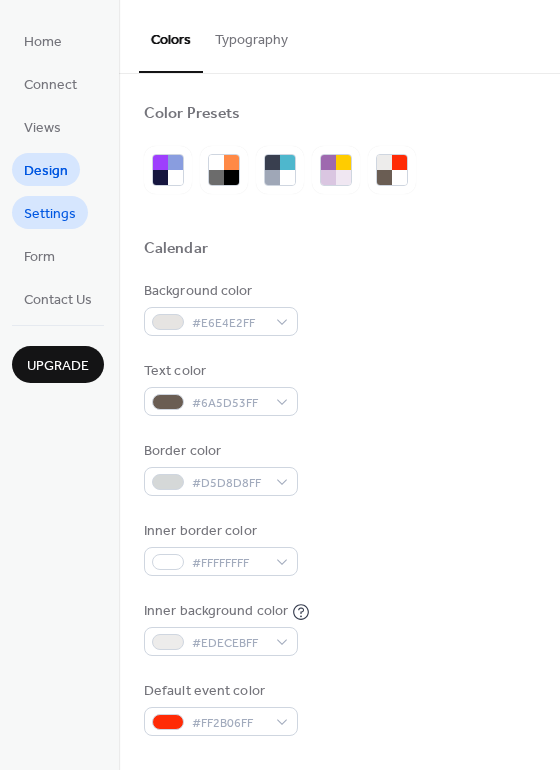 click on "Settings" at bounding box center [50, 214] 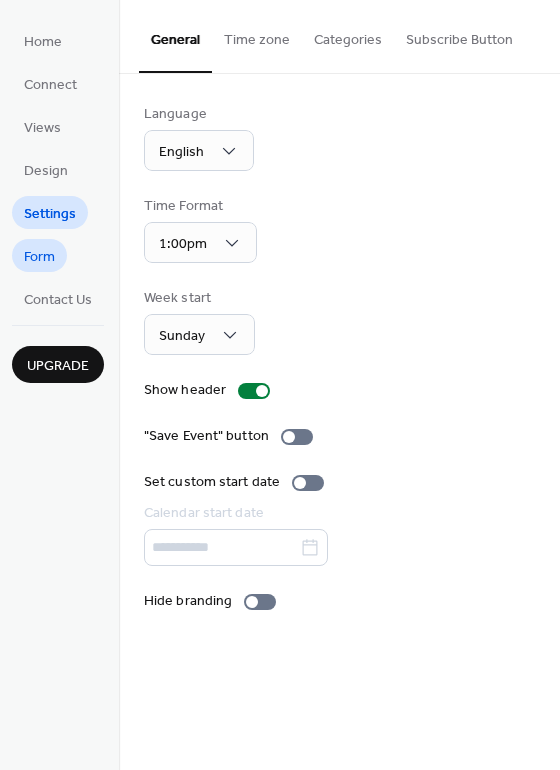 click on "Form" at bounding box center (39, 255) 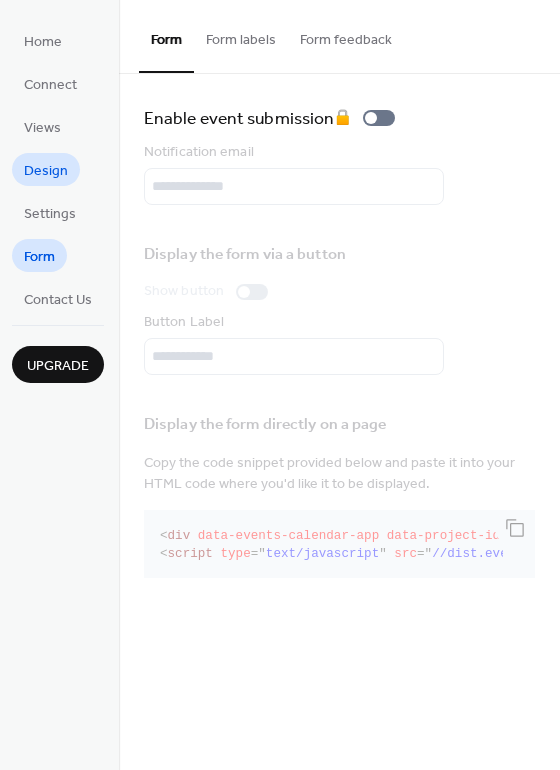 click on "Design" at bounding box center [46, 171] 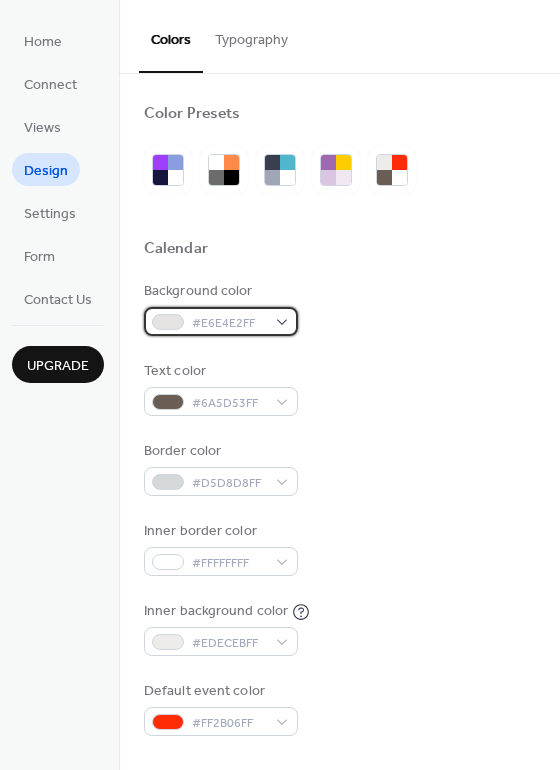 click at bounding box center [168, 322] 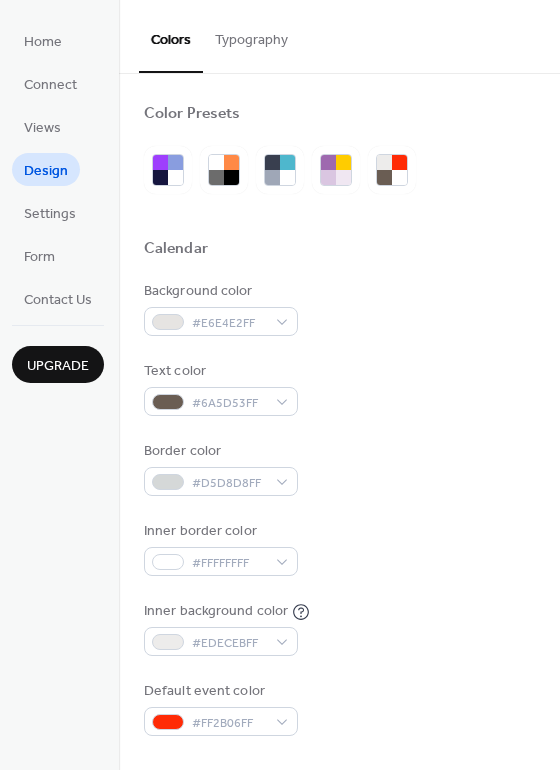 click on "Calendar" at bounding box center [339, 252] 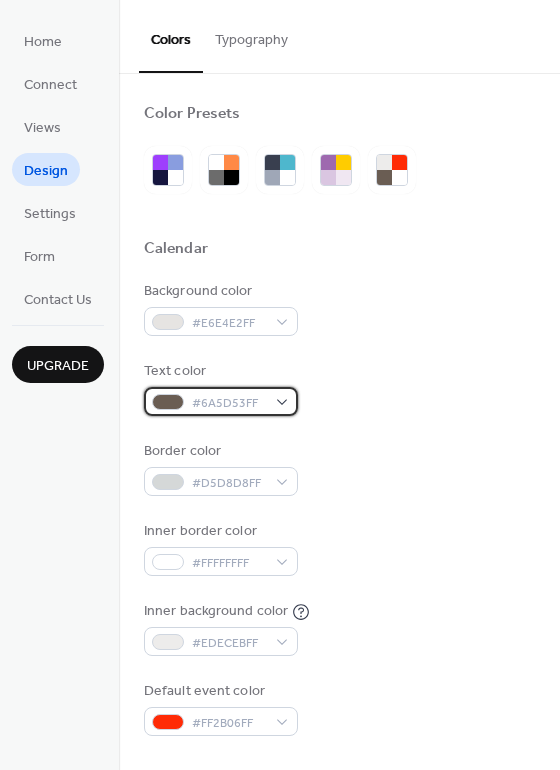 click on "#6A5D53FF" at bounding box center (229, 403) 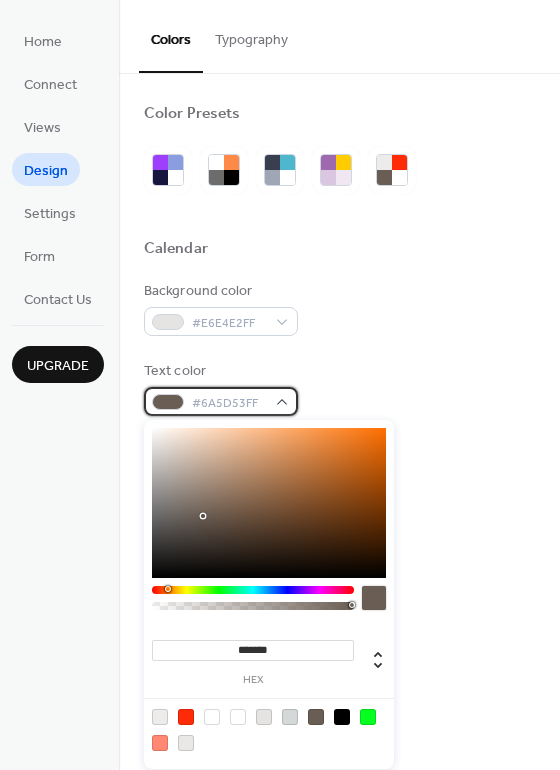 click on "#6A5D53FF" at bounding box center [229, 403] 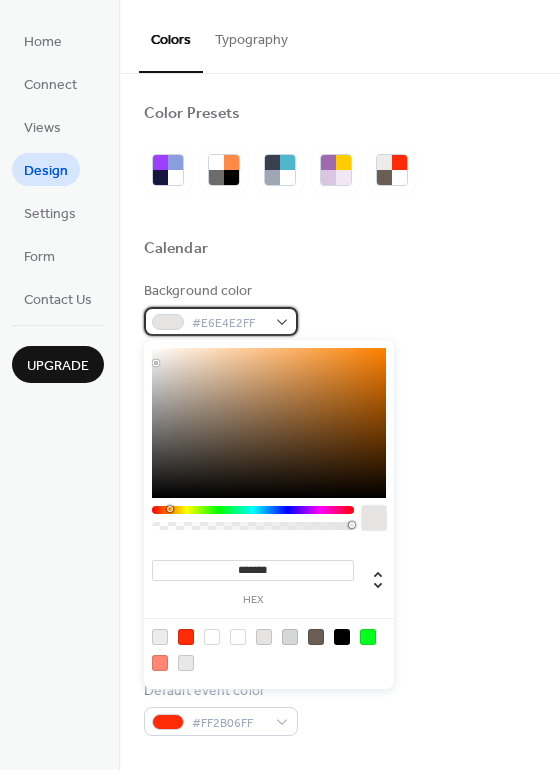click on "#E6E4E2FF" at bounding box center (221, 321) 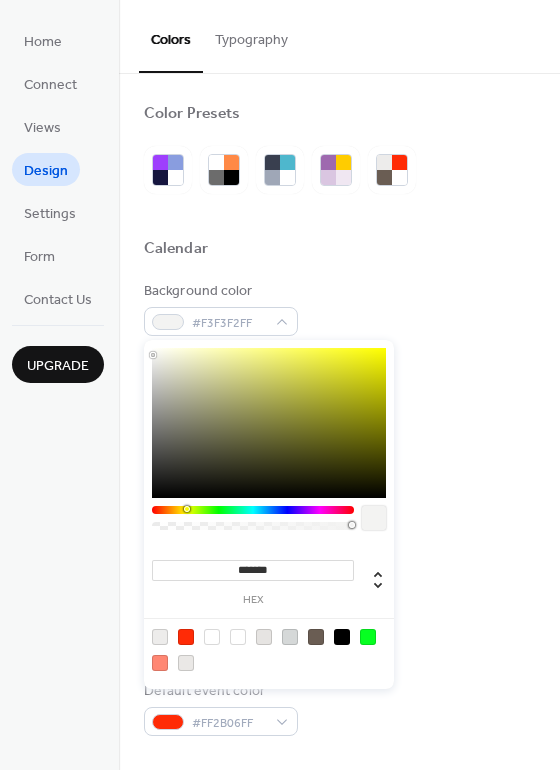 type on "*******" 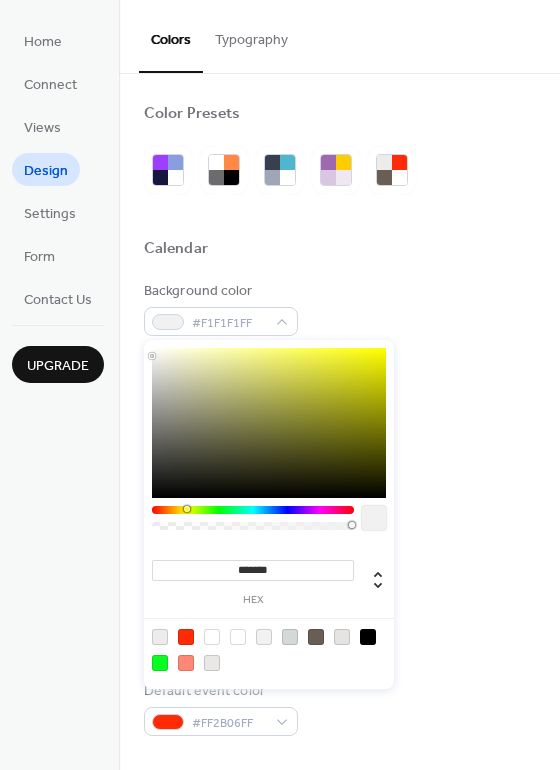 click at bounding box center [152, 356] 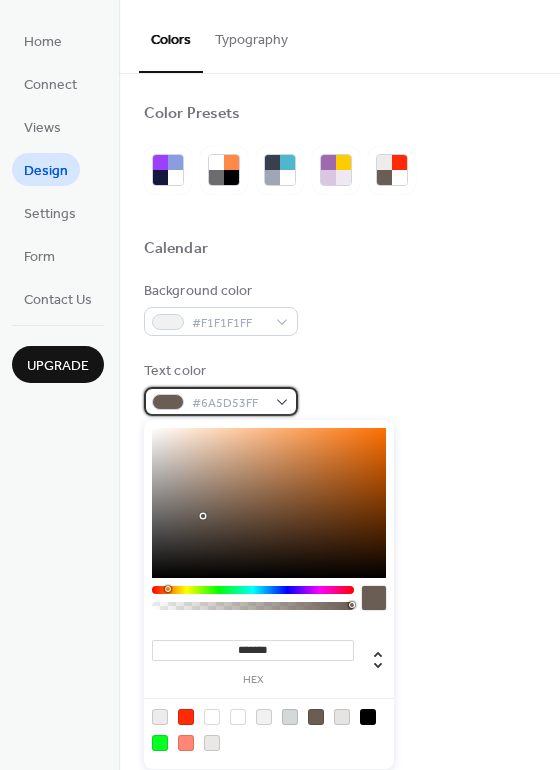 click on "#6A5D53FF" at bounding box center [221, 401] 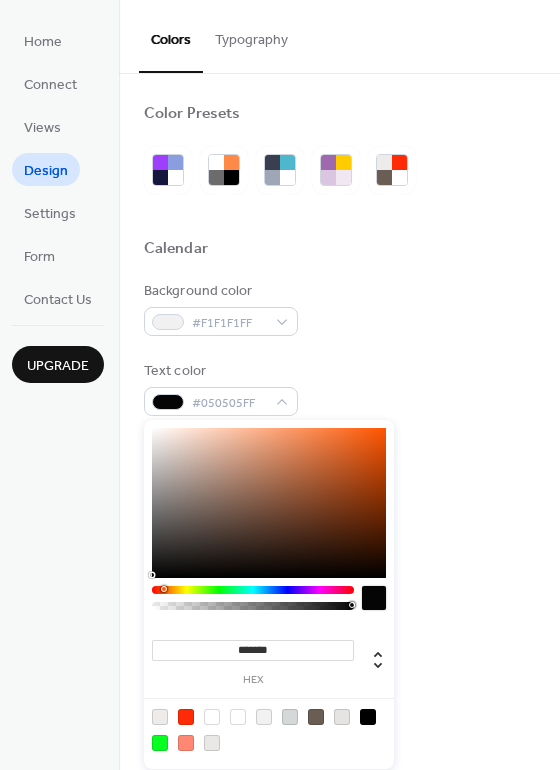 type on "*******" 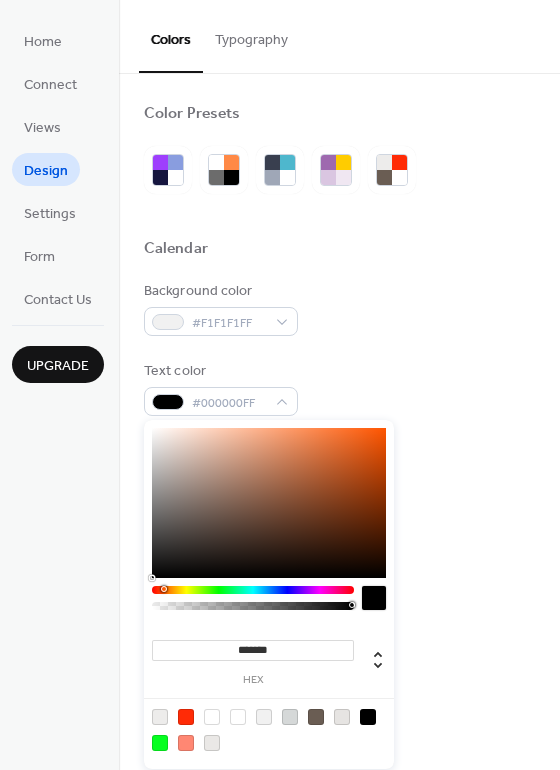 drag, startPoint x: 200, startPoint y: 516, endPoint x: 147, endPoint y: 591, distance: 91.836815 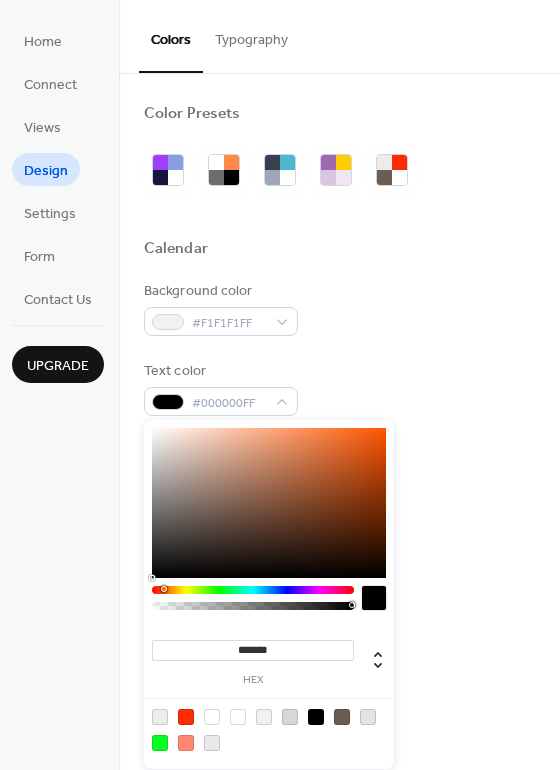 click on "hex" at bounding box center [253, 680] 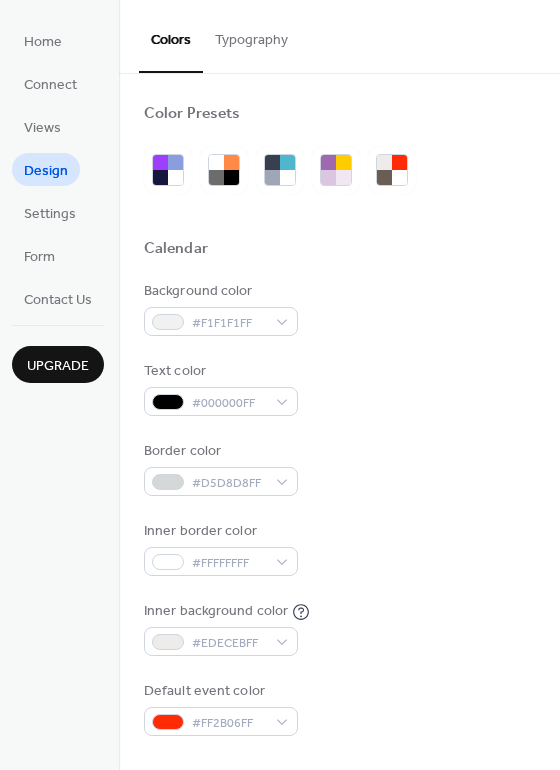 click on "Border color #D5D8D8FF" at bounding box center (339, 468) 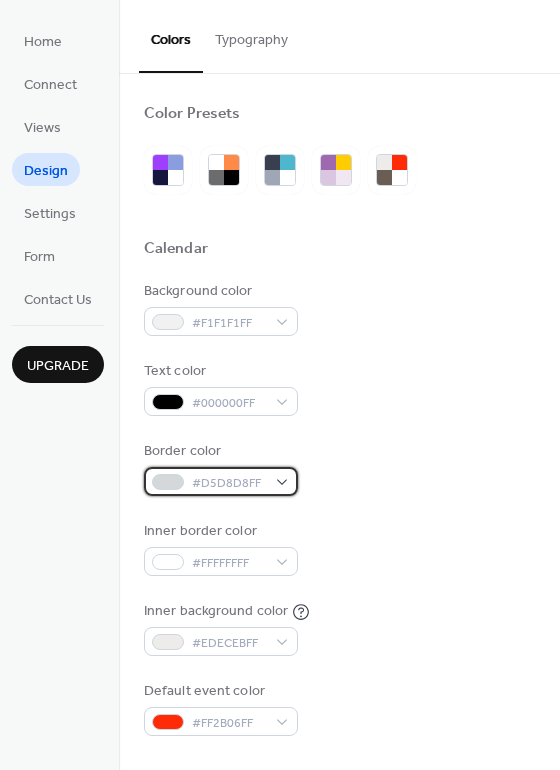 click on "#D5D8D8FF" at bounding box center (221, 481) 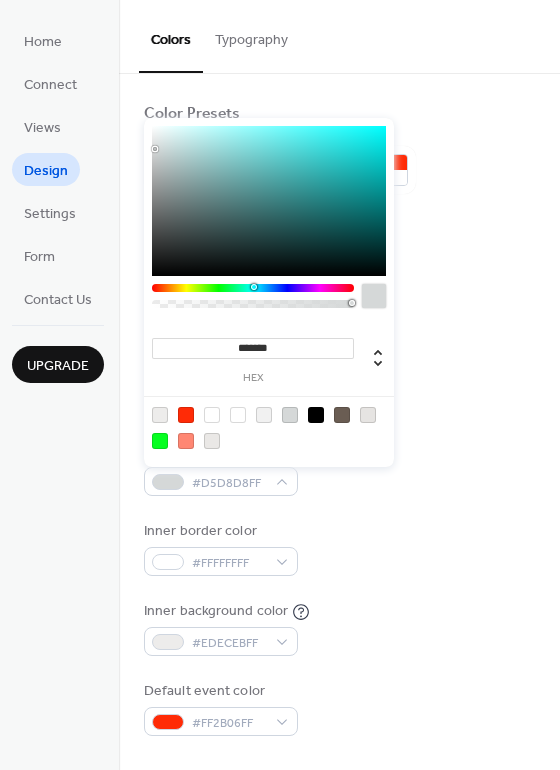 click on "Inner border color #FFFFFFFF" at bounding box center [339, 548] 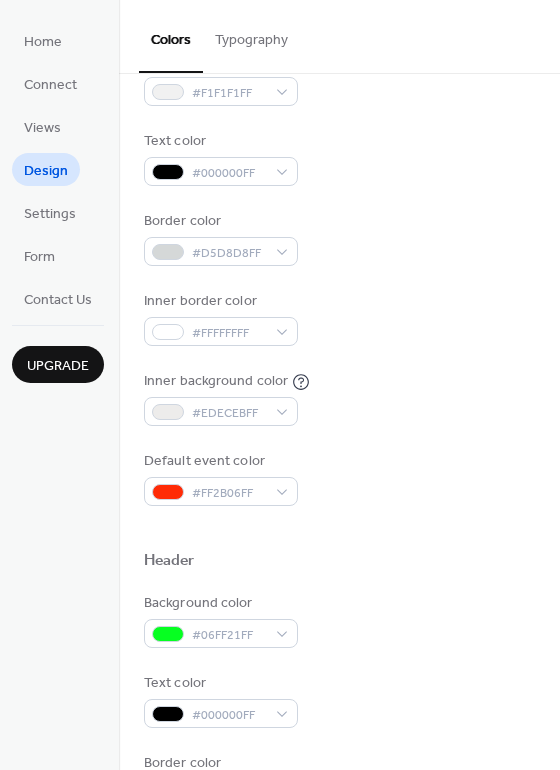scroll, scrollTop: 323, scrollLeft: 0, axis: vertical 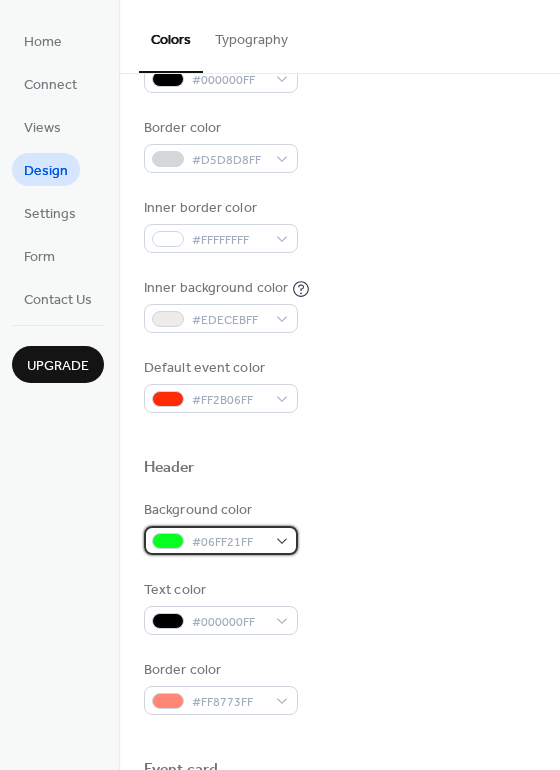 click on "#06FF21FF" at bounding box center [221, 540] 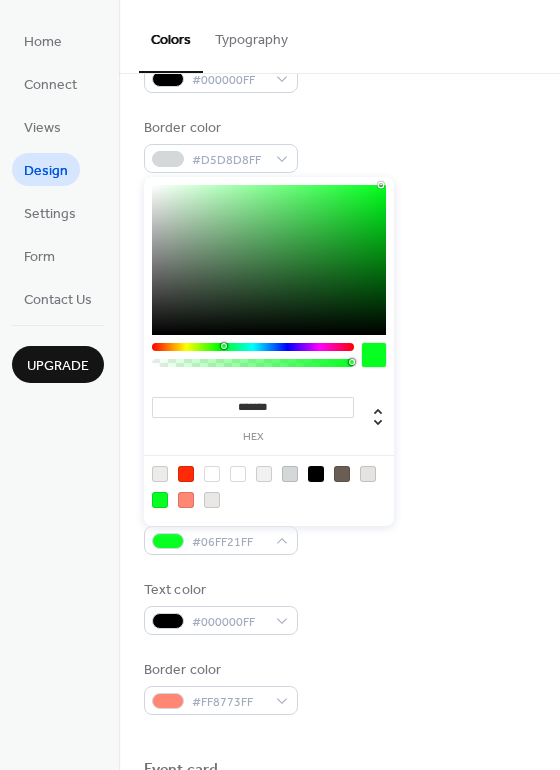 click on "*******" at bounding box center [253, 407] 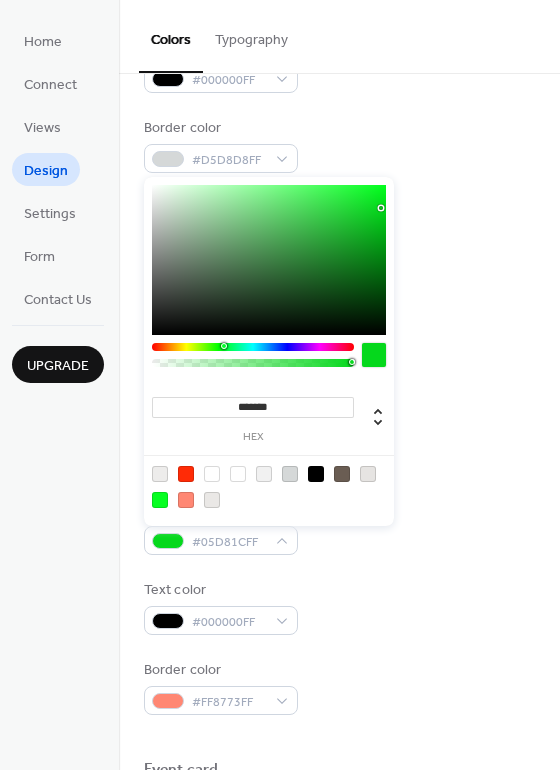 drag, startPoint x: 381, startPoint y: 186, endPoint x: 382, endPoint y: 212, distance: 26.019224 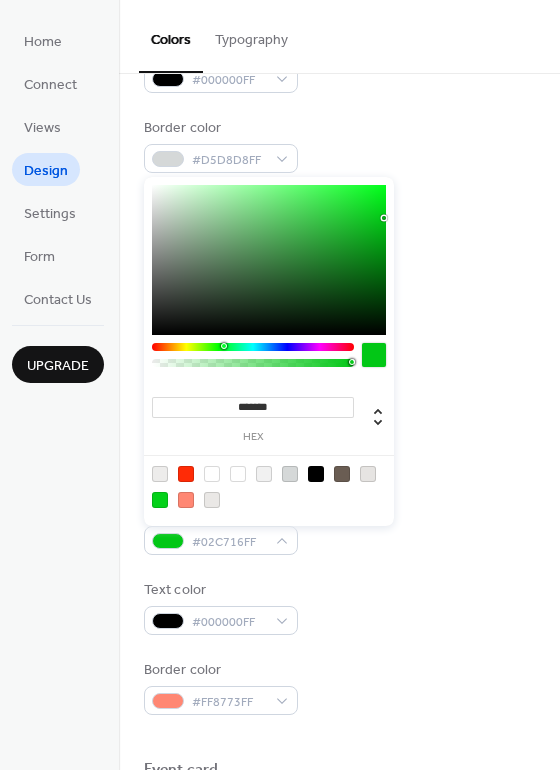 click at bounding box center (384, 218) 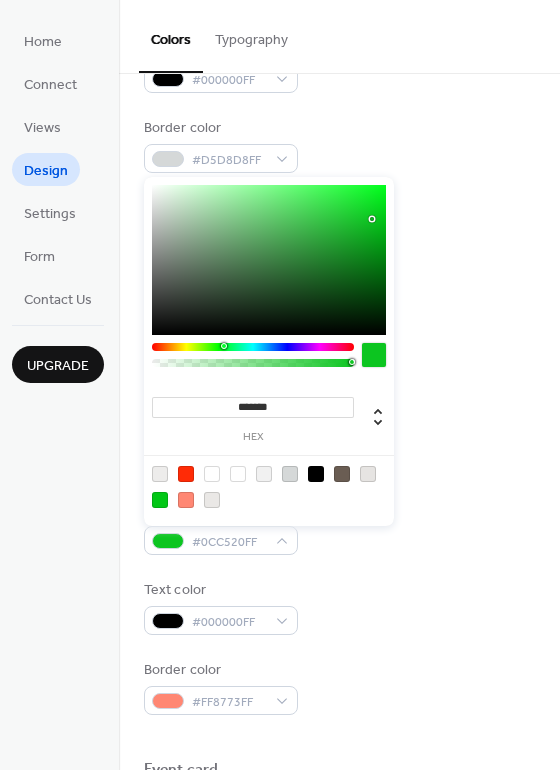 click at bounding box center [372, 219] 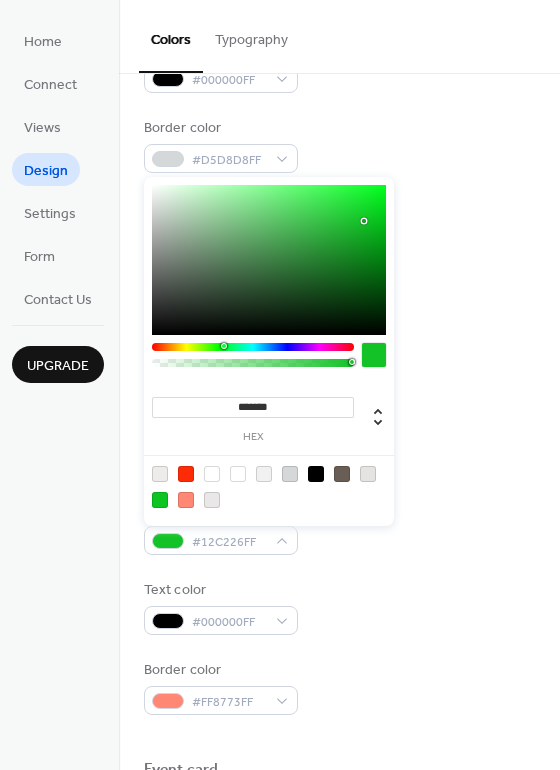 drag, startPoint x: 374, startPoint y: 222, endPoint x: 360, endPoint y: 221, distance: 14.035668 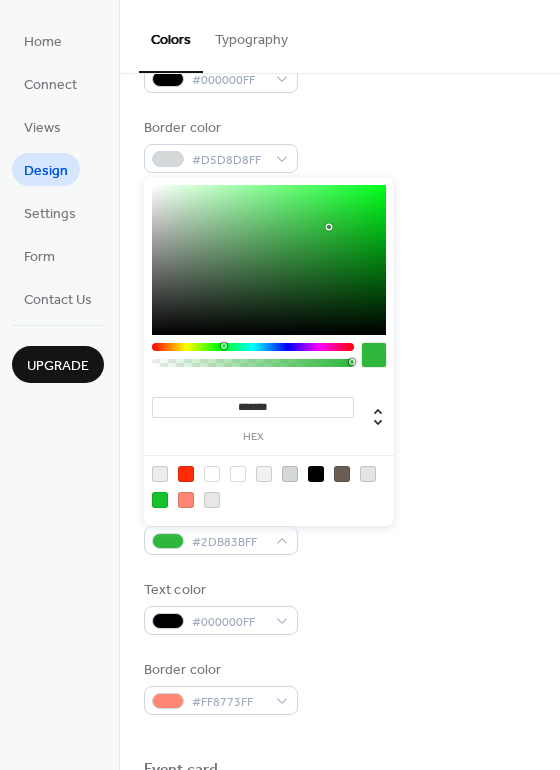 drag, startPoint x: 337, startPoint y: 226, endPoint x: 305, endPoint y: 231, distance: 32.38827 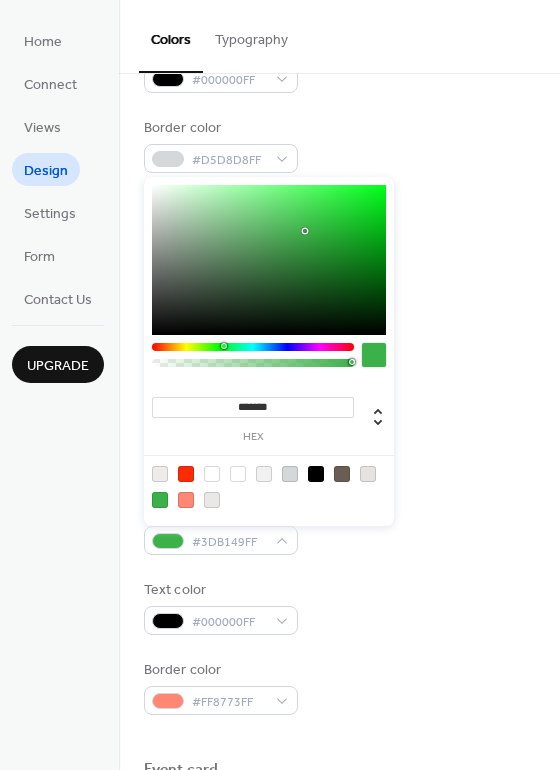 click on "hex" at bounding box center (253, 437) 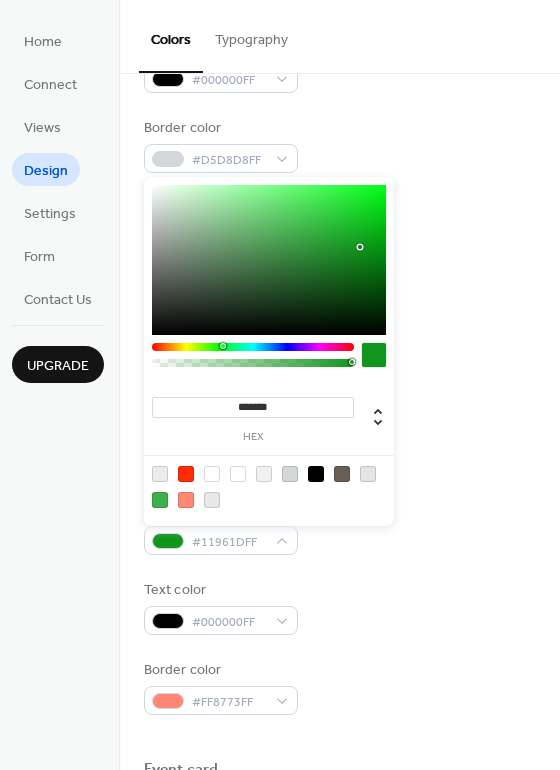 drag, startPoint x: 304, startPoint y: 228, endPoint x: 360, endPoint y: 247, distance: 59.135437 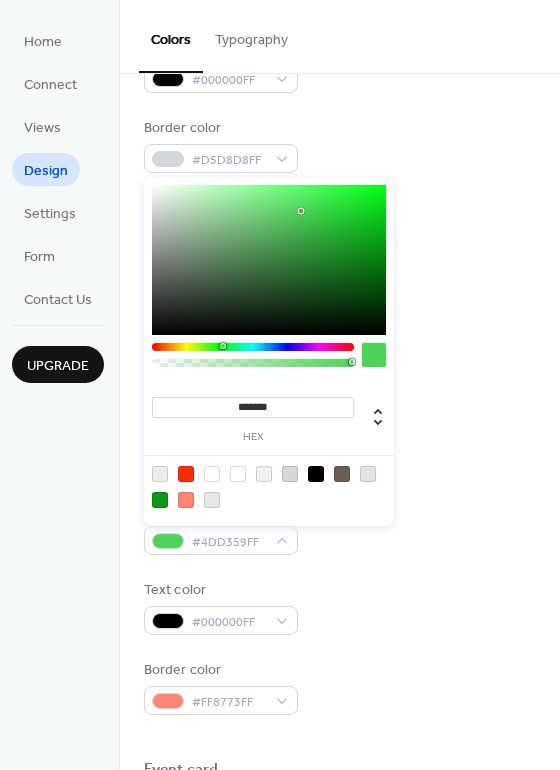 drag, startPoint x: 360, startPoint y: 247, endPoint x: 301, endPoint y: 211, distance: 69.115845 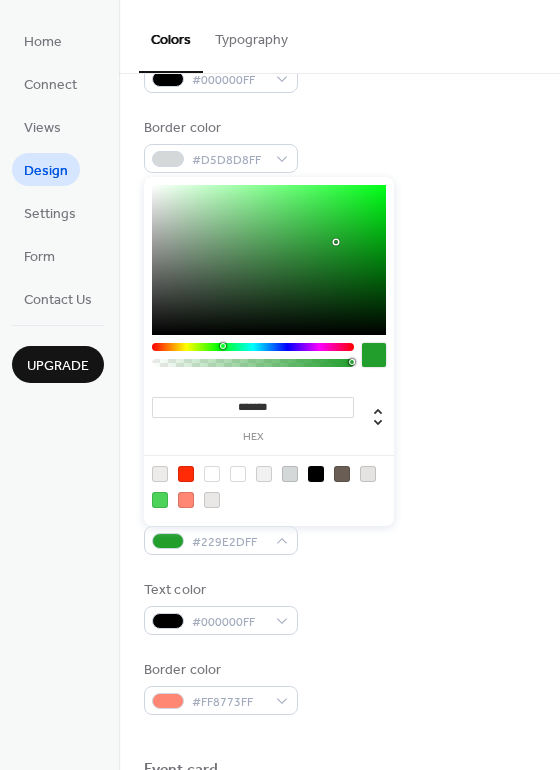 drag, startPoint x: 301, startPoint y: 211, endPoint x: 336, endPoint y: 242, distance: 46.75468 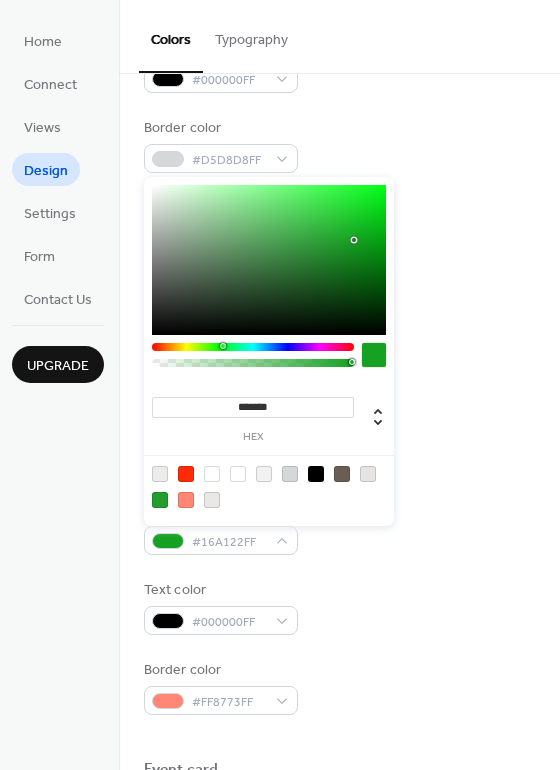 drag, startPoint x: 336, startPoint y: 242, endPoint x: 354, endPoint y: 240, distance: 18.110771 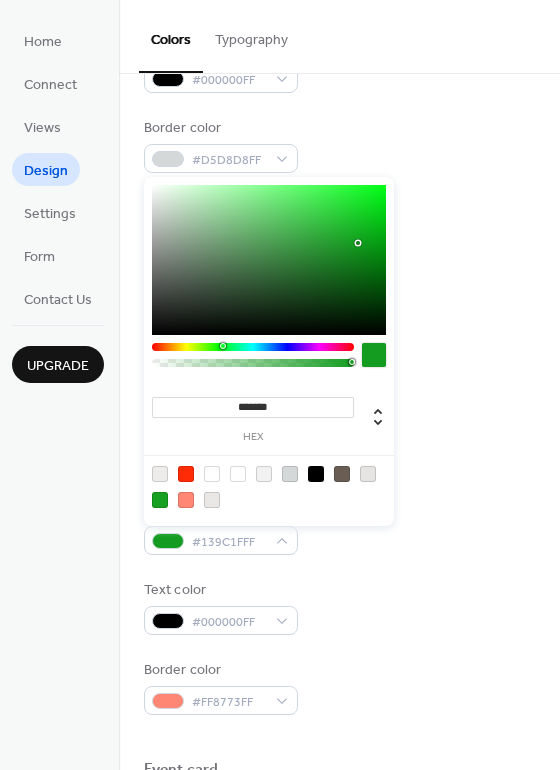 drag, startPoint x: 354, startPoint y: 240, endPoint x: 366, endPoint y: 247, distance: 13.892444 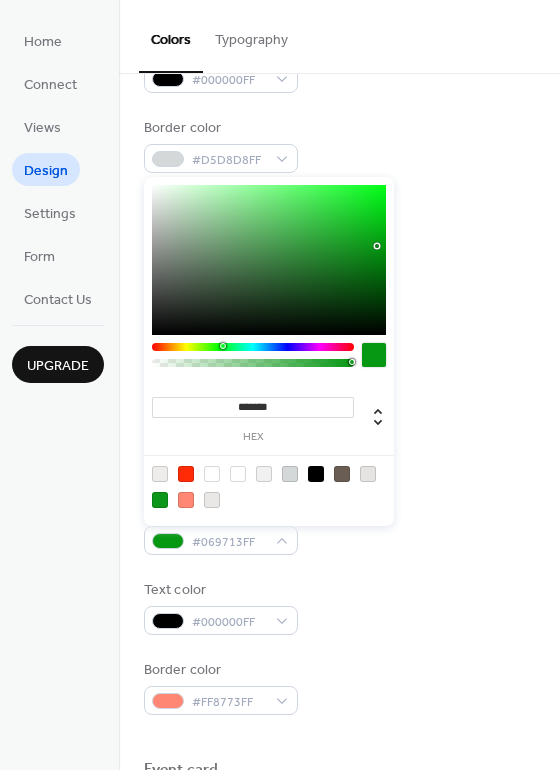 click at bounding box center [377, 246] 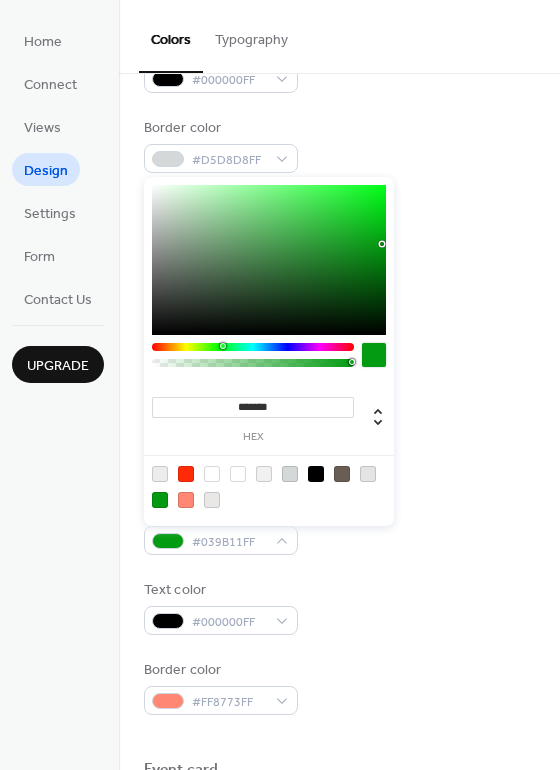 click at bounding box center [382, 244] 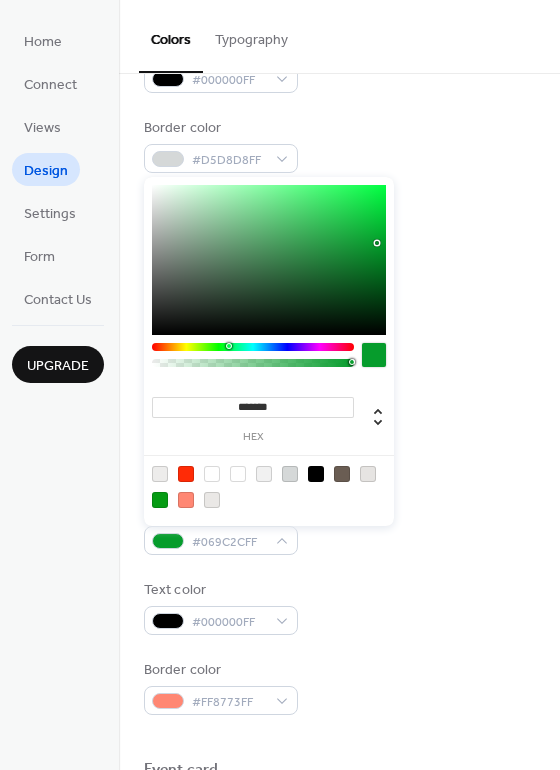 click at bounding box center [229, 346] 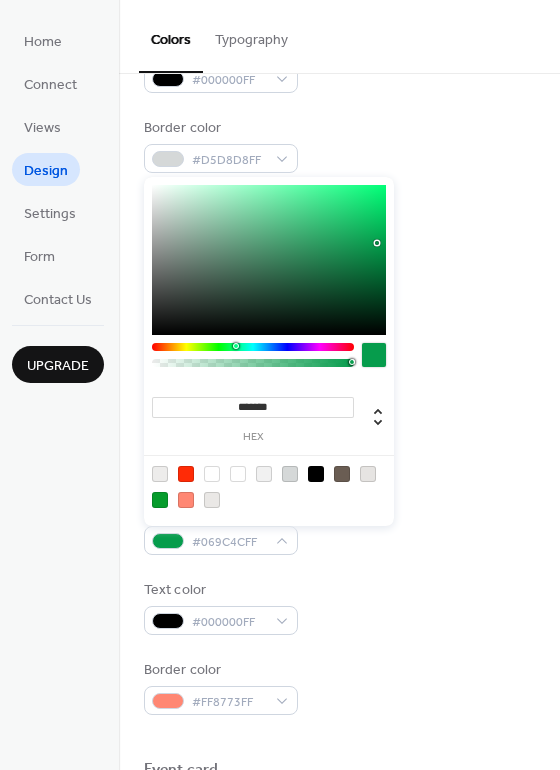 click at bounding box center (236, 346) 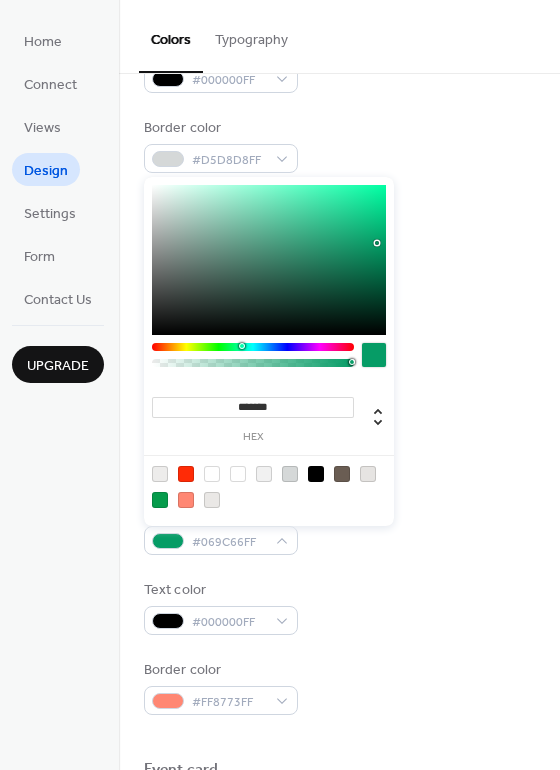 click at bounding box center (242, 346) 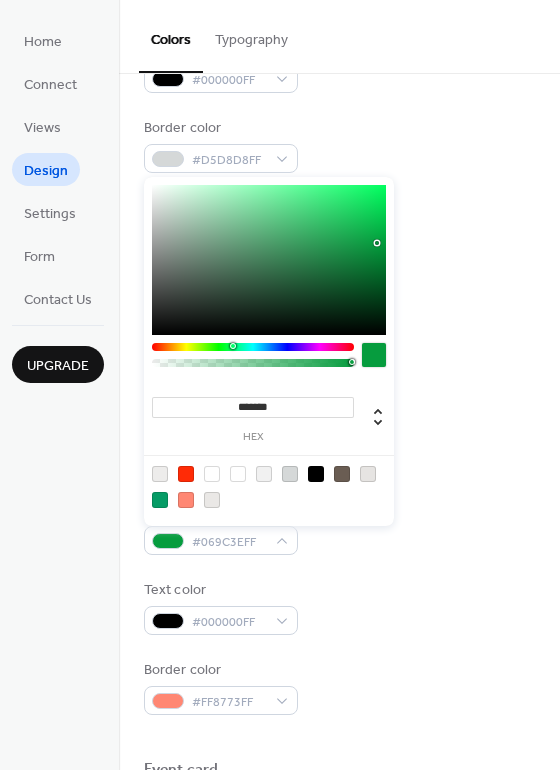 click at bounding box center (233, 346) 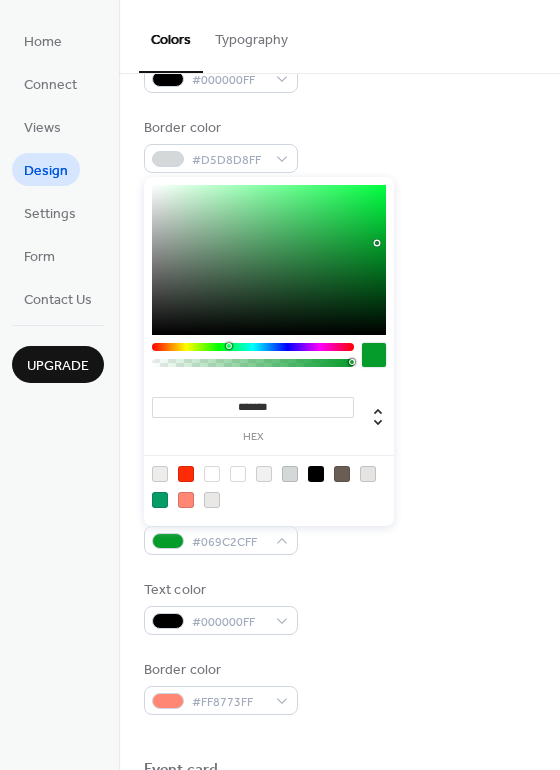 click at bounding box center [229, 346] 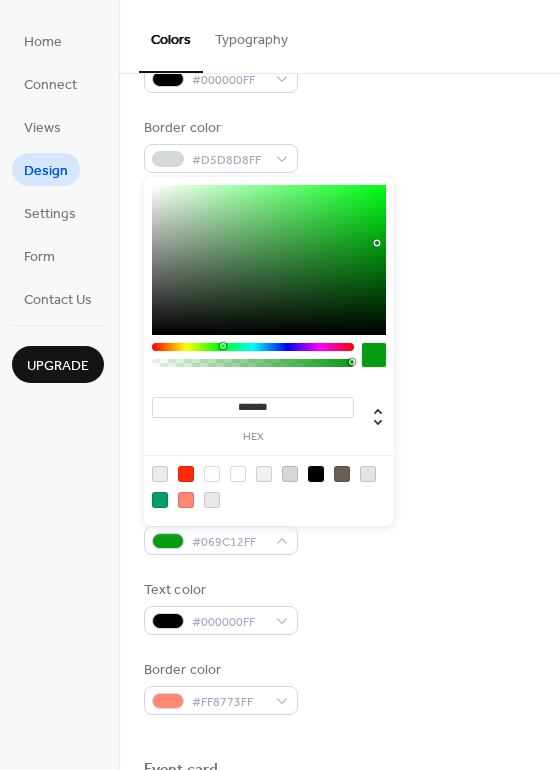 click at bounding box center [223, 346] 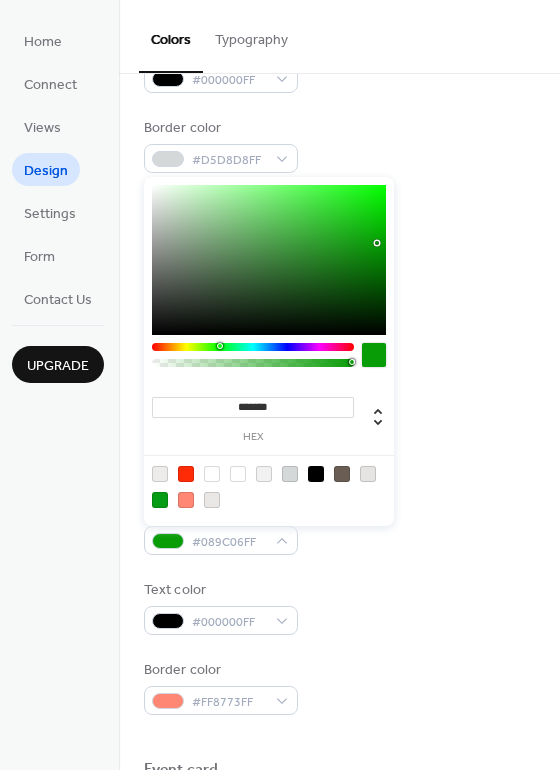 click at bounding box center [220, 346] 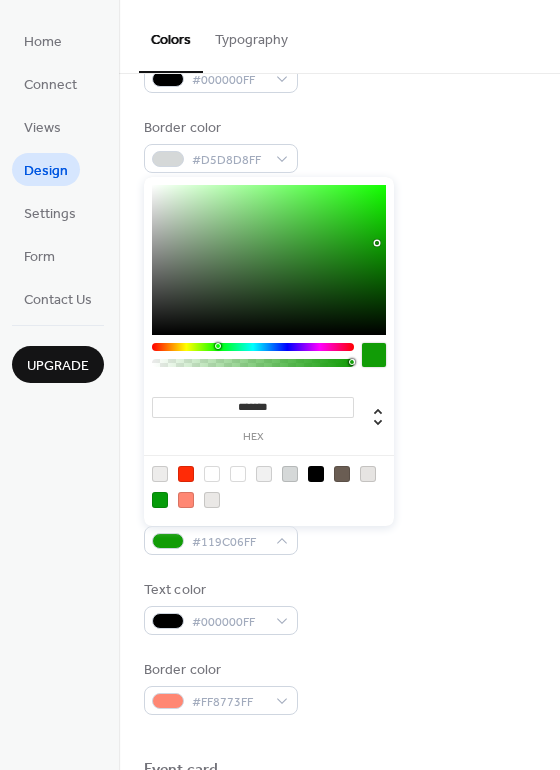 click at bounding box center (218, 346) 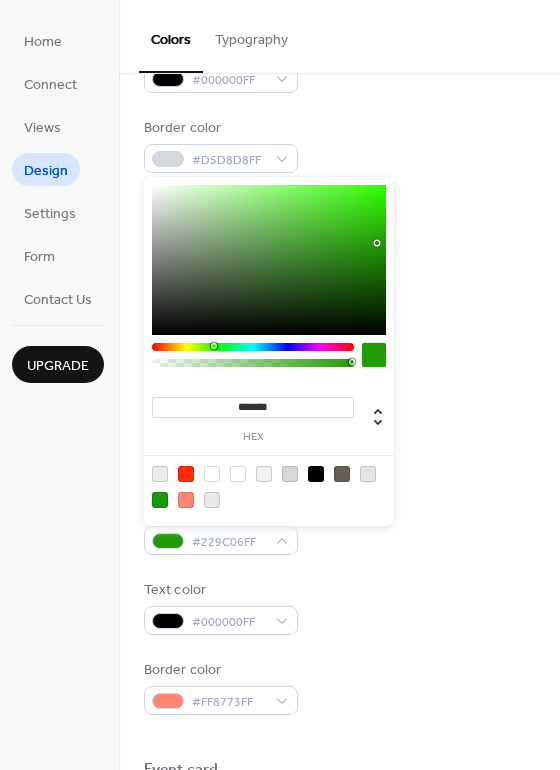 click at bounding box center [214, 346] 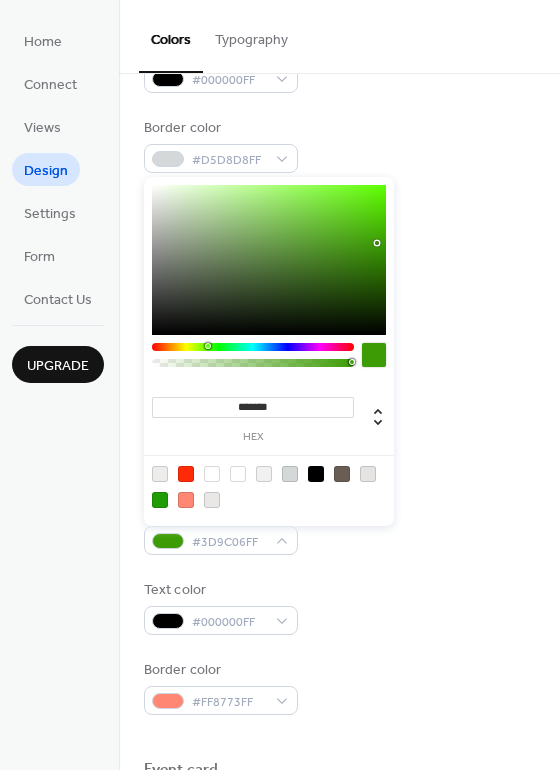 click at bounding box center (253, 360) 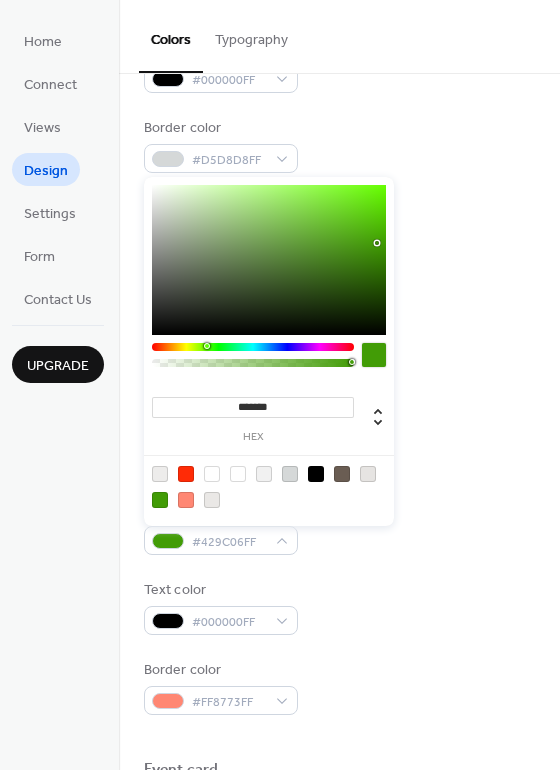 click at bounding box center (253, 360) 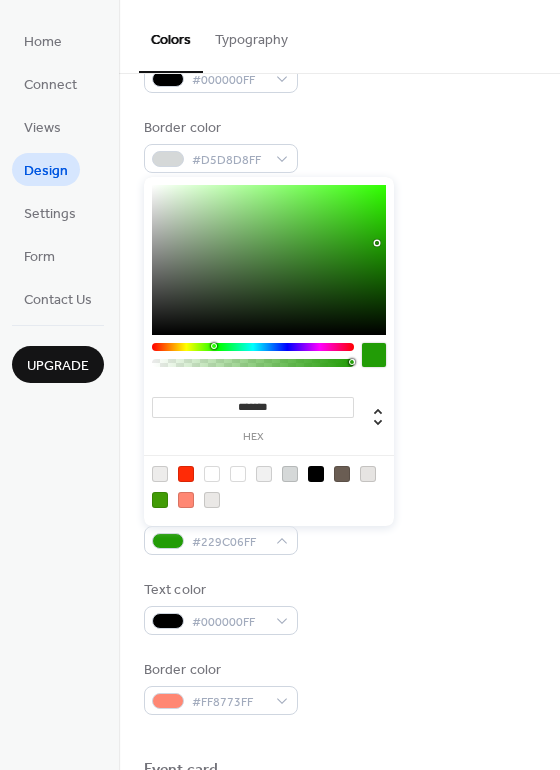 click at bounding box center (253, 347) 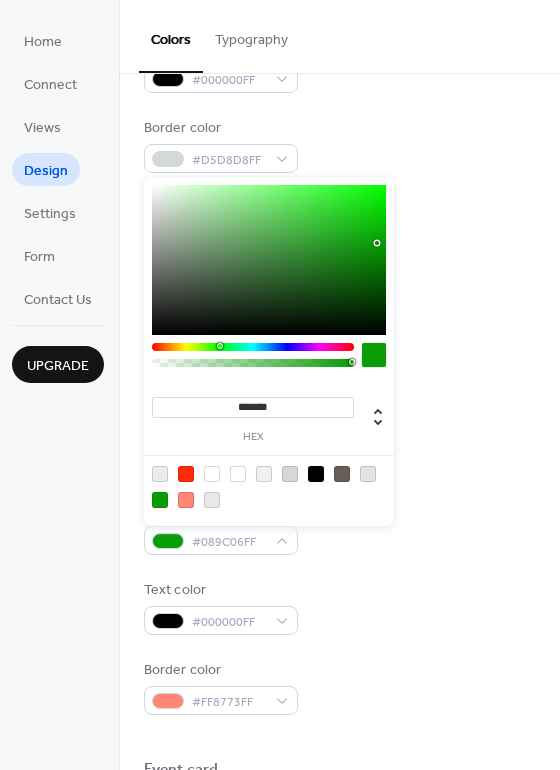 click at bounding box center [253, 347] 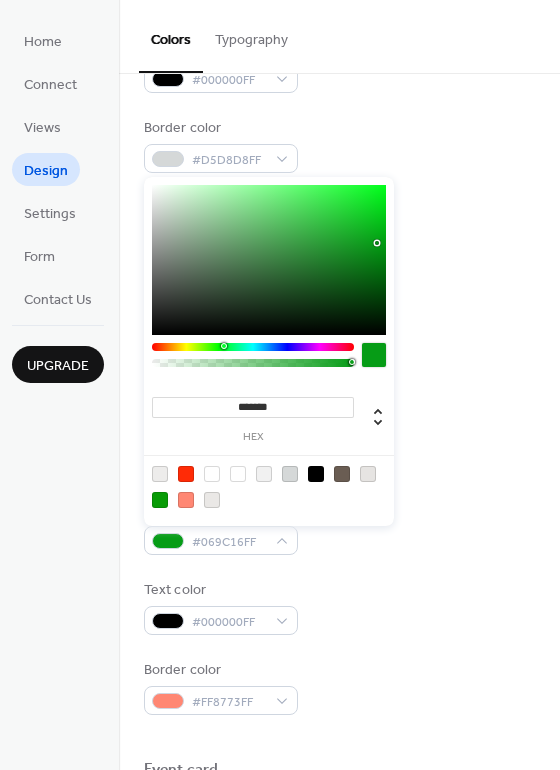 click at bounding box center (253, 347) 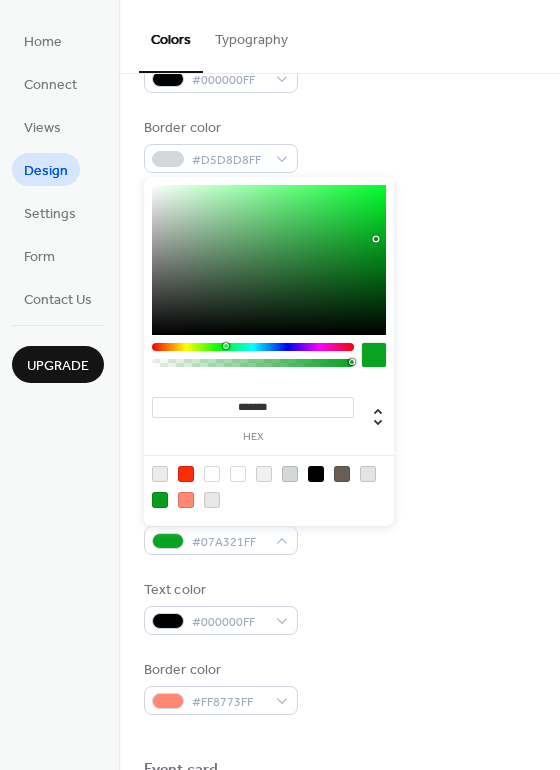 drag, startPoint x: 376, startPoint y: 241, endPoint x: 366, endPoint y: 247, distance: 11.661903 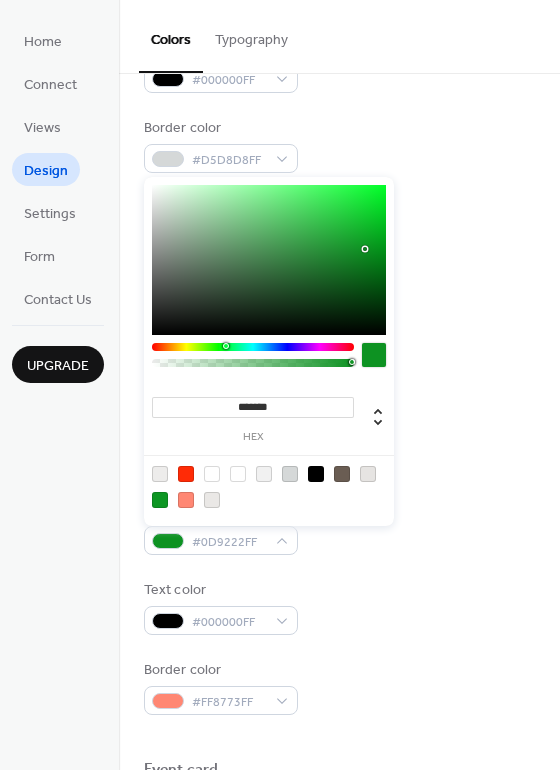 drag, startPoint x: 366, startPoint y: 248, endPoint x: 357, endPoint y: 253, distance: 10.29563 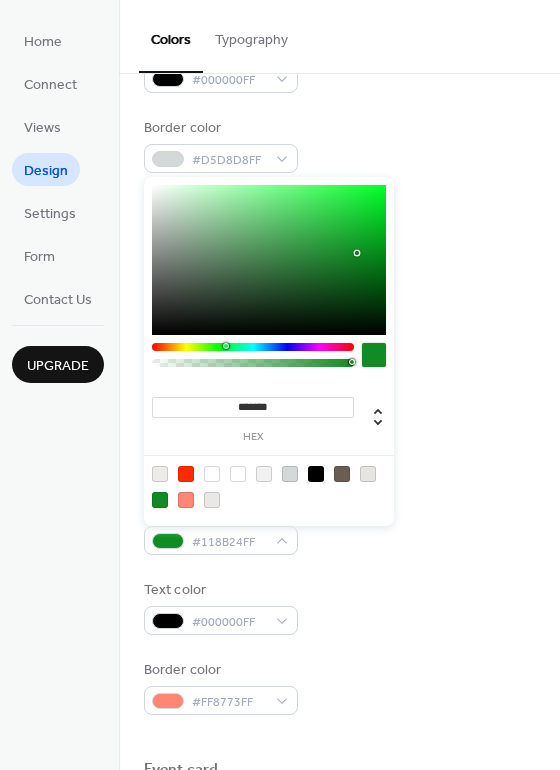 type on "**" 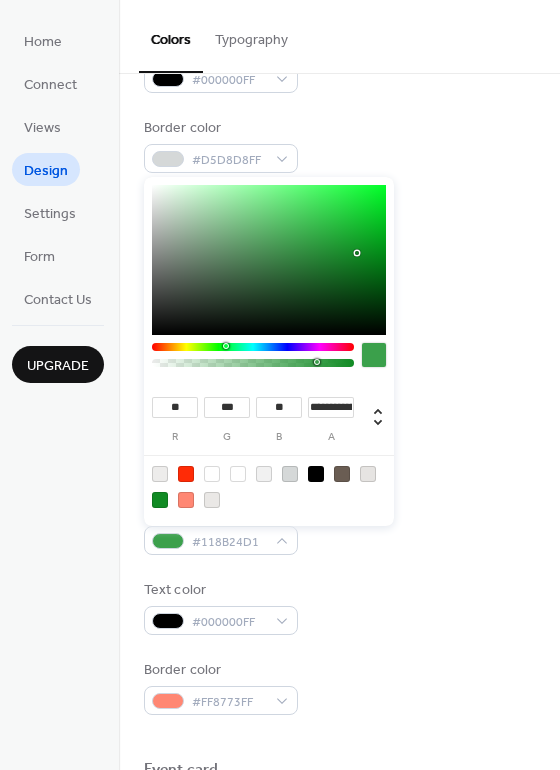 drag, startPoint x: 344, startPoint y: 363, endPoint x: 315, endPoint y: 363, distance: 29 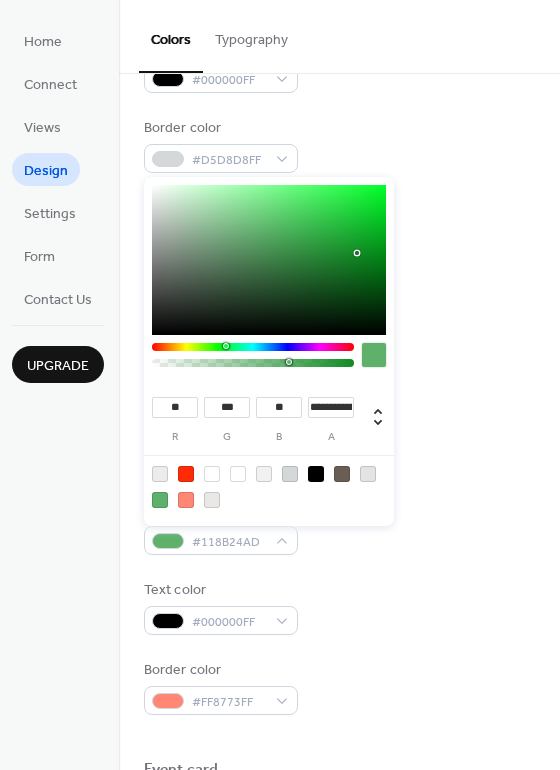 drag, startPoint x: 315, startPoint y: 365, endPoint x: 267, endPoint y: 368, distance: 48.09366 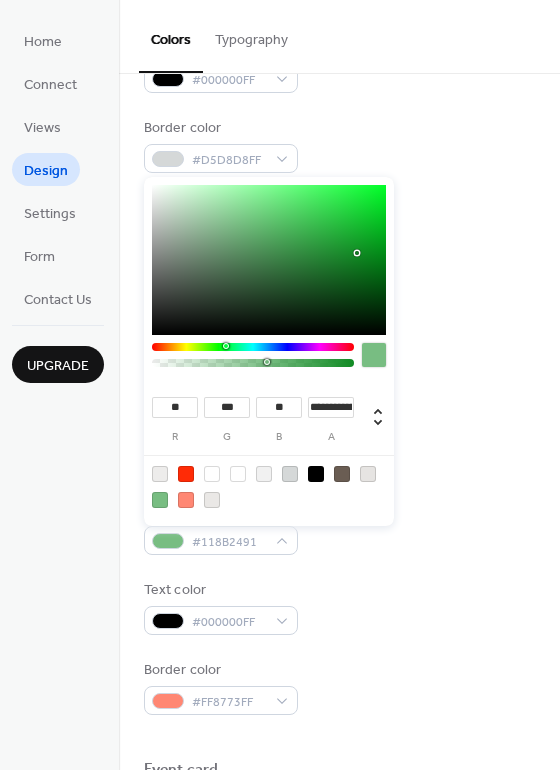 click at bounding box center [253, 360] 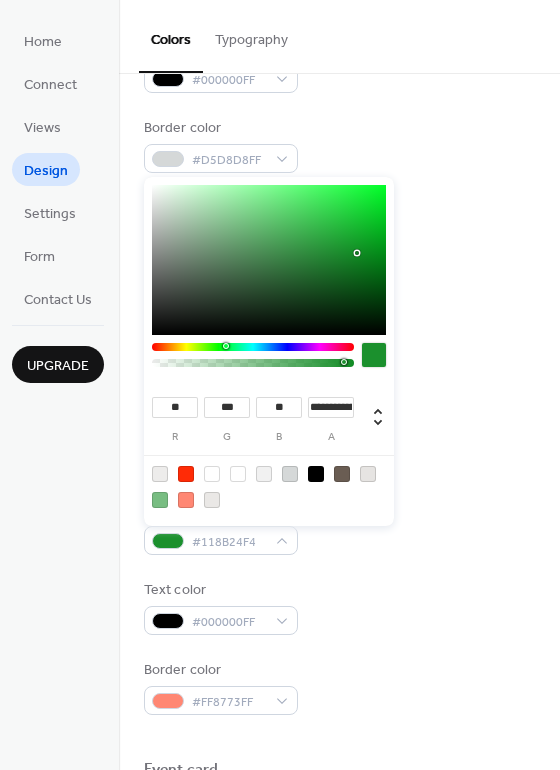 type on "**********" 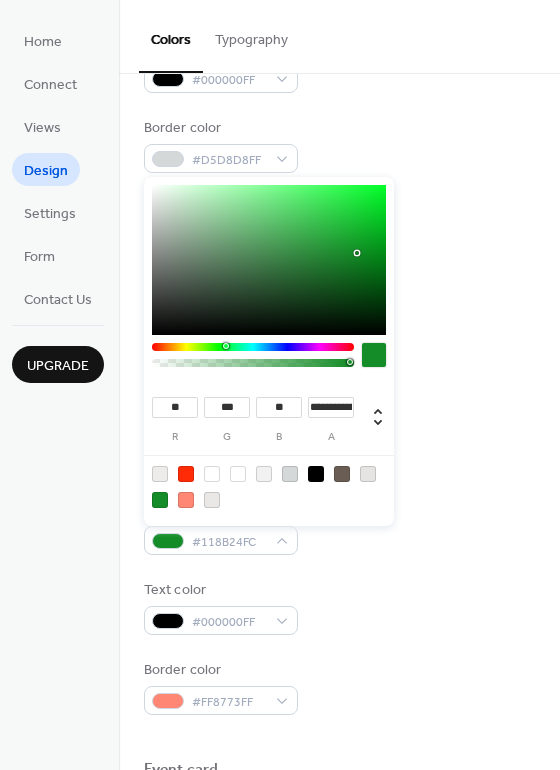 type on "**" 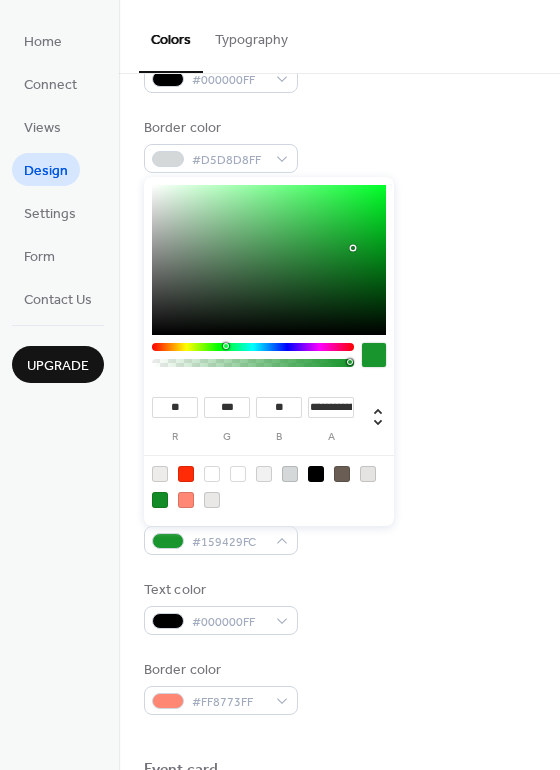 type on "**" 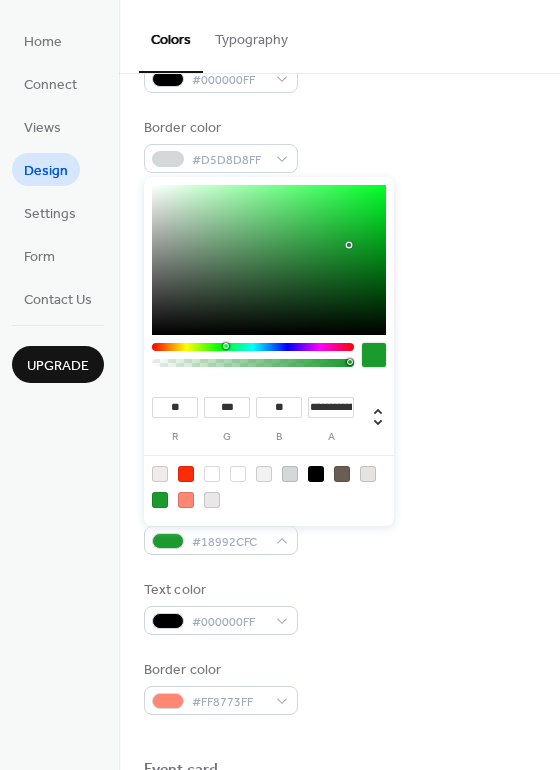 drag, startPoint x: 357, startPoint y: 253, endPoint x: 349, endPoint y: 245, distance: 11.313708 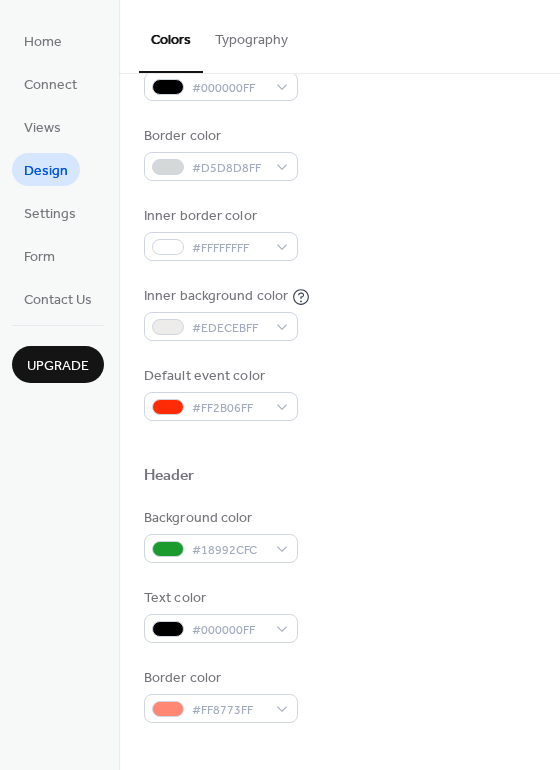 scroll, scrollTop: 311, scrollLeft: 0, axis: vertical 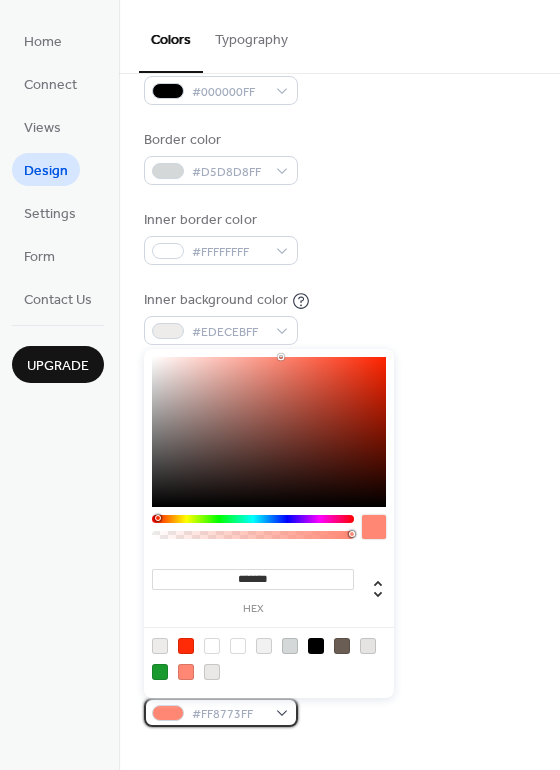 click on "#FF8773FF" at bounding box center (221, 712) 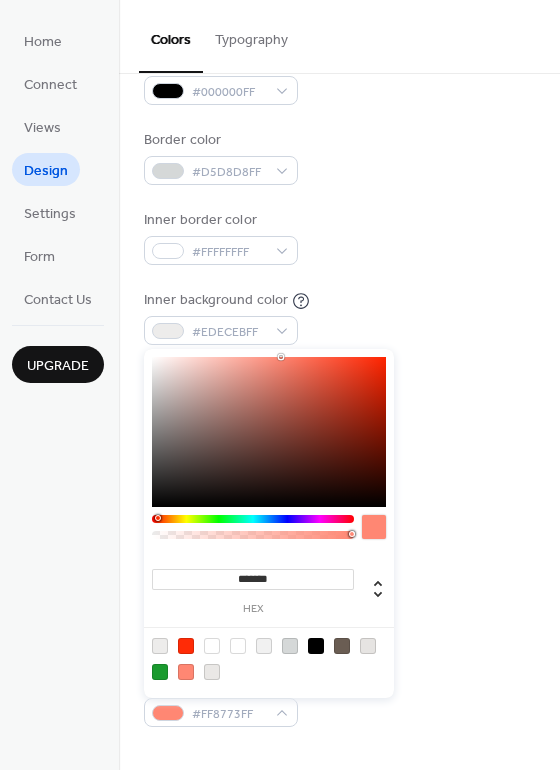 click at bounding box center (316, 646) 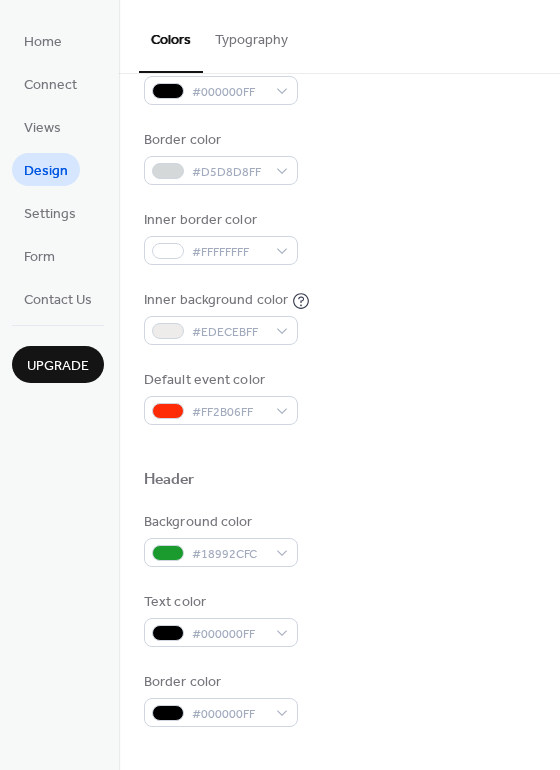 click on "Background color #18992CFC Text color #000000FF Border color #000000FF" at bounding box center (339, 619) 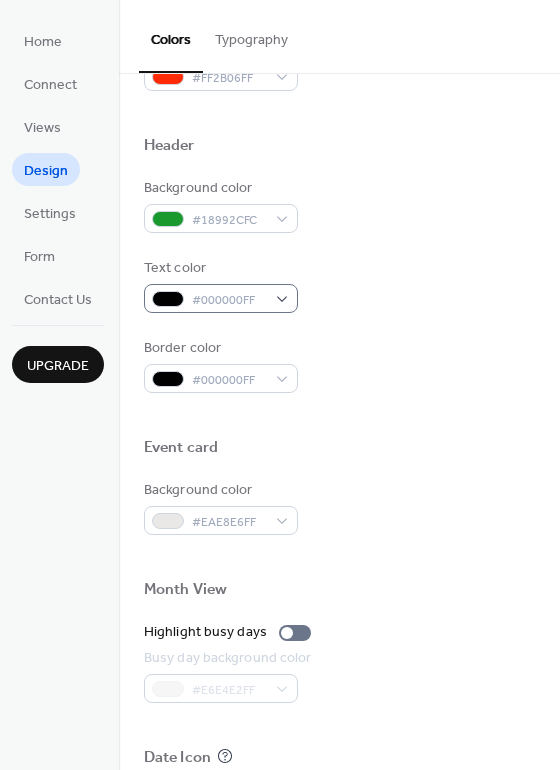 scroll, scrollTop: 856, scrollLeft: 0, axis: vertical 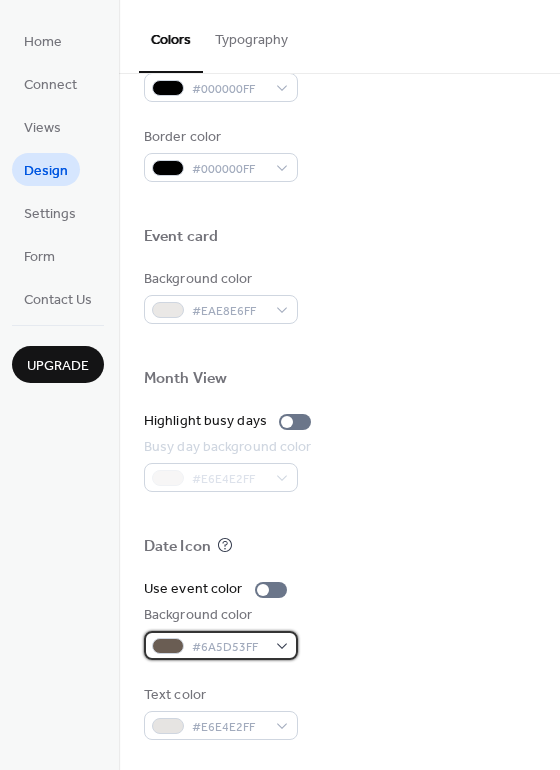 click on "#6A5D53FF" at bounding box center (221, 645) 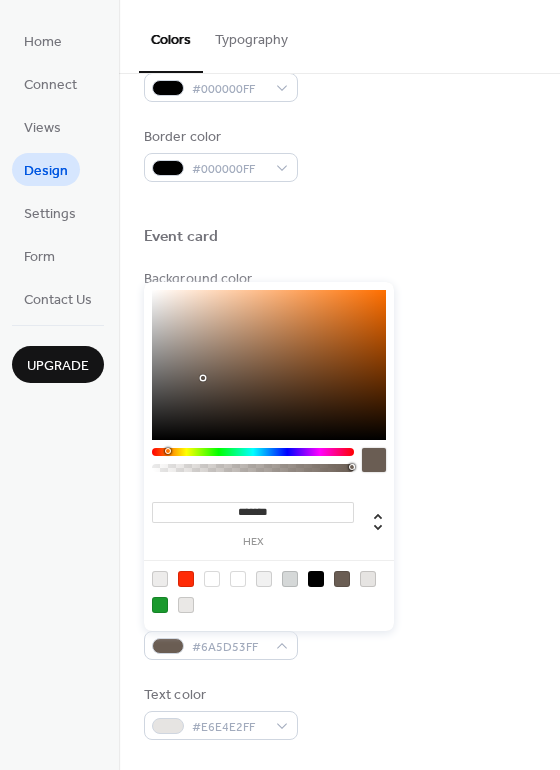 click at bounding box center (264, 579) 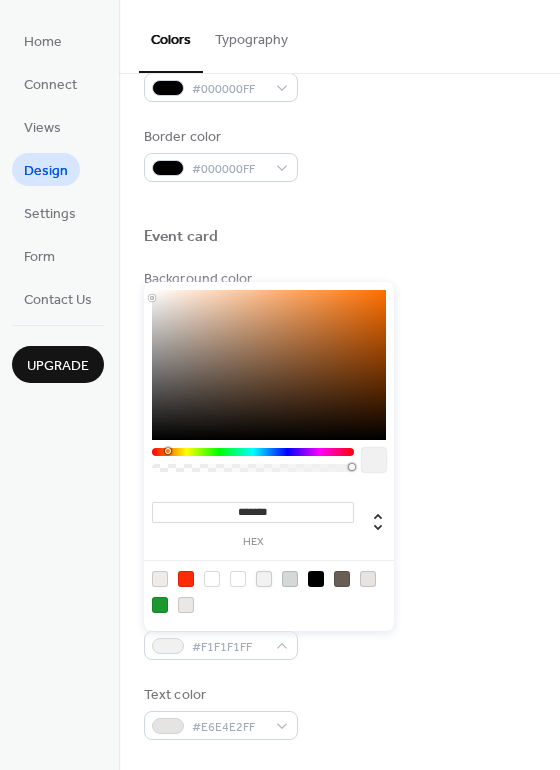 click at bounding box center [264, 579] 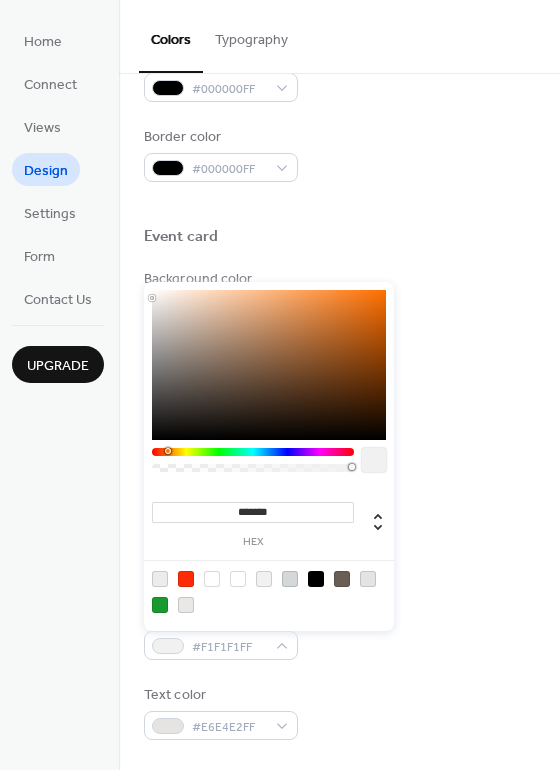 click at bounding box center (316, 579) 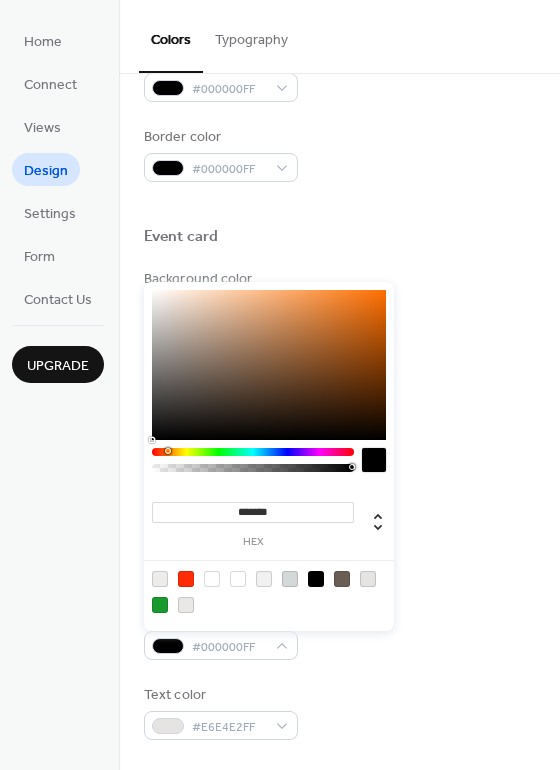 click at bounding box center [269, 591] 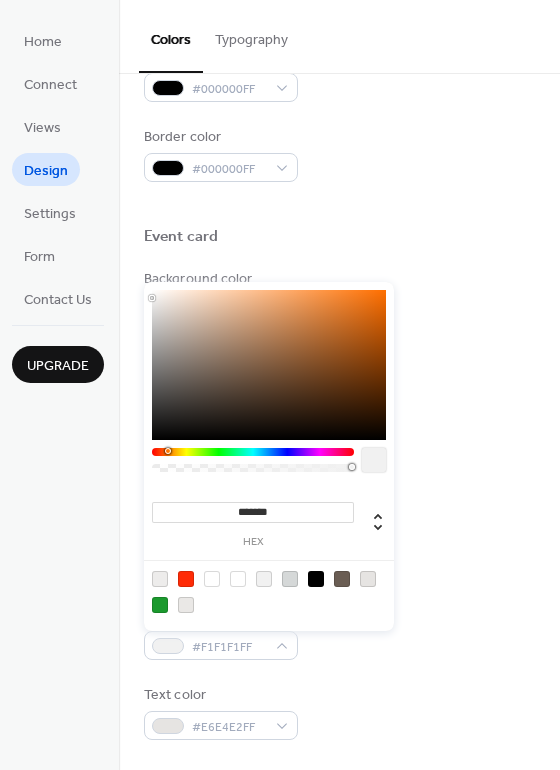 click at bounding box center (238, 579) 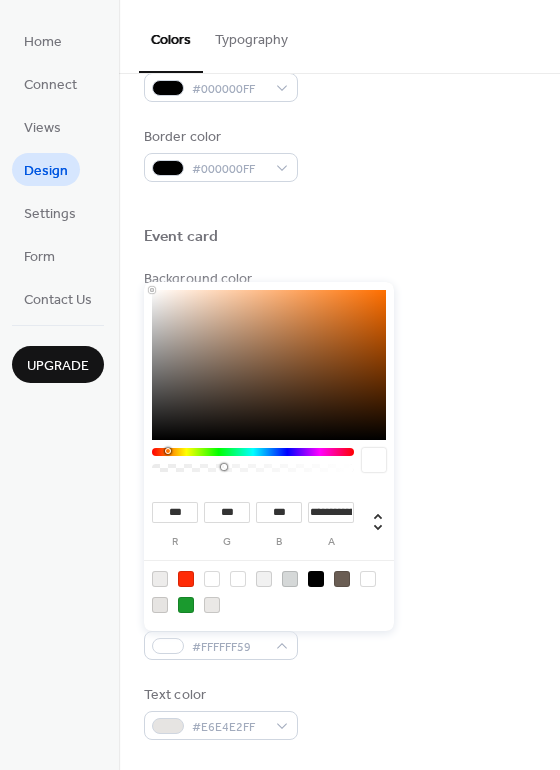 click on "Date Icon" at bounding box center [339, 550] 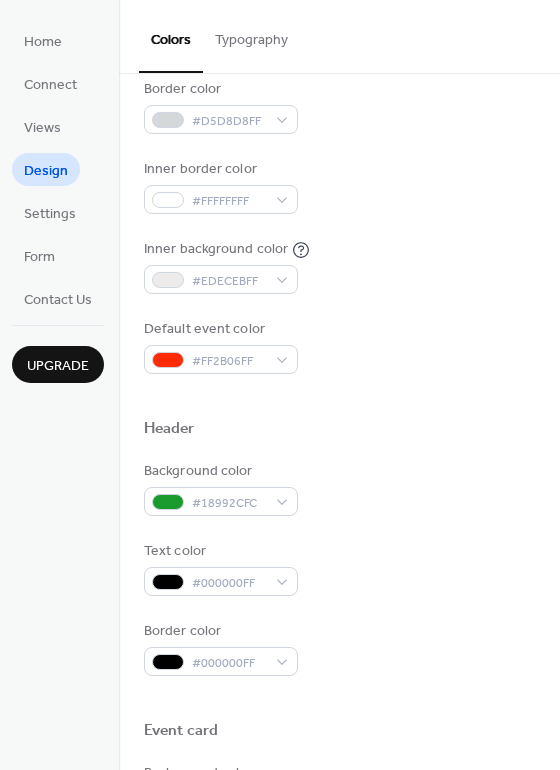 scroll, scrollTop: 138, scrollLeft: 0, axis: vertical 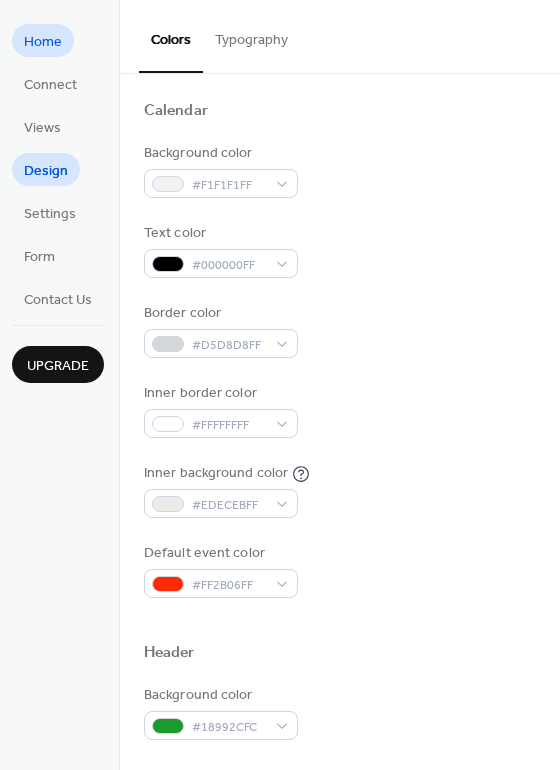 click on "Home" at bounding box center (43, 42) 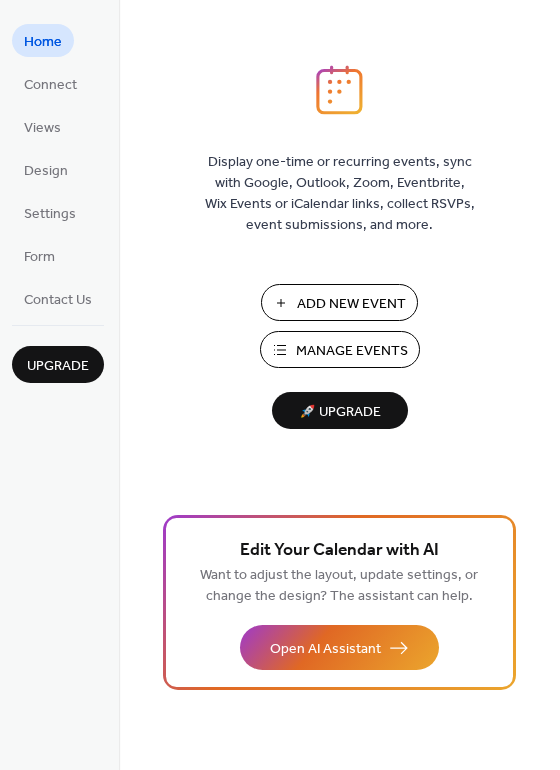 scroll, scrollTop: 0, scrollLeft: 0, axis: both 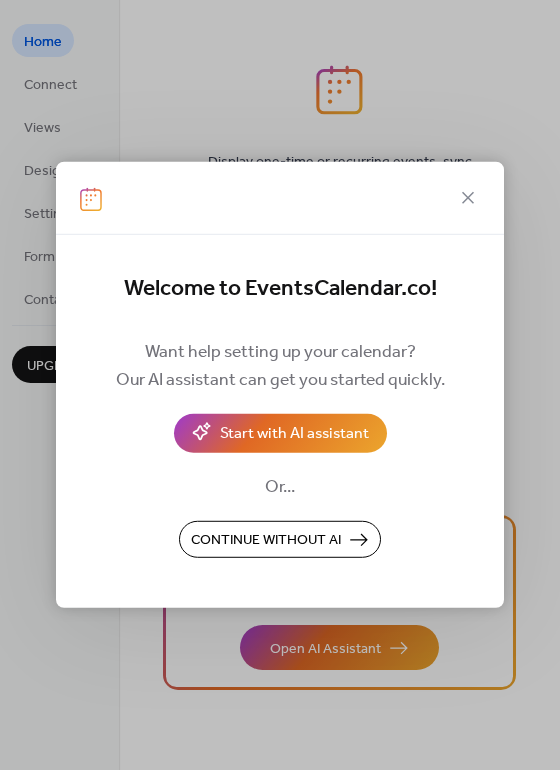 click 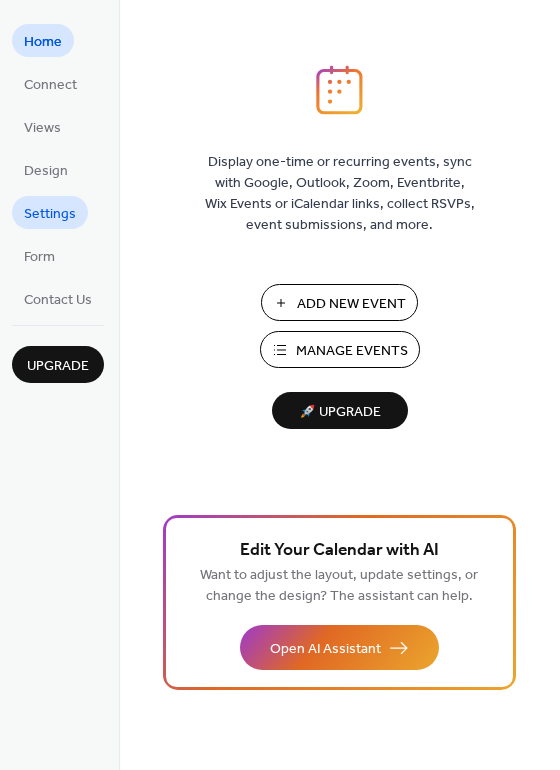 click on "Settings" at bounding box center (50, 214) 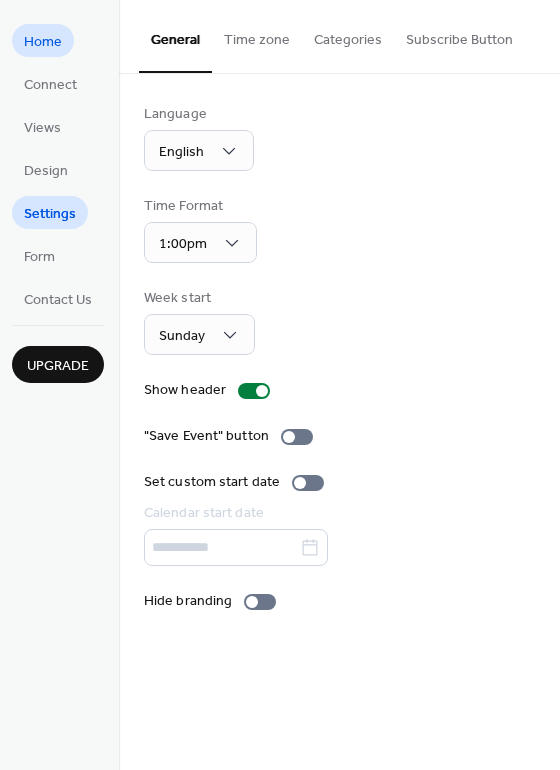 click on "Home" at bounding box center [43, 42] 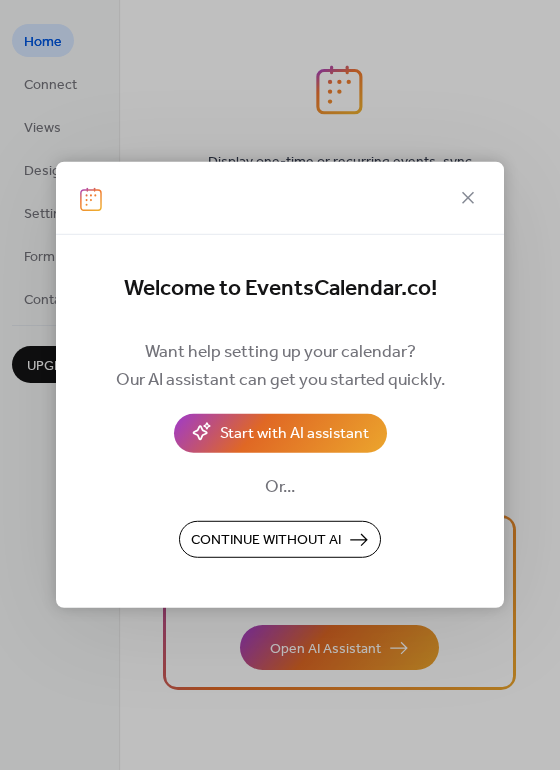 click on "Continue without AI" at bounding box center [266, 541] 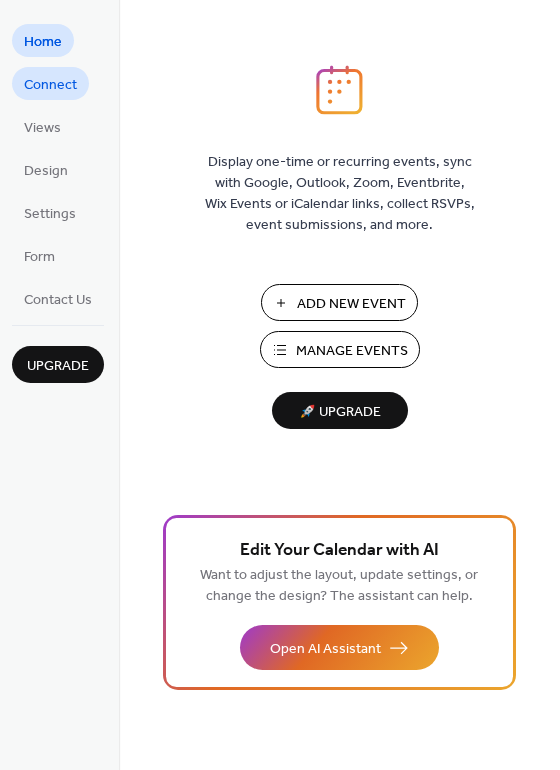 click on "Connect" at bounding box center (50, 85) 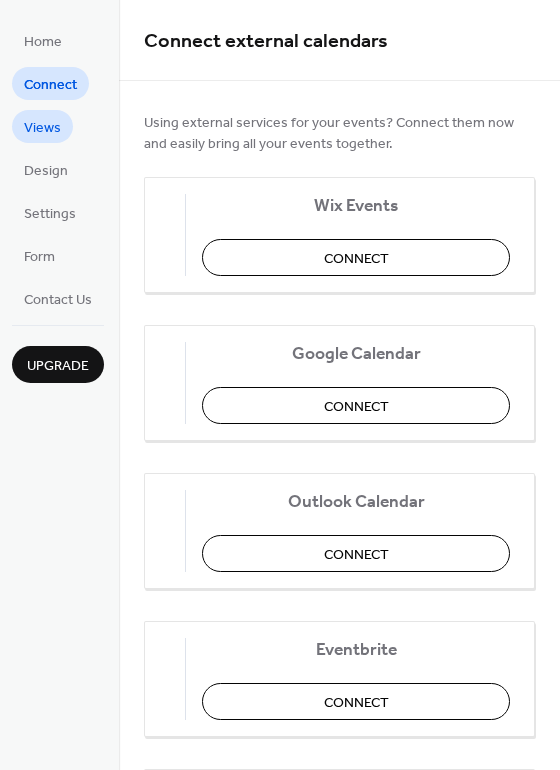 click on "Views" at bounding box center (42, 128) 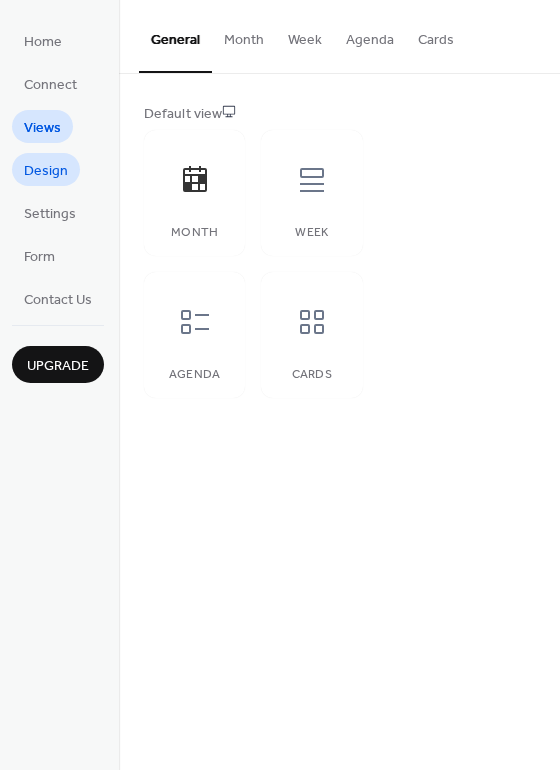 click on "Design" at bounding box center (46, 171) 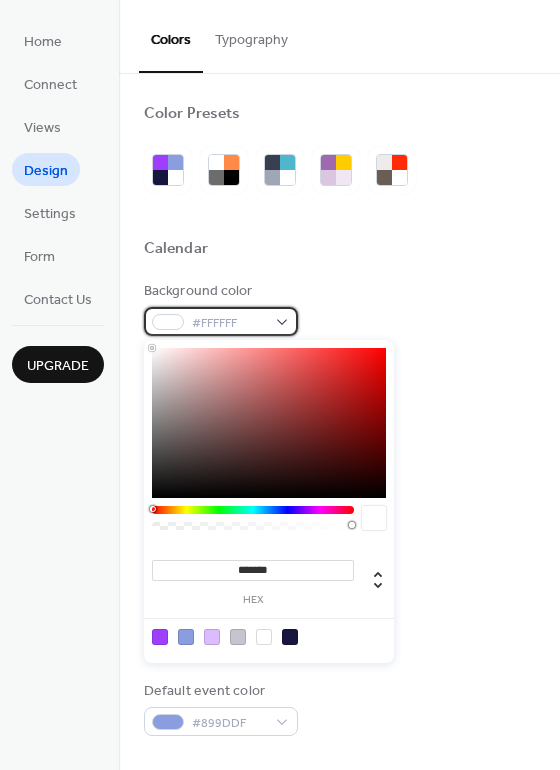 click on "#FFFFFF" at bounding box center [221, 321] 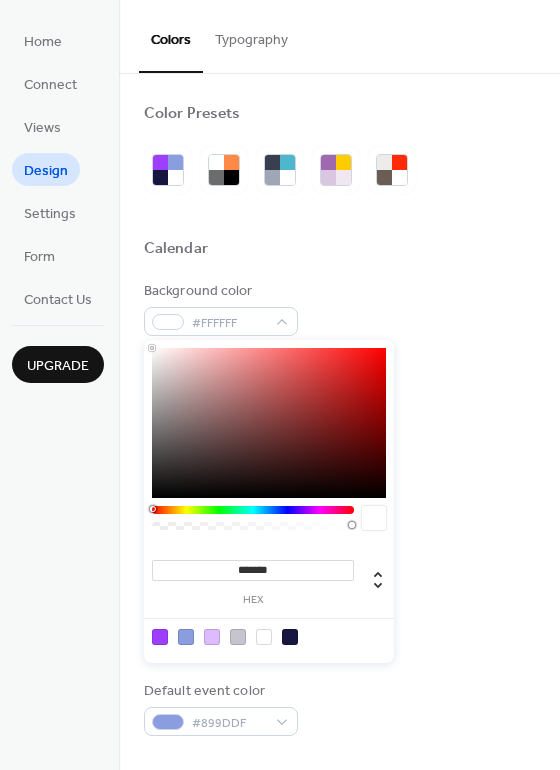 click on "Background color #FFFFFF" at bounding box center [339, 308] 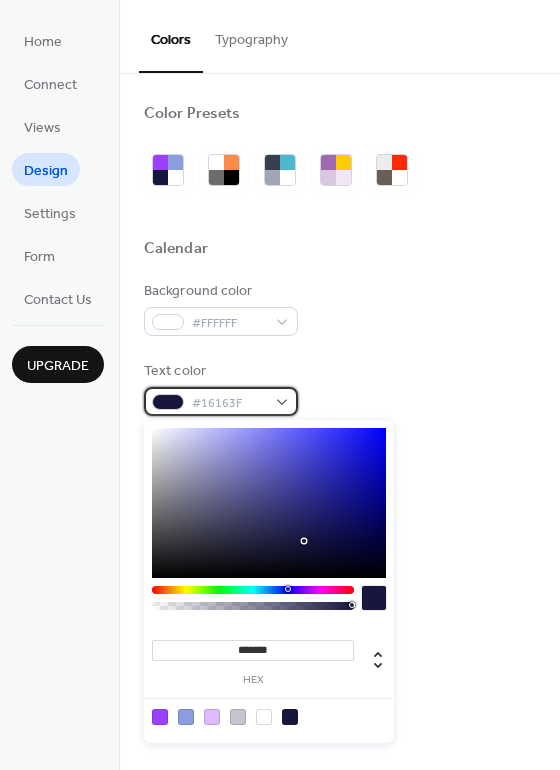 click on "#16163F" at bounding box center [221, 401] 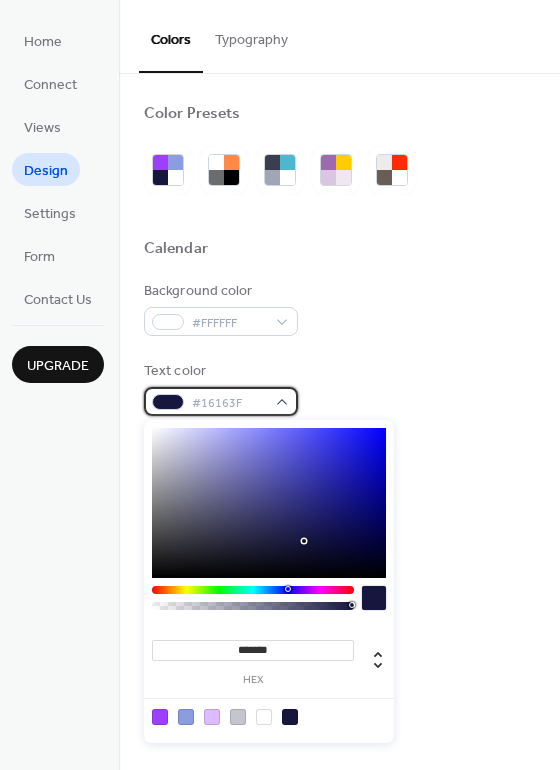 click on "#16163F" at bounding box center (221, 401) 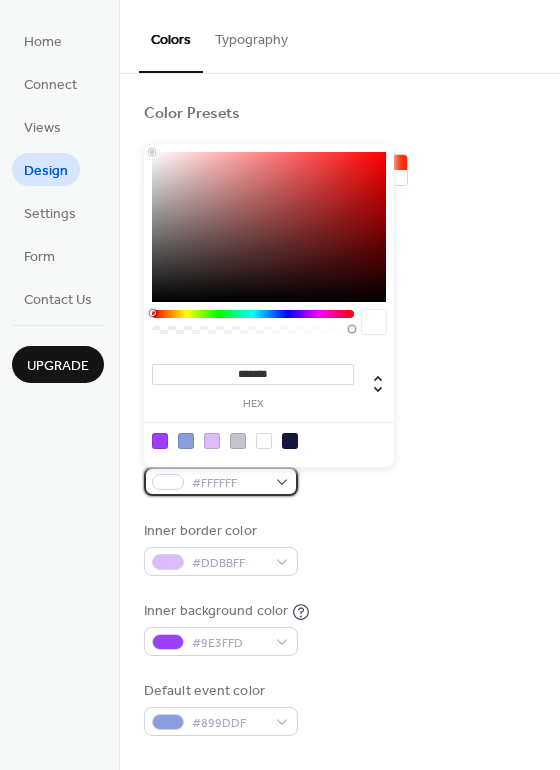 click on "#FFFFFF" at bounding box center [221, 481] 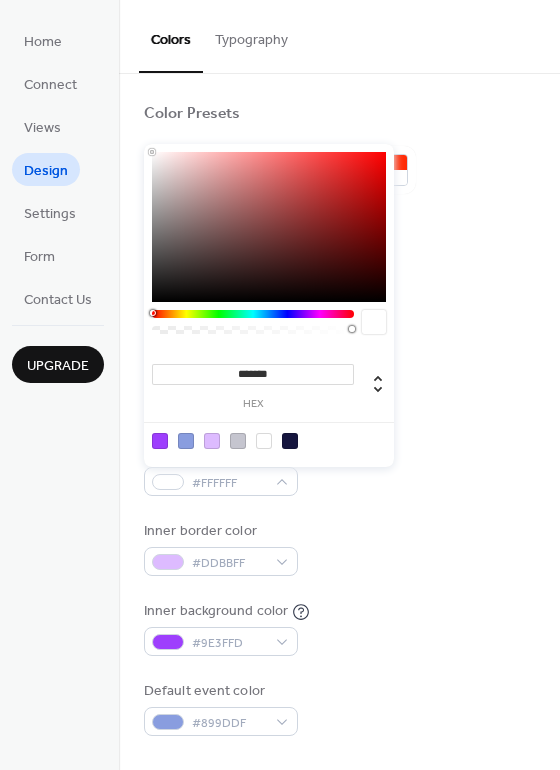 click on "Inner border color #DDBBFF" at bounding box center [339, 548] 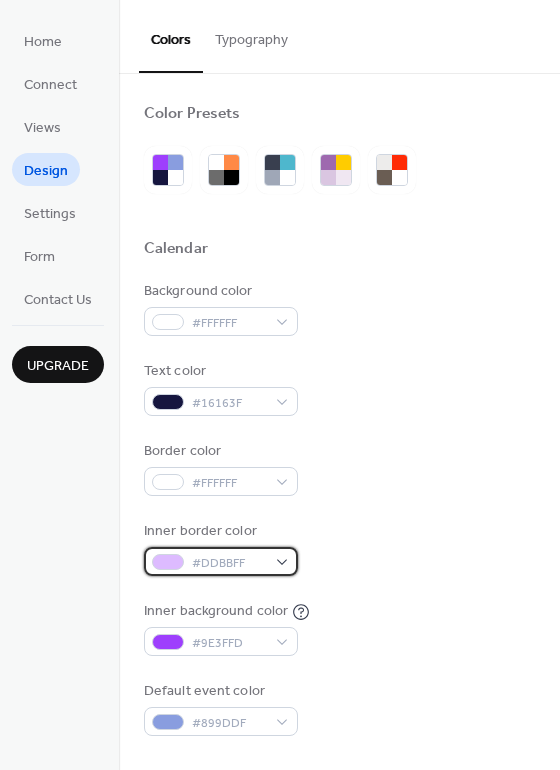 click on "#DDBBFF" at bounding box center (221, 561) 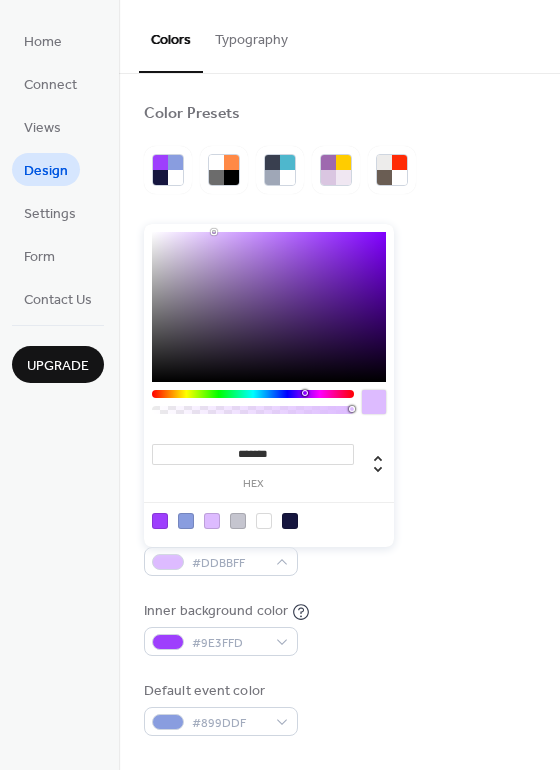click at bounding box center (264, 521) 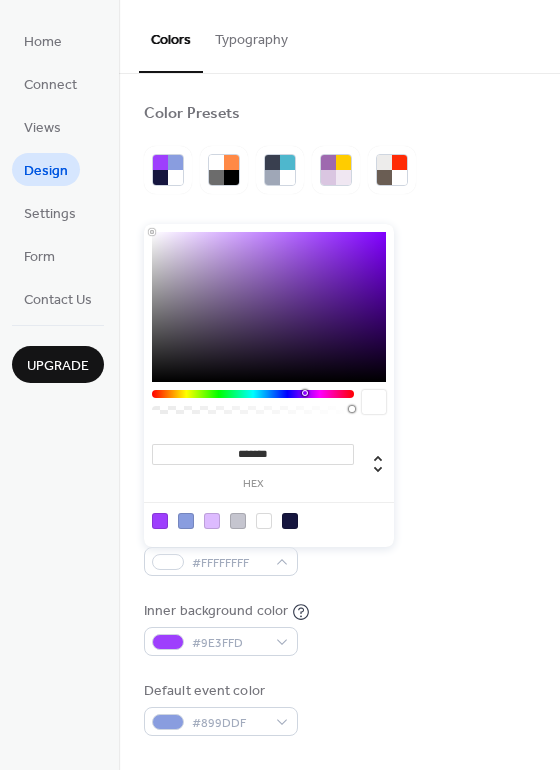 click on "Border color #FFFFFF" at bounding box center (339, 468) 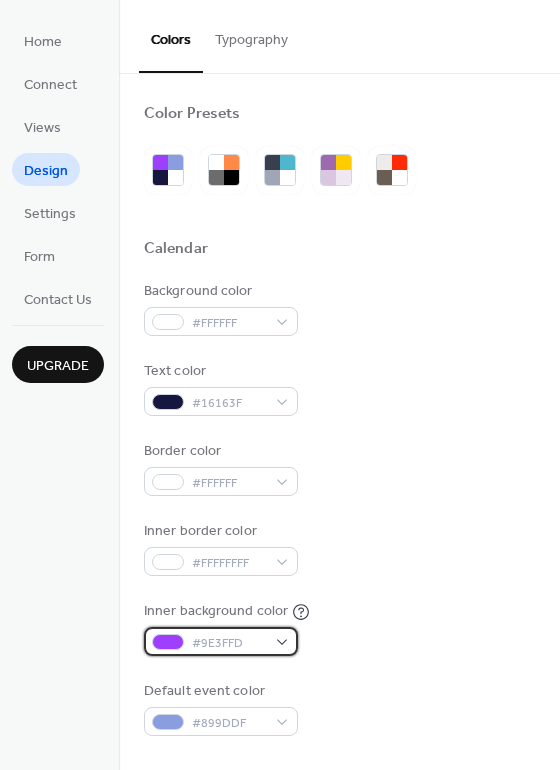 click on "#9E3FFD" at bounding box center [229, 643] 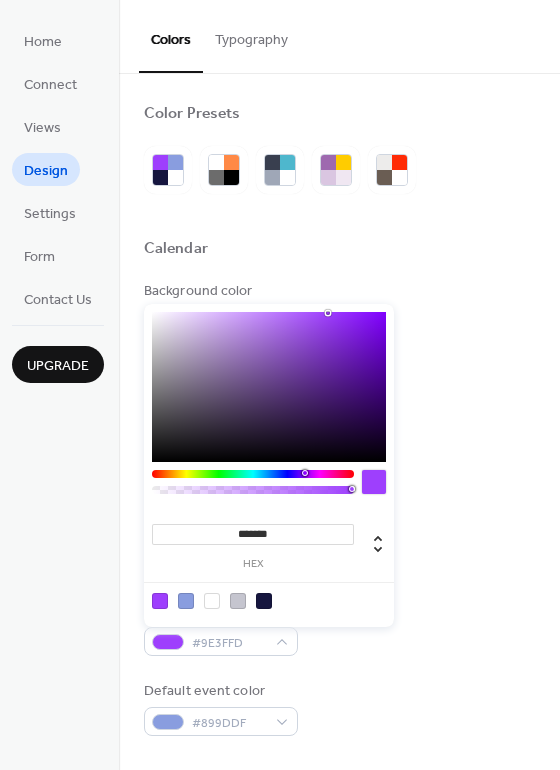 click at bounding box center (212, 601) 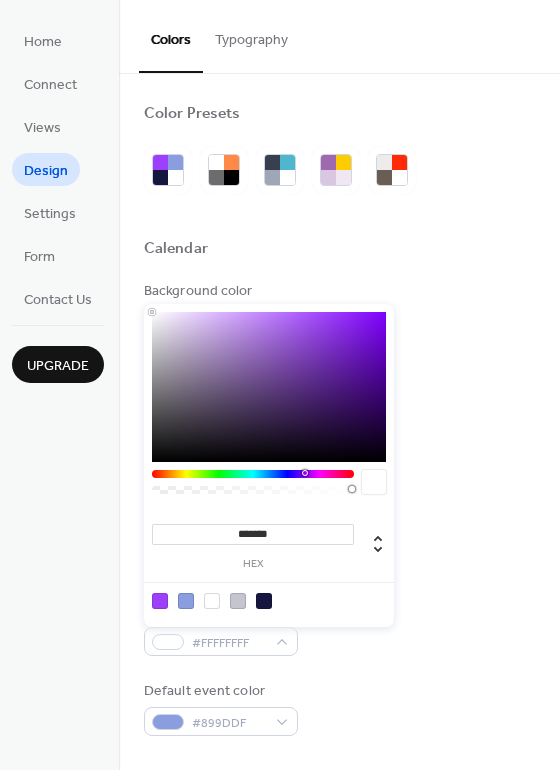 drag, startPoint x: 316, startPoint y: 563, endPoint x: 328, endPoint y: 564, distance: 12.0415945 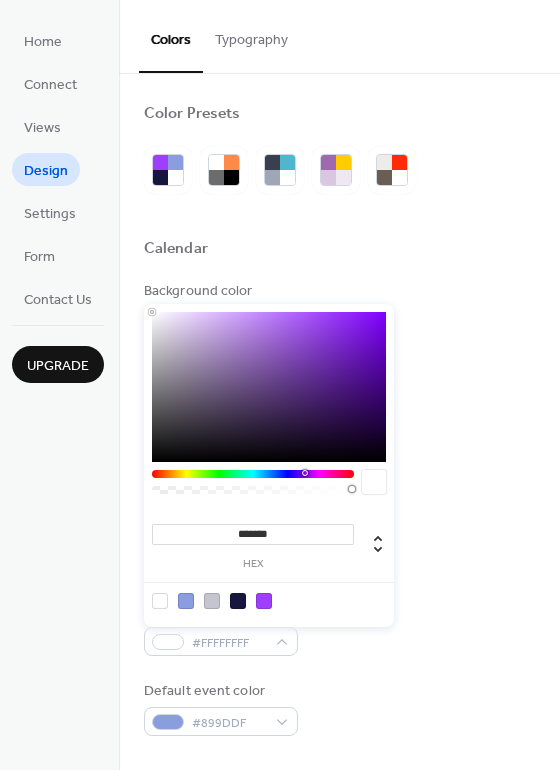 click at bounding box center (238, 601) 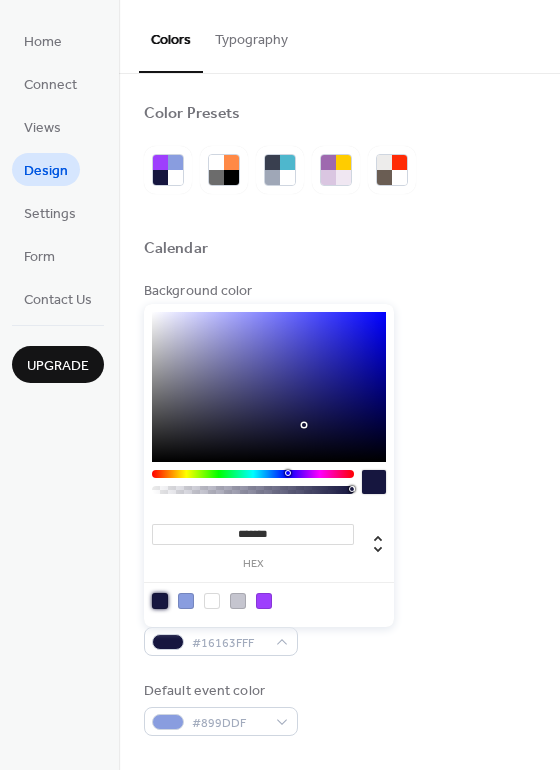 click at bounding box center (212, 601) 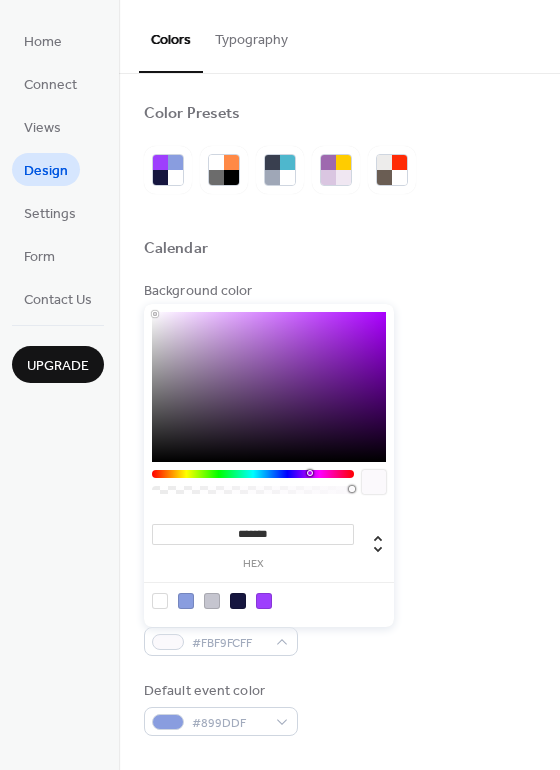 type on "*******" 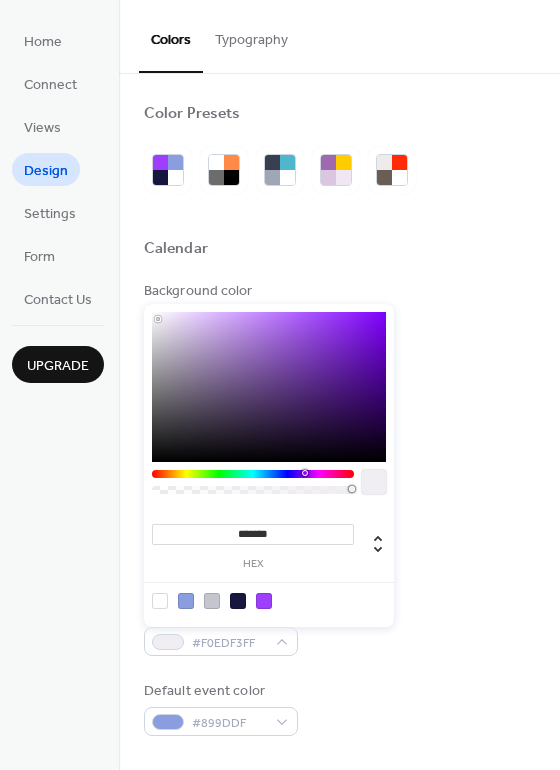 click at bounding box center (160, 321) 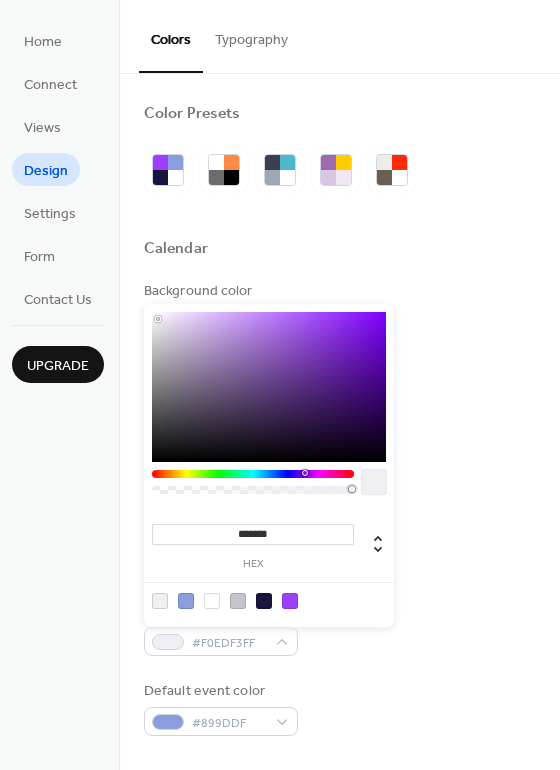 click on "Background color #FFFFFF Text color #16163F Border color #FFFFFF Inner border color #FFFFFFFF Inner background color #F0EDF3FF Default event color #899DDF" at bounding box center [339, 508] 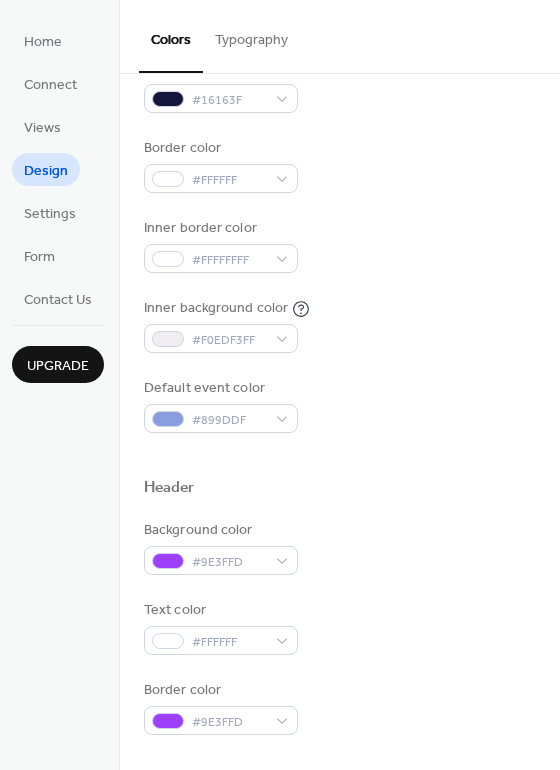 scroll, scrollTop: 317, scrollLeft: 0, axis: vertical 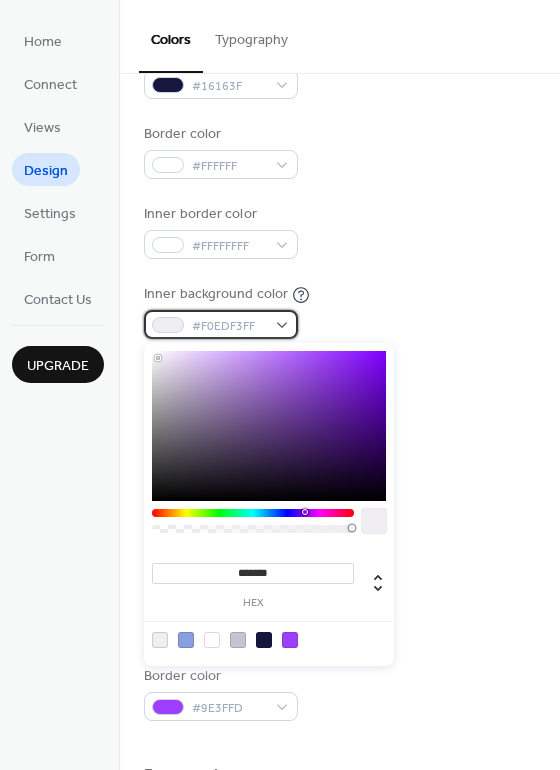 drag, startPoint x: 262, startPoint y: 325, endPoint x: 272, endPoint y: 322, distance: 10.440307 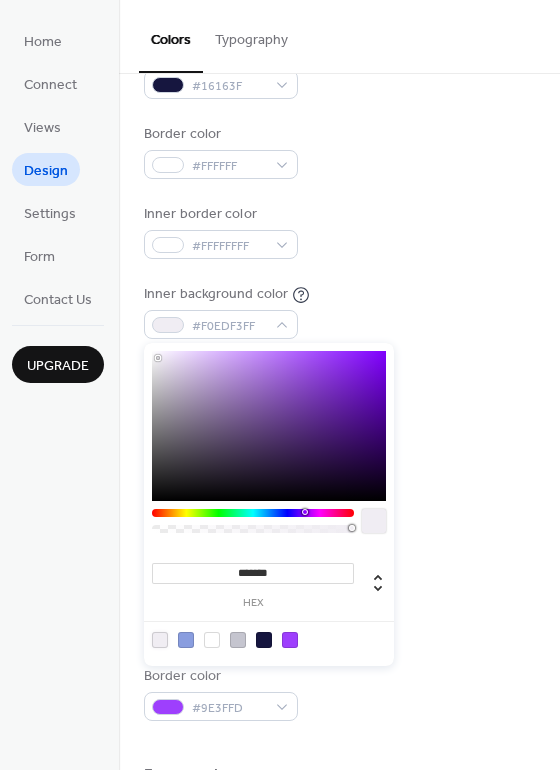 click at bounding box center (160, 640) 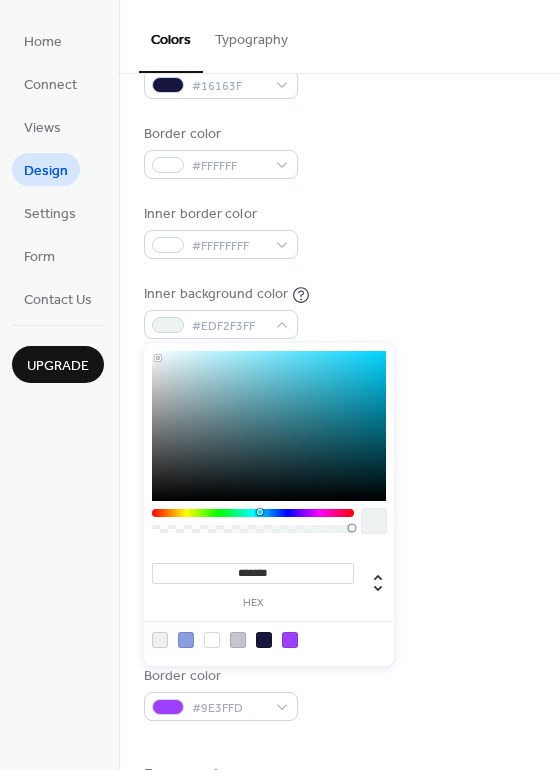 drag, startPoint x: 306, startPoint y: 513, endPoint x: 256, endPoint y: 513, distance: 50 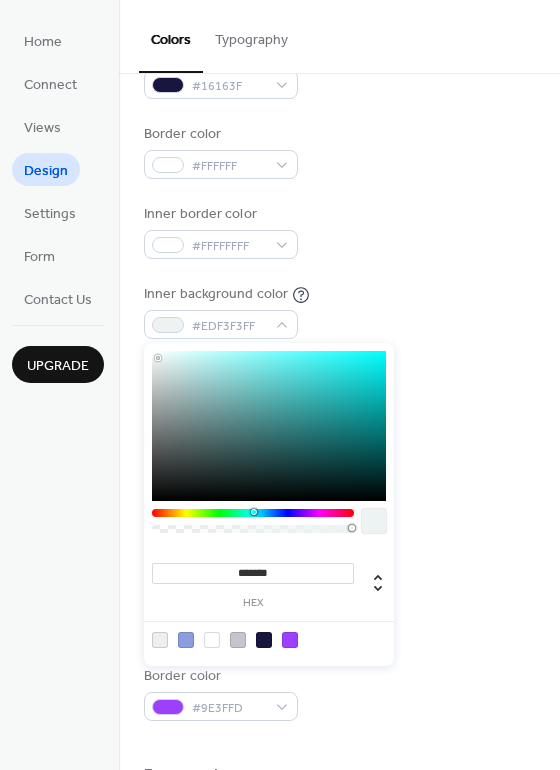 drag, startPoint x: 257, startPoint y: 513, endPoint x: 223, endPoint y: 515, distance: 34.058773 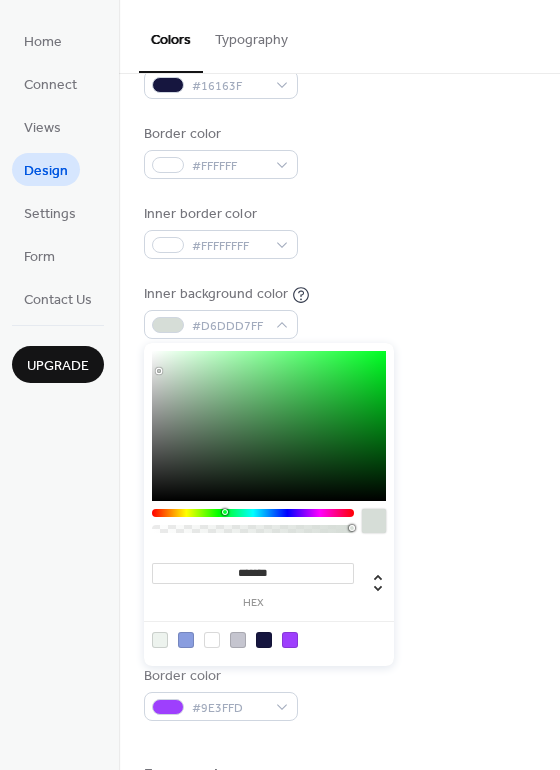 drag, startPoint x: 160, startPoint y: 360, endPoint x: 159, endPoint y: 374, distance: 14.035668 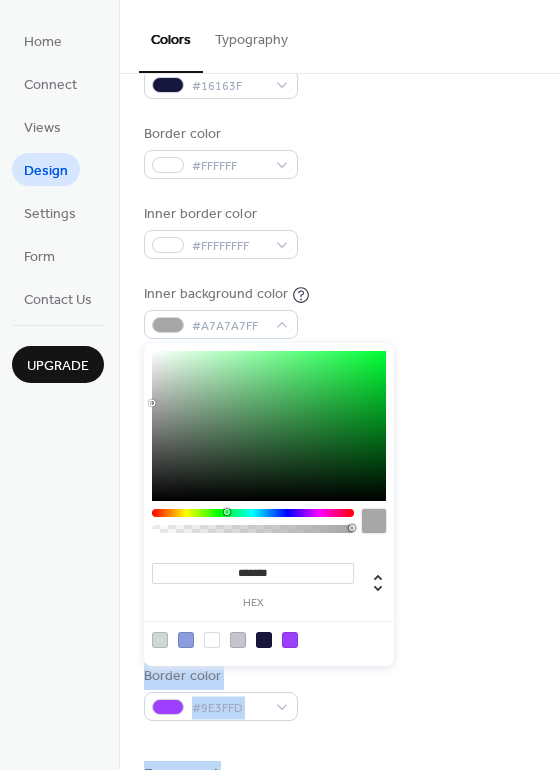 drag, startPoint x: 159, startPoint y: 374, endPoint x: 142, endPoint y: 403, distance: 33.61547 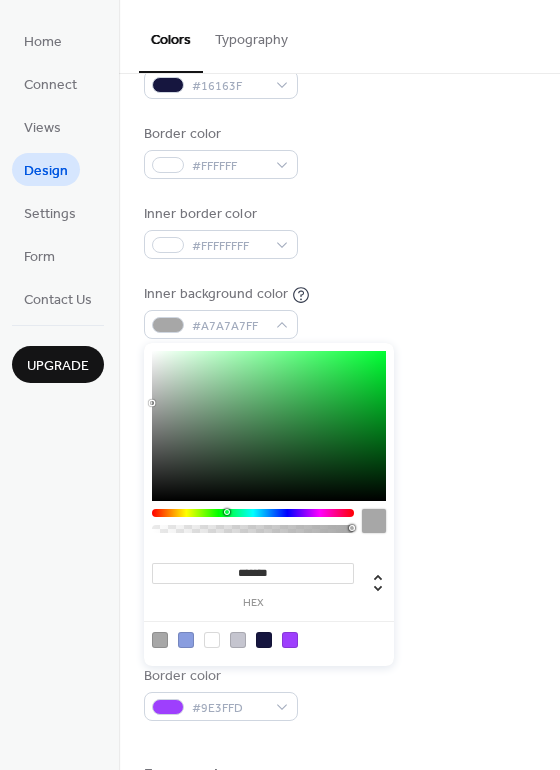 drag, startPoint x: 341, startPoint y: 531, endPoint x: 305, endPoint y: 532, distance: 36.013885 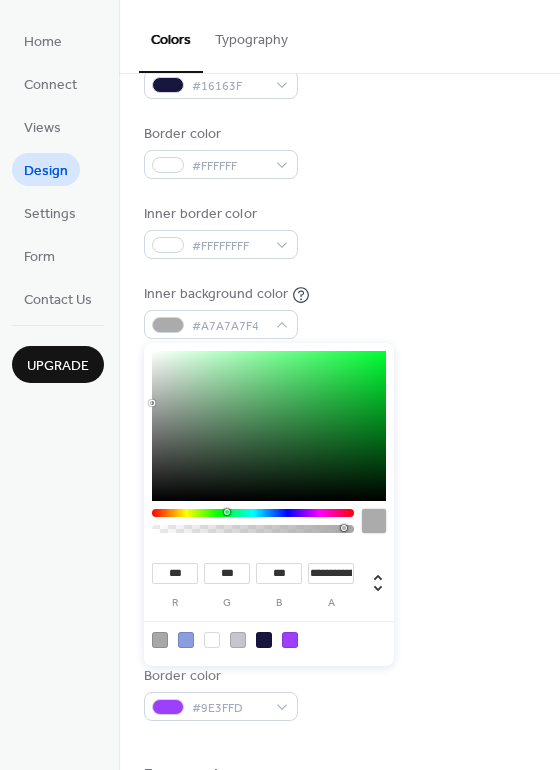 drag, startPoint x: 344, startPoint y: 532, endPoint x: 282, endPoint y: 531, distance: 62.008064 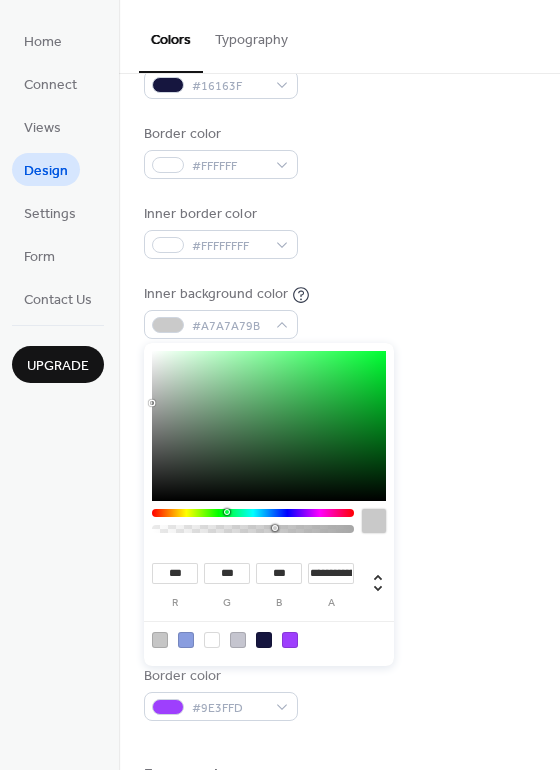 type on "**********" 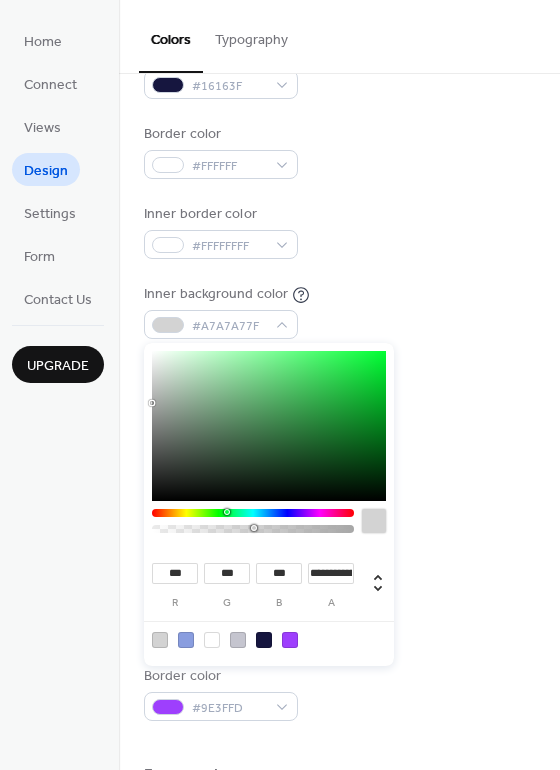 click on "Background color #FFFFFF Text color #16163F Border color #FFFFFF Inner border color #FFFFFFFF Inner background color #A7A7A77F Default event color #899DDF" at bounding box center (339, 191) 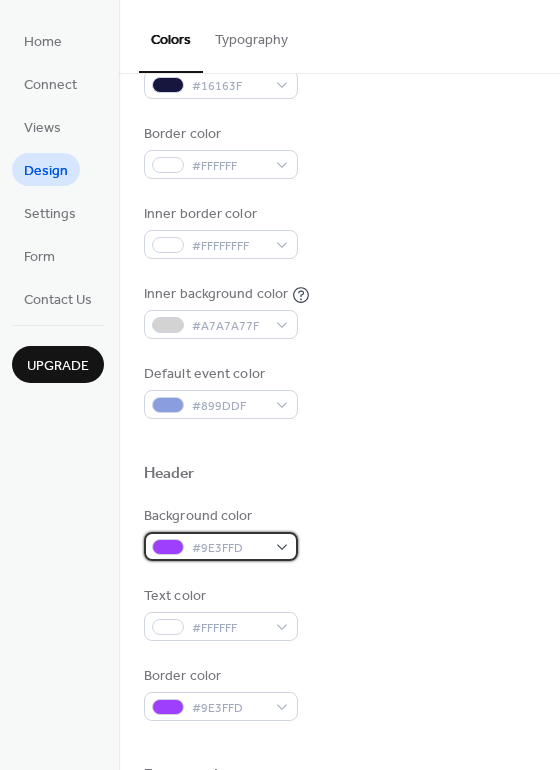 click on "#9E3FFD" at bounding box center (229, 548) 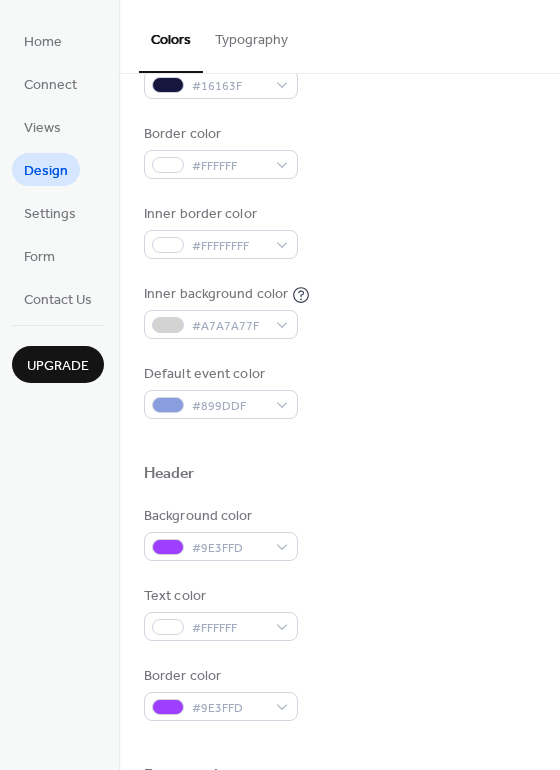 click on "Background color #9E3FFD Text color #FFFFFF Border color #9E3FFD" at bounding box center [339, 613] 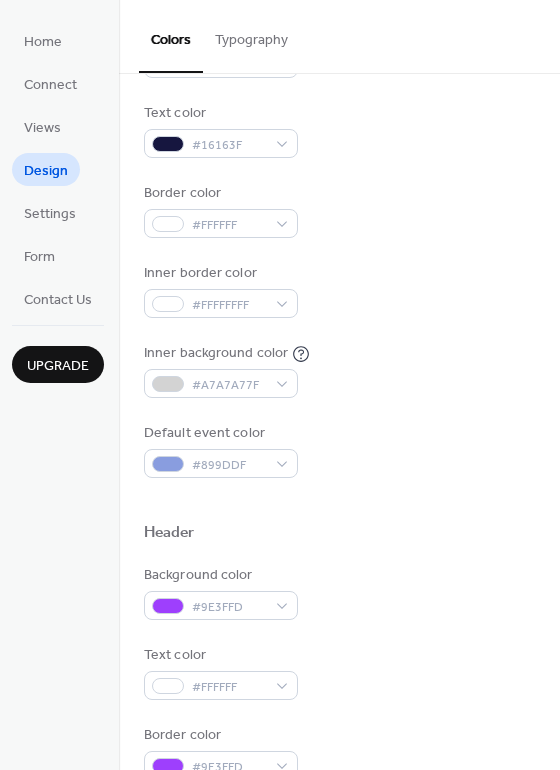 scroll, scrollTop: 856, scrollLeft: 0, axis: vertical 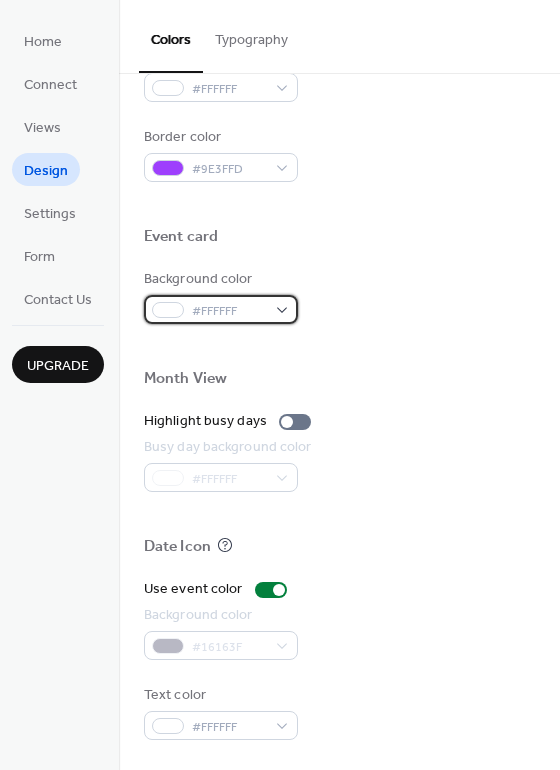click at bounding box center (168, 310) 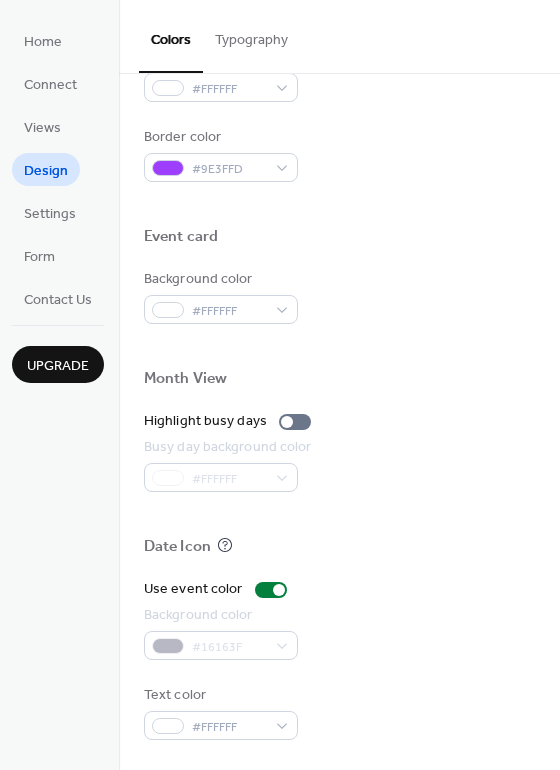 click at bounding box center [339, 261] 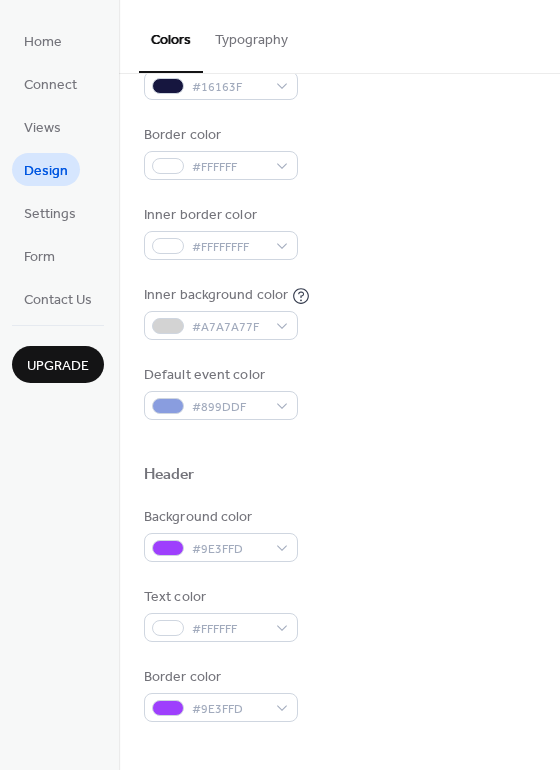 scroll, scrollTop: 580, scrollLeft: 0, axis: vertical 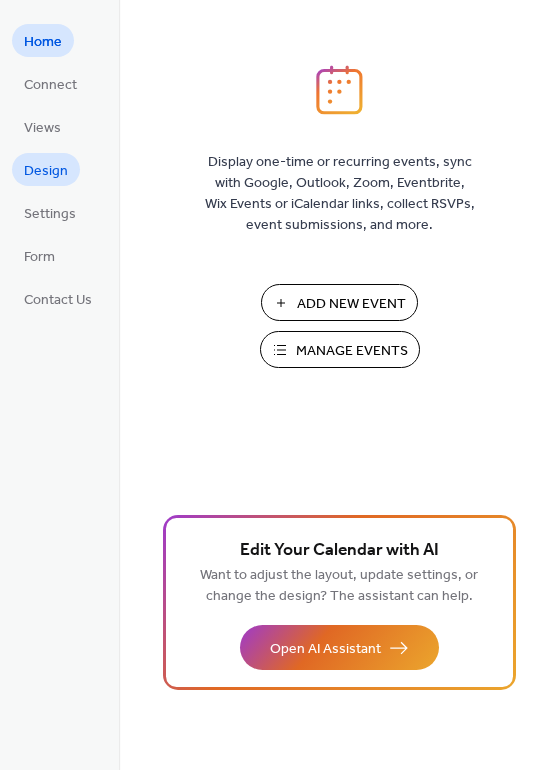click on "Design" at bounding box center (46, 171) 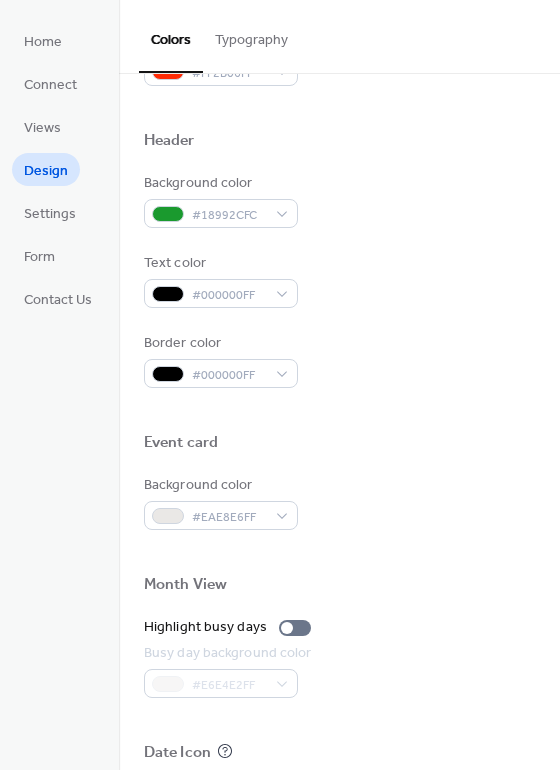 scroll, scrollTop: 684, scrollLeft: 0, axis: vertical 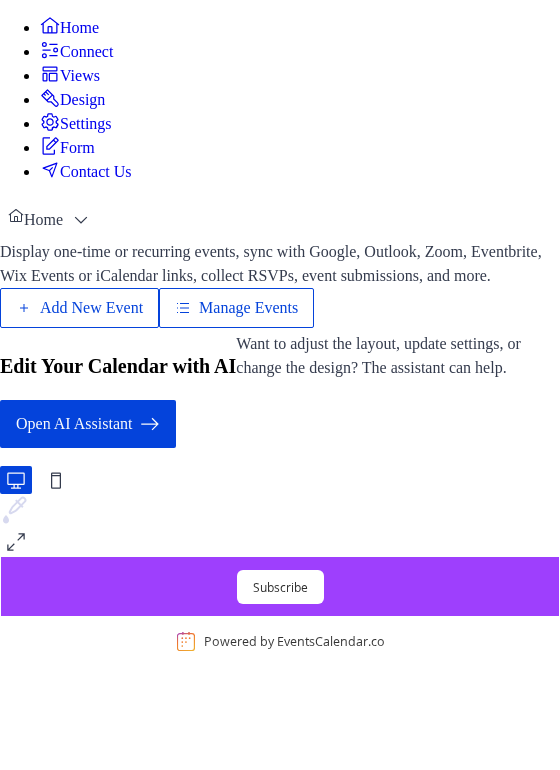 click on "Design" at bounding box center [82, 100] 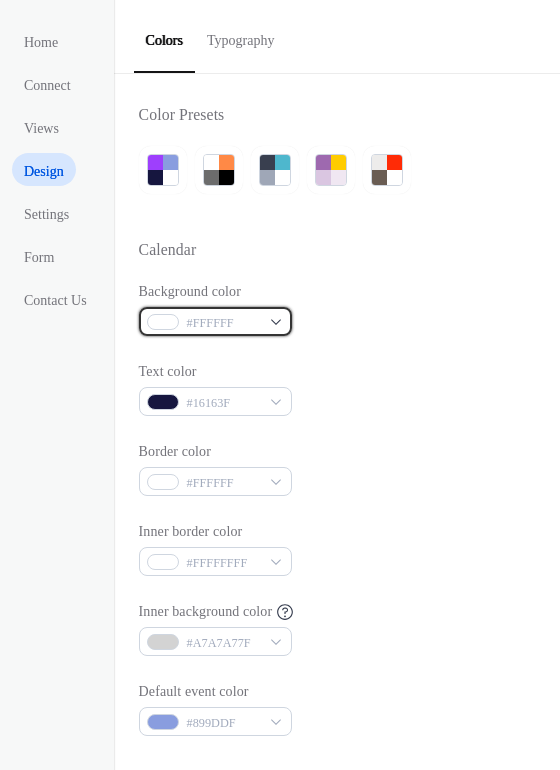 click on "#FFFFFF" at bounding box center [216, 321] 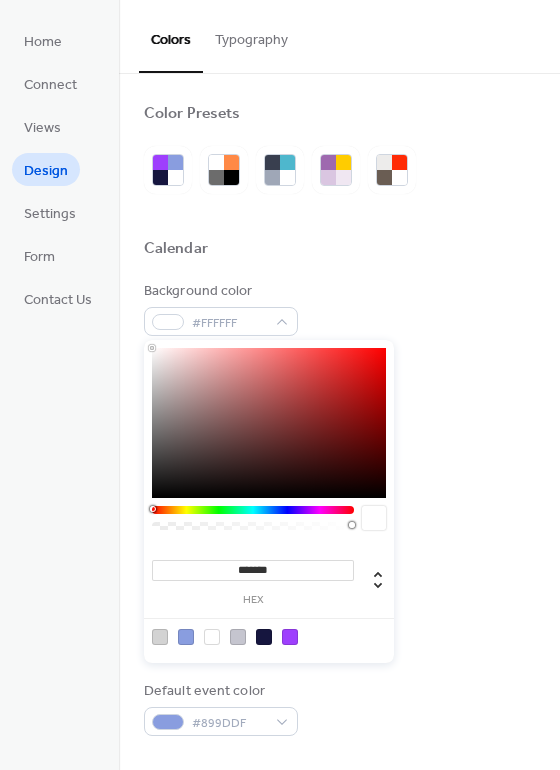 drag, startPoint x: 280, startPoint y: 565, endPoint x: 244, endPoint y: 564, distance: 36.013885 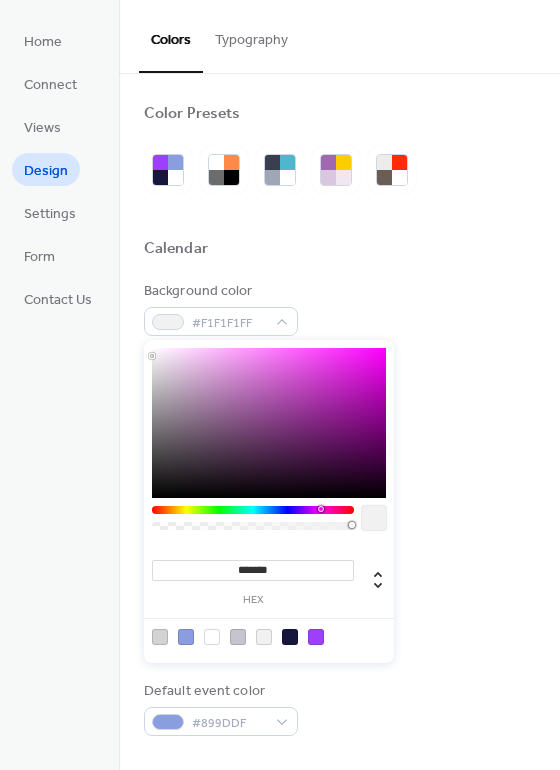 click on "*******" at bounding box center [253, 570] 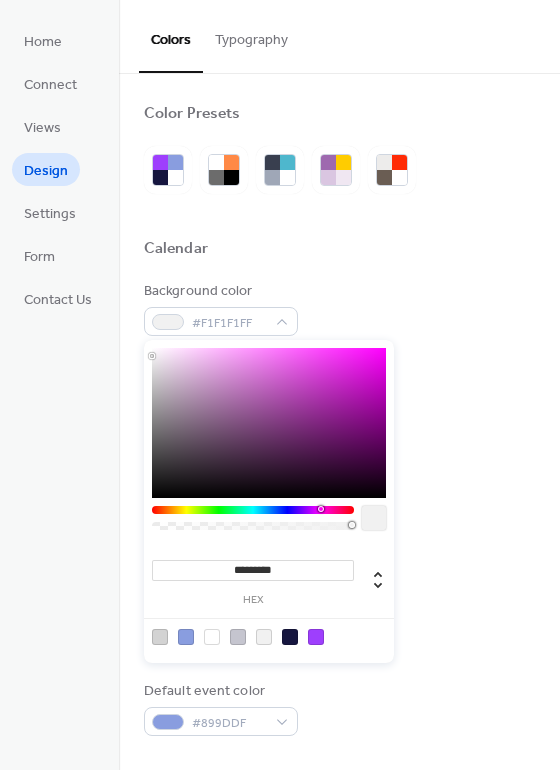 type on "*********" 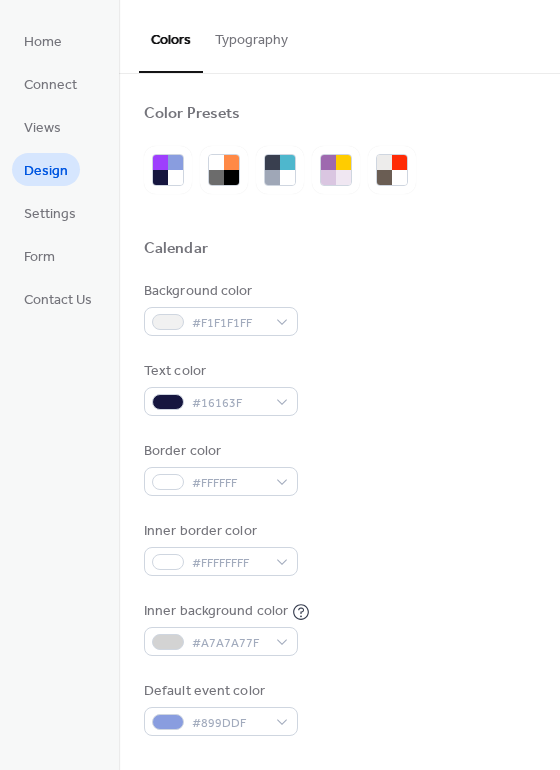 click on "Background color #F1F1F1FF Text color #16163F Border color #FFFFFF Inner border color #FFFFFFFF Inner background color #A7A7A77F Default event color #899DDF" at bounding box center [339, 508] 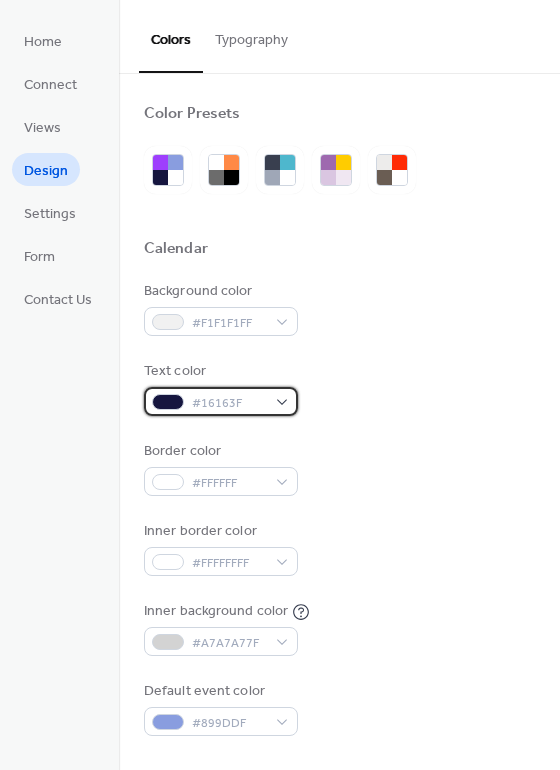 click on "#16163F" at bounding box center (221, 401) 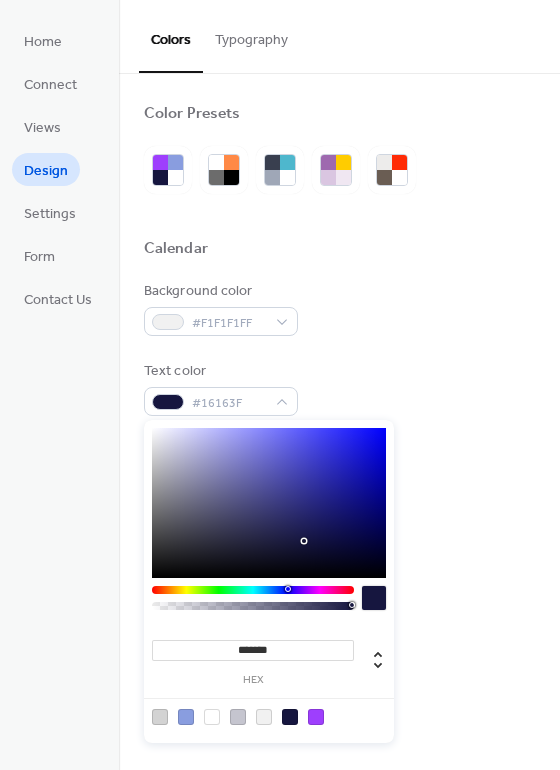 drag, startPoint x: 254, startPoint y: 648, endPoint x: 206, endPoint y: 647, distance: 48.010414 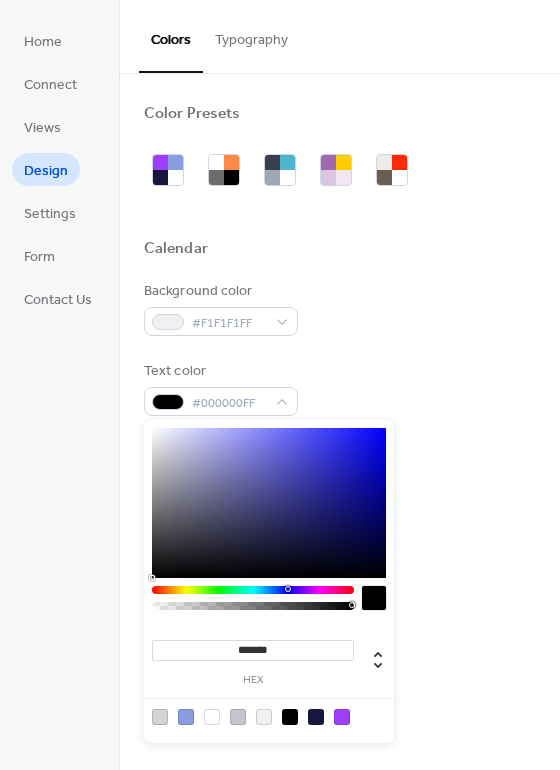 click on "hex" at bounding box center (253, 680) 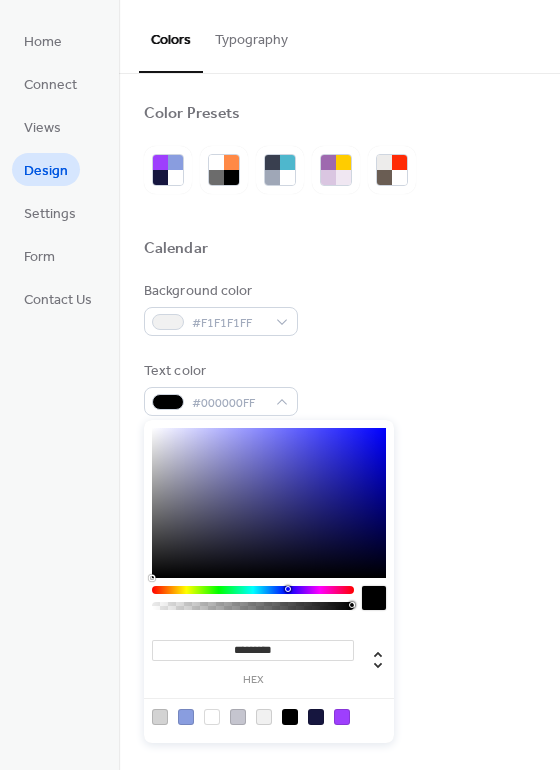 type on "*********" 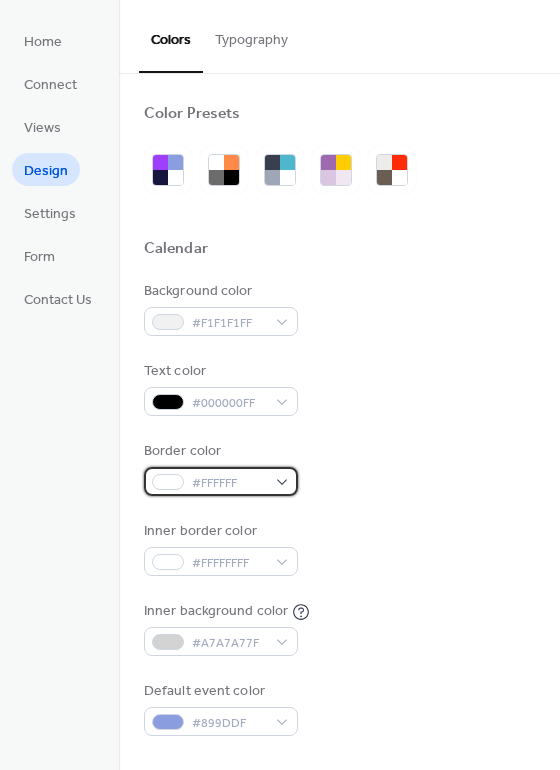 click on "#FFFFFF" at bounding box center [221, 481] 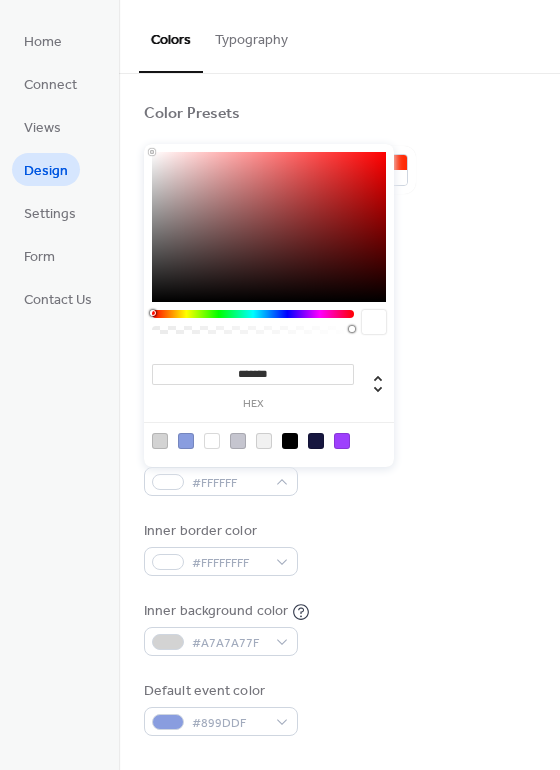 drag, startPoint x: 270, startPoint y: 375, endPoint x: 192, endPoint y: 382, distance: 78.31347 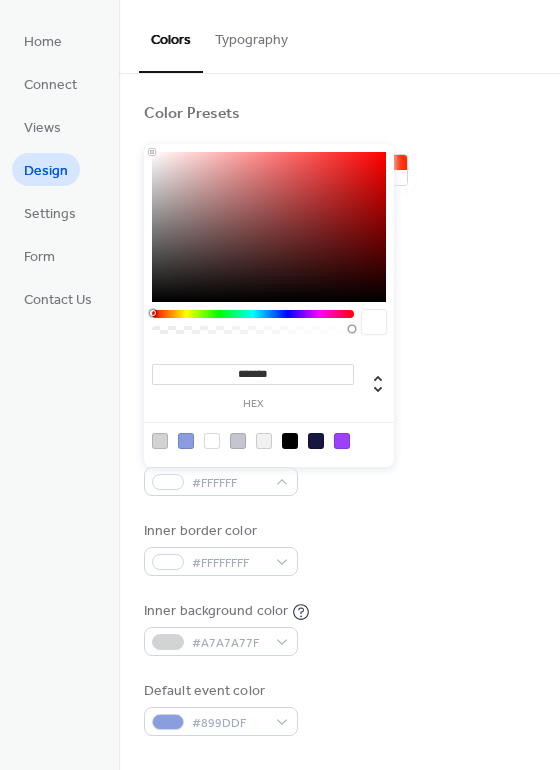 click on "*******" at bounding box center (253, 374) 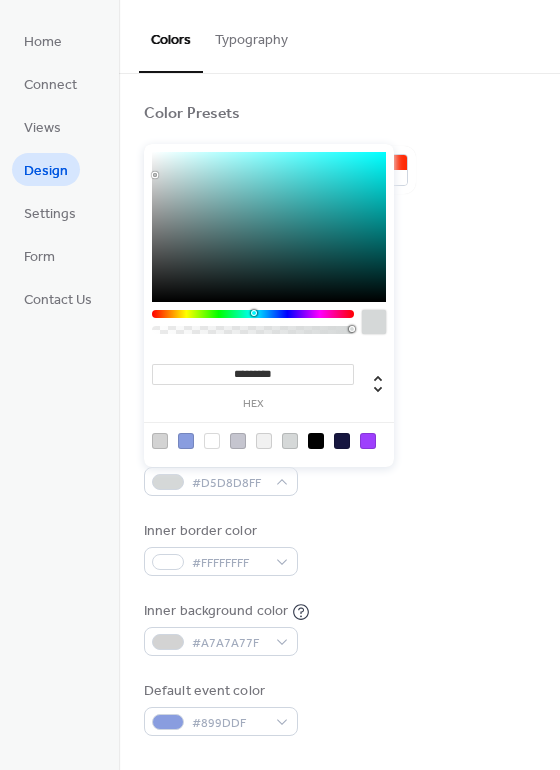 type on "*********" 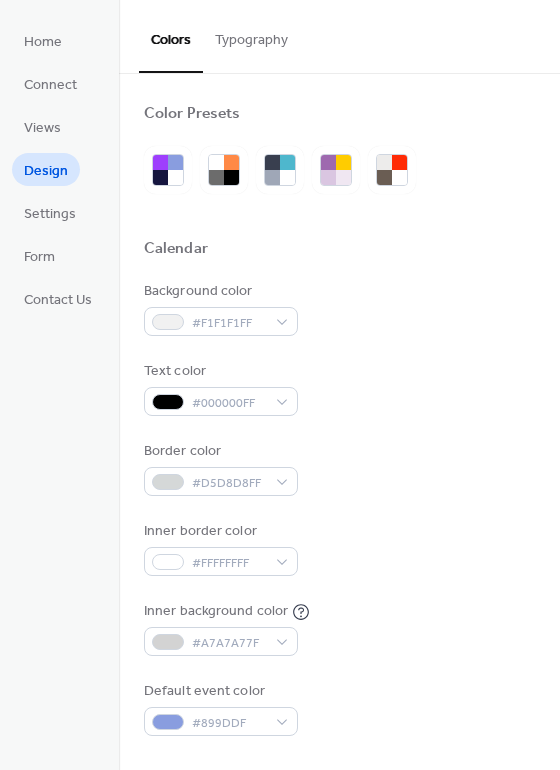 click on "Background color #F1F1F1FF Text color #000000FF Border color #D5D8D8FF Inner border color #FFFFFFFF Inner background color #A7A7A77F Default event color #899DDF" at bounding box center [339, 508] 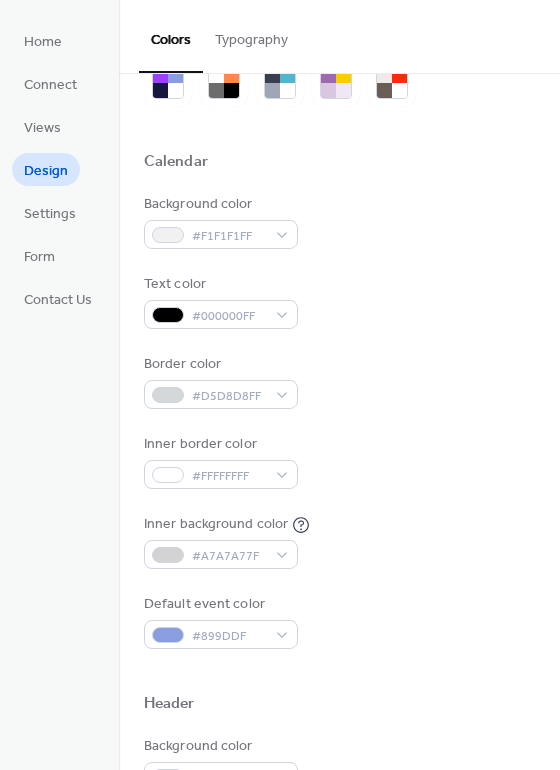 scroll, scrollTop: 107, scrollLeft: 0, axis: vertical 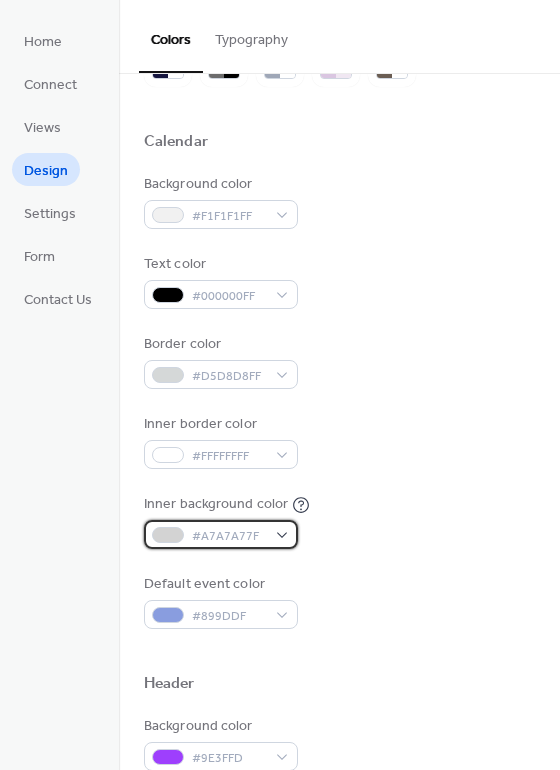 click on "#A7A7A77F" at bounding box center (221, 534) 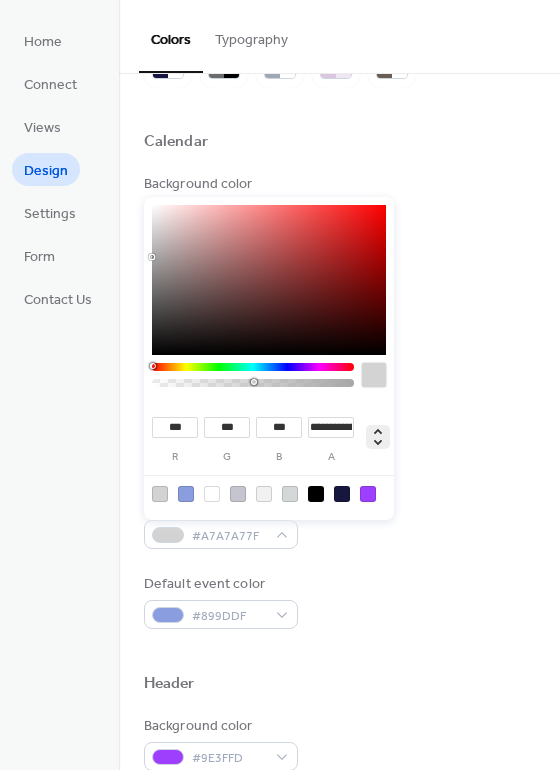 click 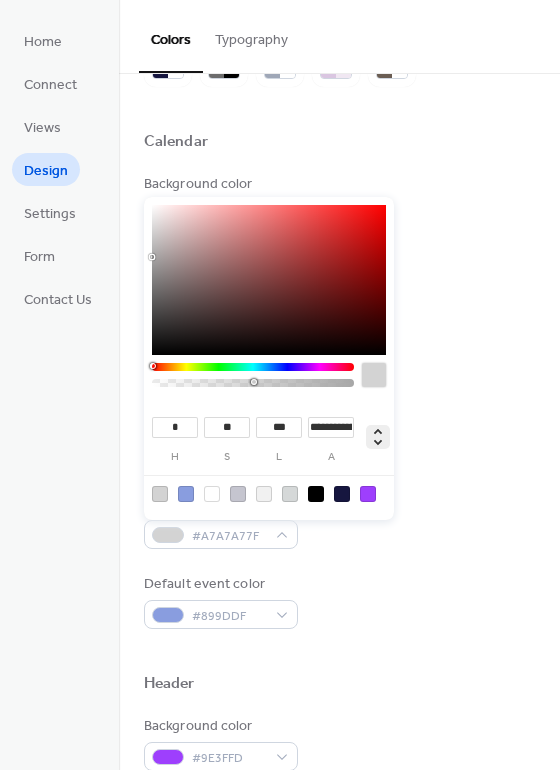 click 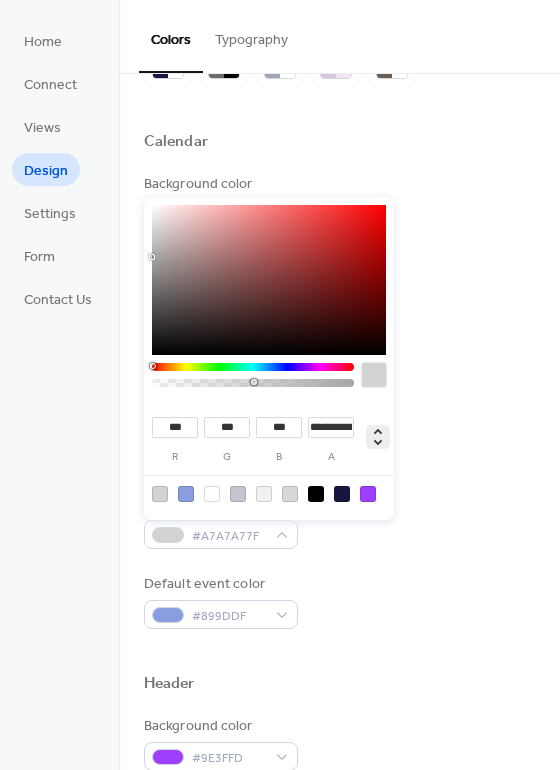 click 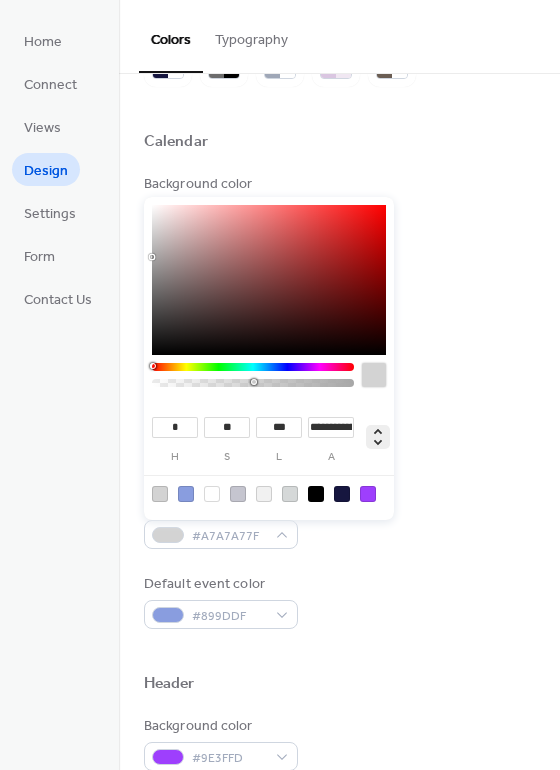 click 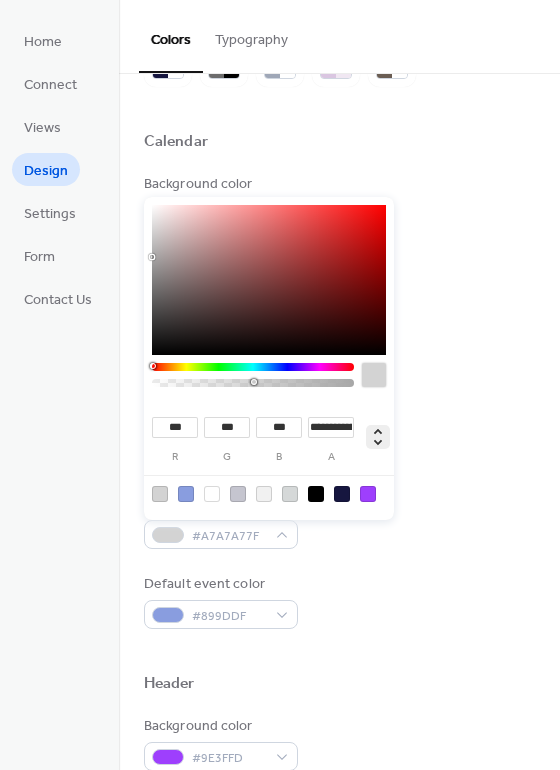 click 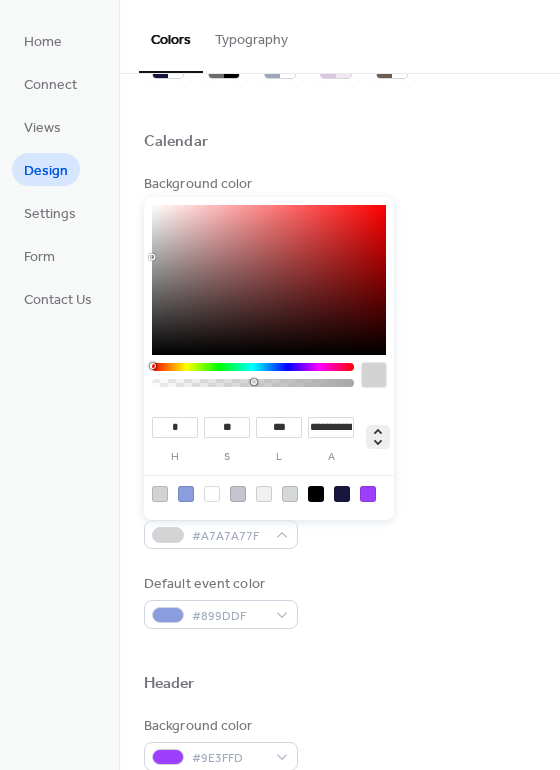 click 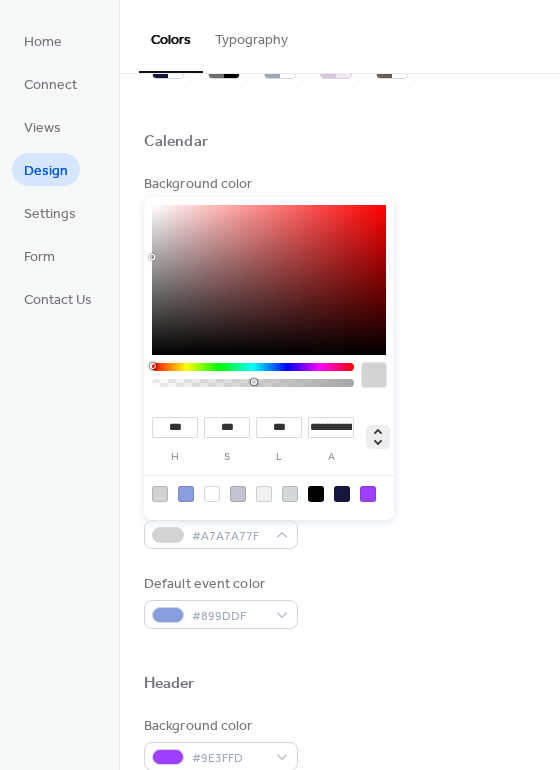 click 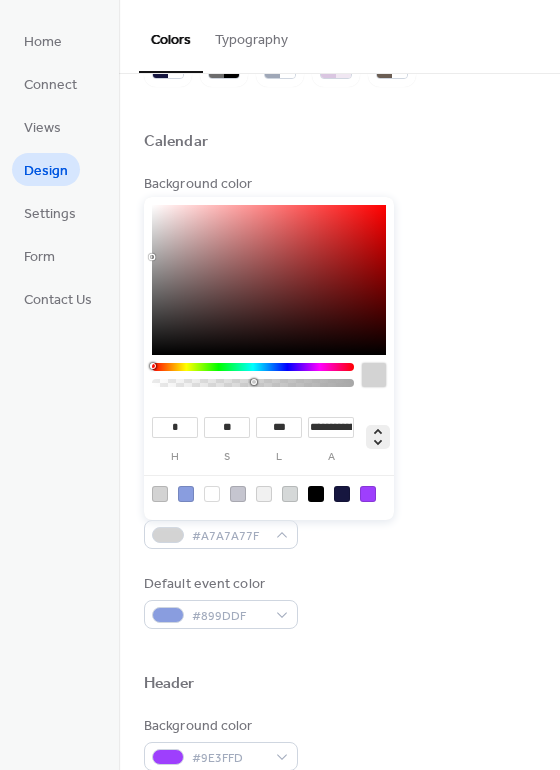 click 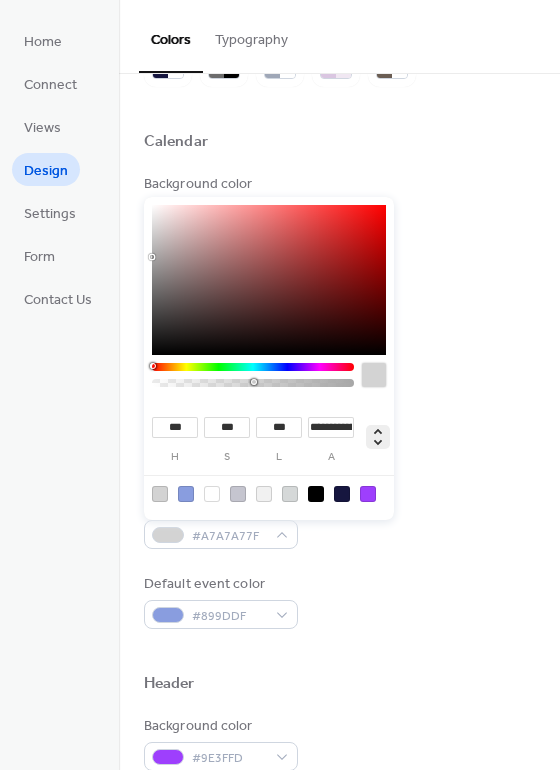 click 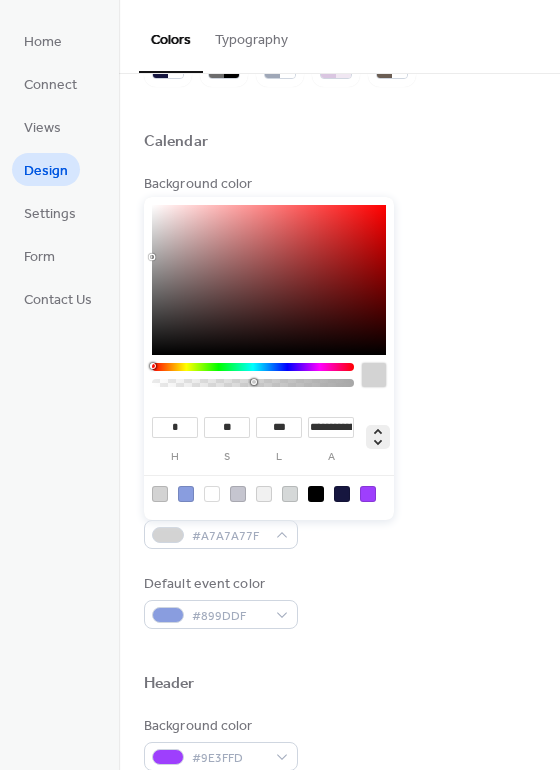 click 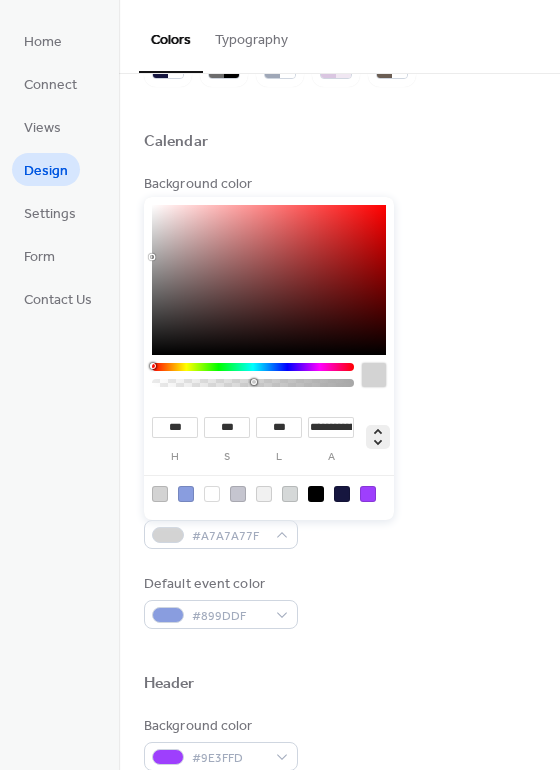 click 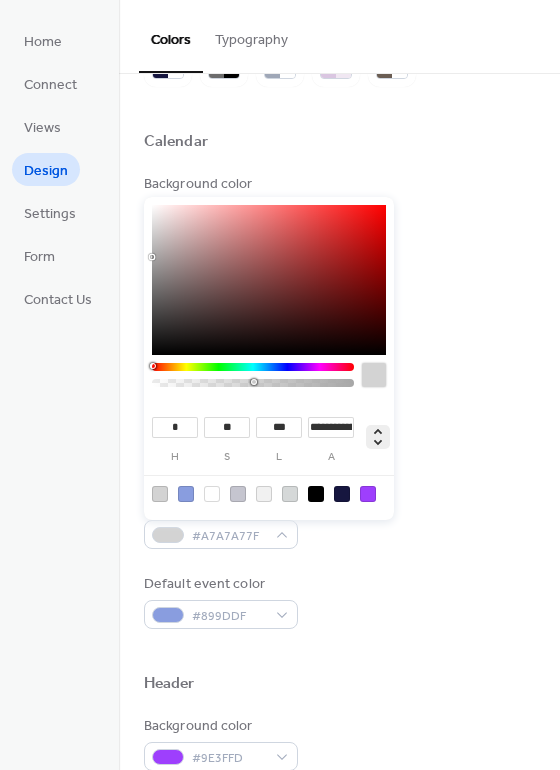 click 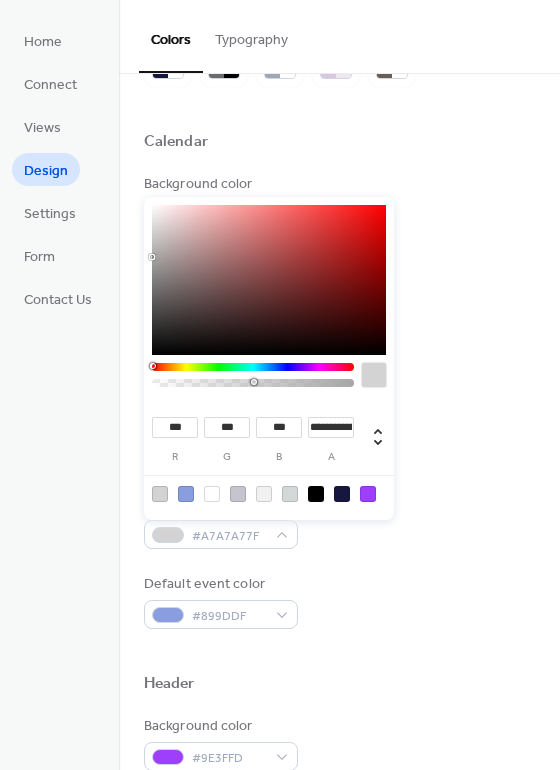 click on "**********" at bounding box center [269, 430] 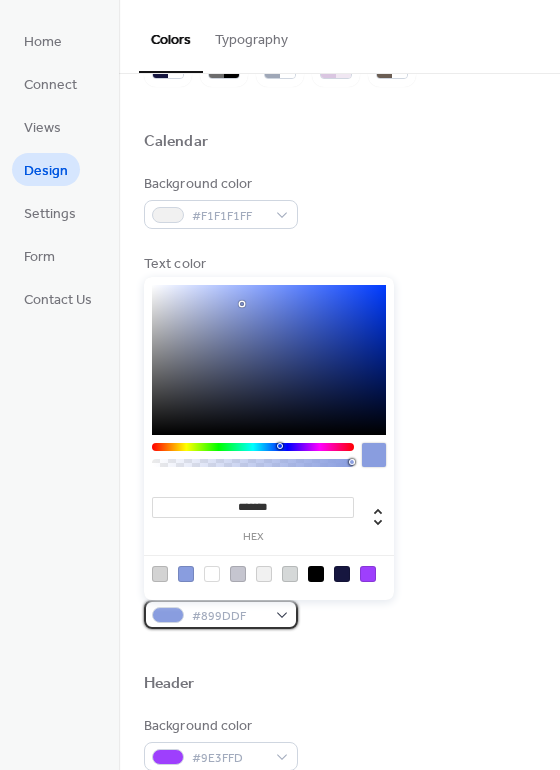 click on "#899DDF" at bounding box center [221, 614] 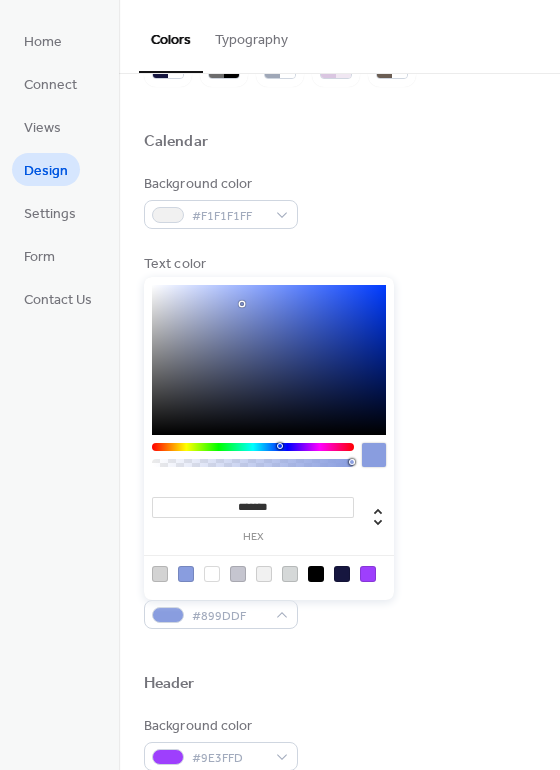 drag, startPoint x: 287, startPoint y: 504, endPoint x: 238, endPoint y: 500, distance: 49.162994 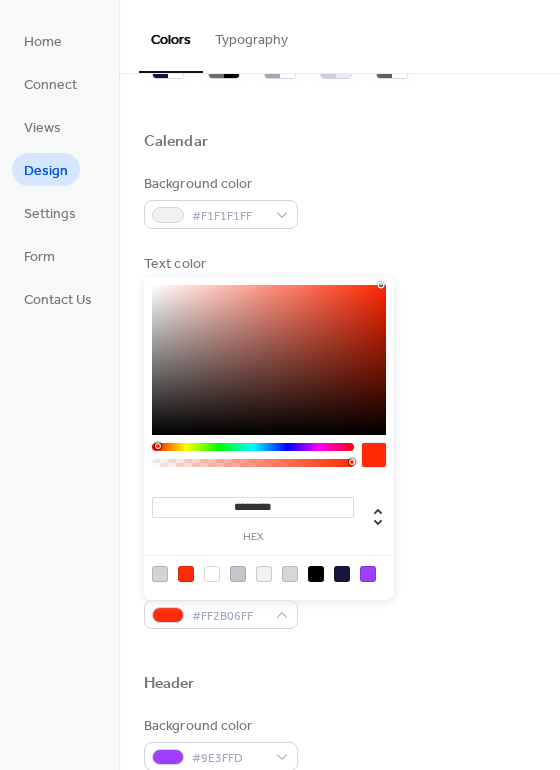 type on "*********" 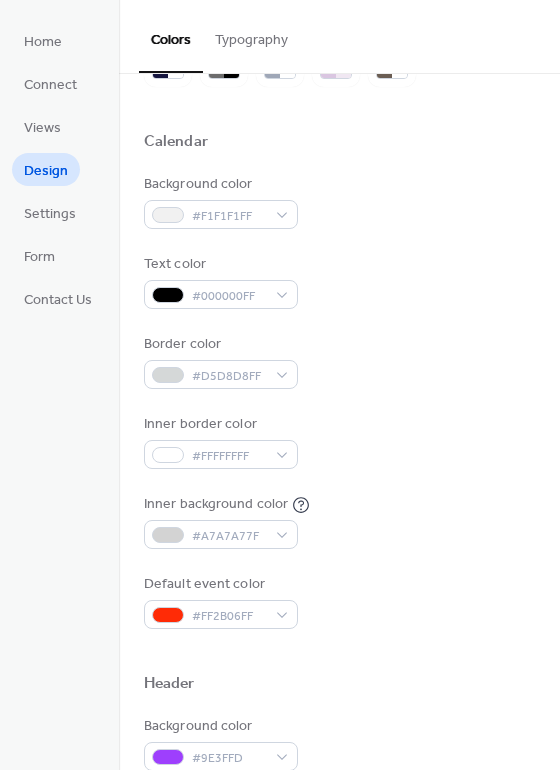 click at bounding box center [339, 651] 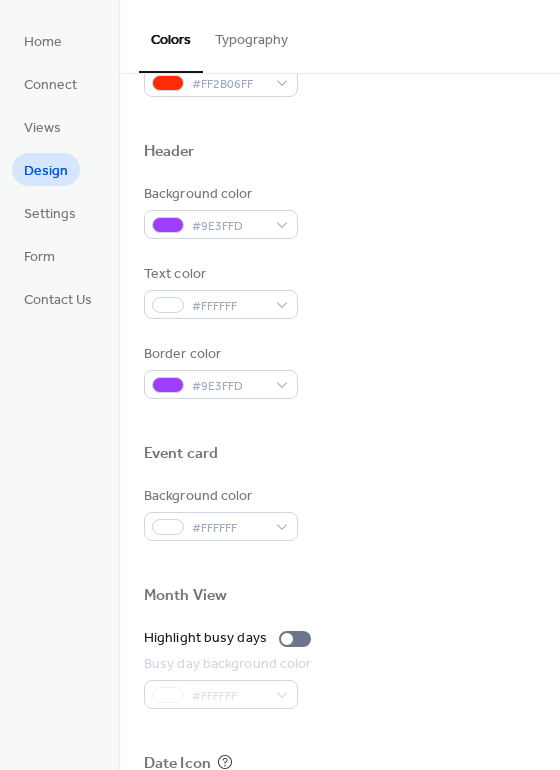 scroll, scrollTop: 581, scrollLeft: 0, axis: vertical 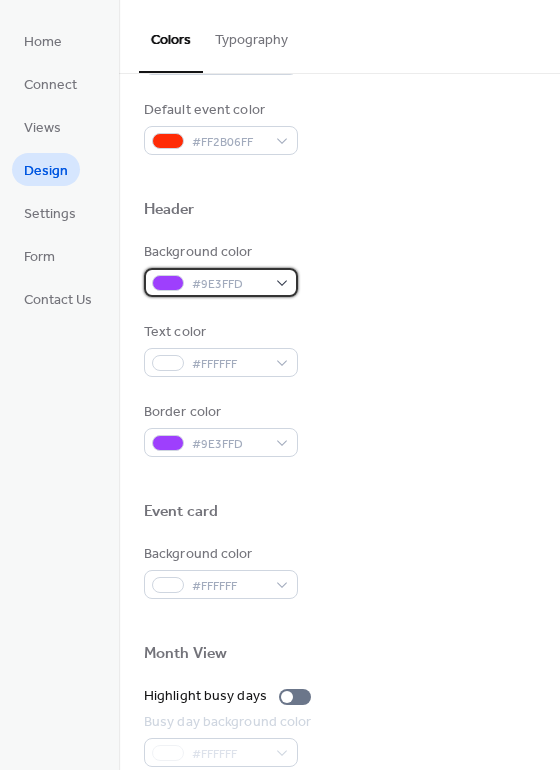 click on "#9E3FFD" at bounding box center [221, 282] 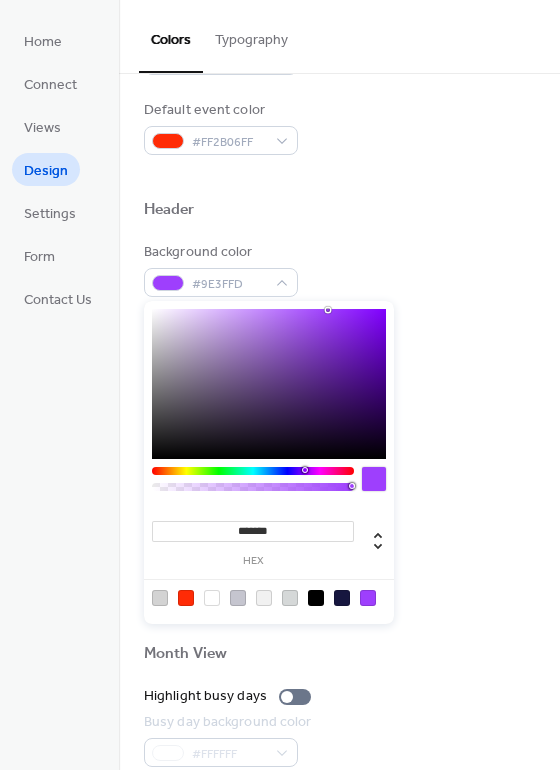 drag, startPoint x: 276, startPoint y: 529, endPoint x: 239, endPoint y: 521, distance: 37.85499 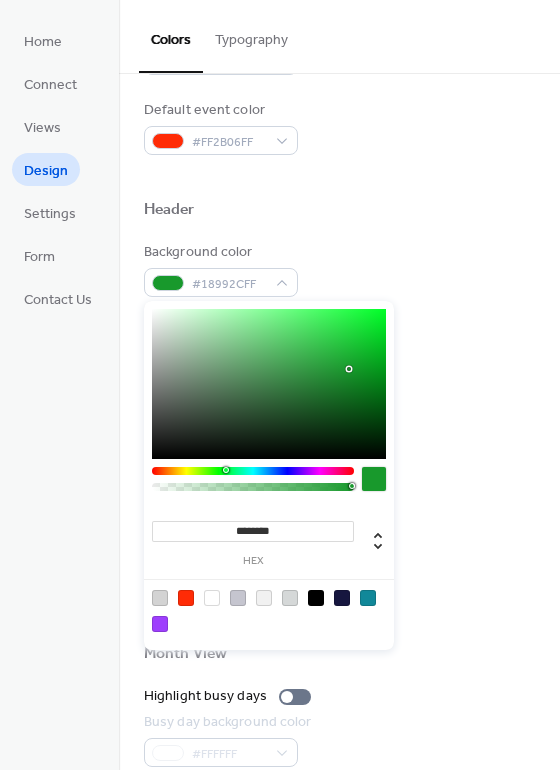 type on "*********" 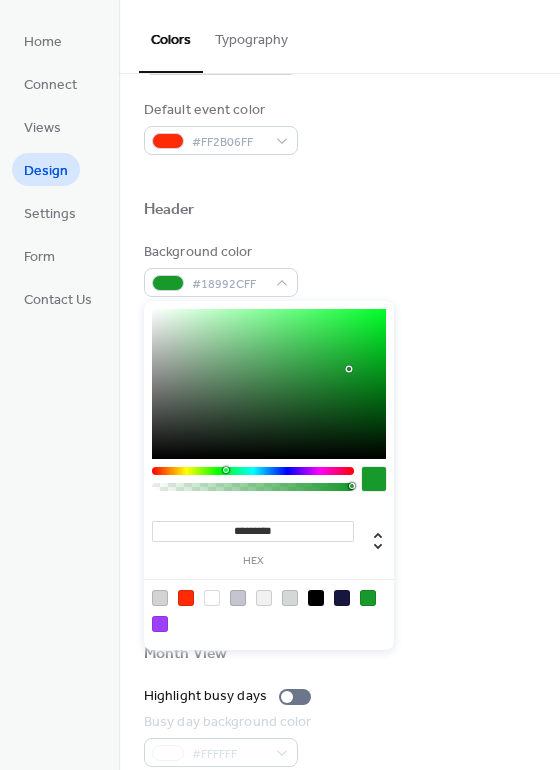 click at bounding box center (339, 479) 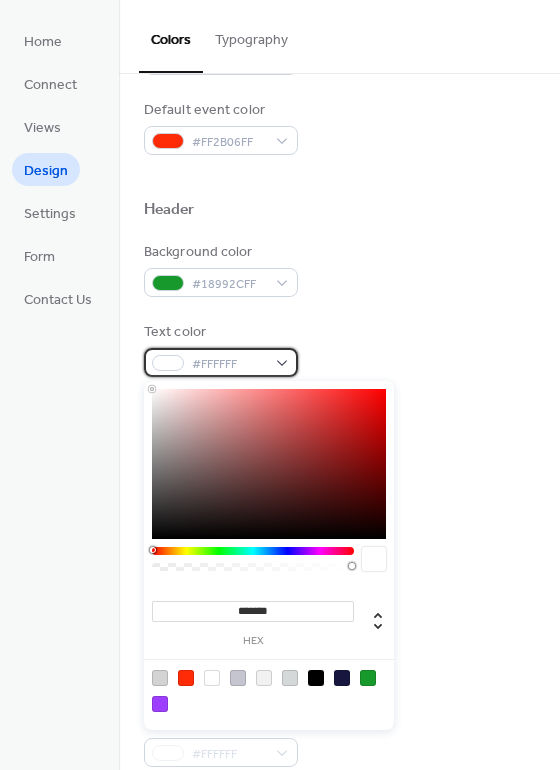 click on "#FFFFFF" at bounding box center [221, 362] 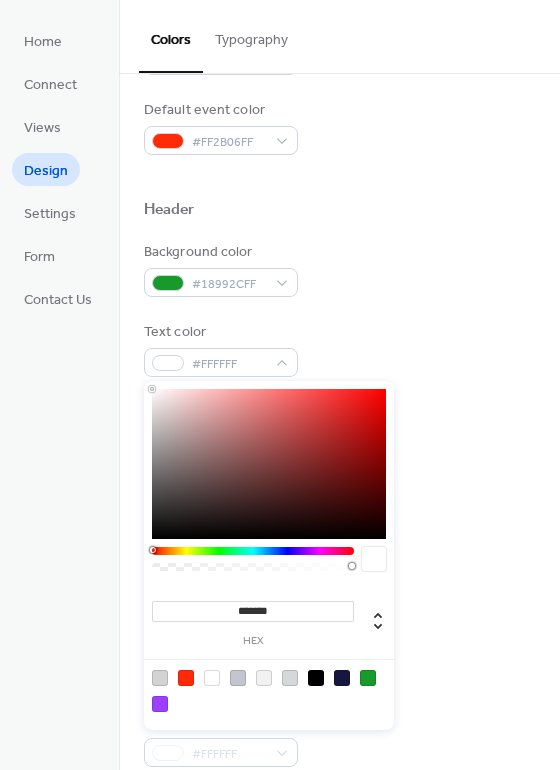 drag, startPoint x: 299, startPoint y: 608, endPoint x: 243, endPoint y: 605, distance: 56.0803 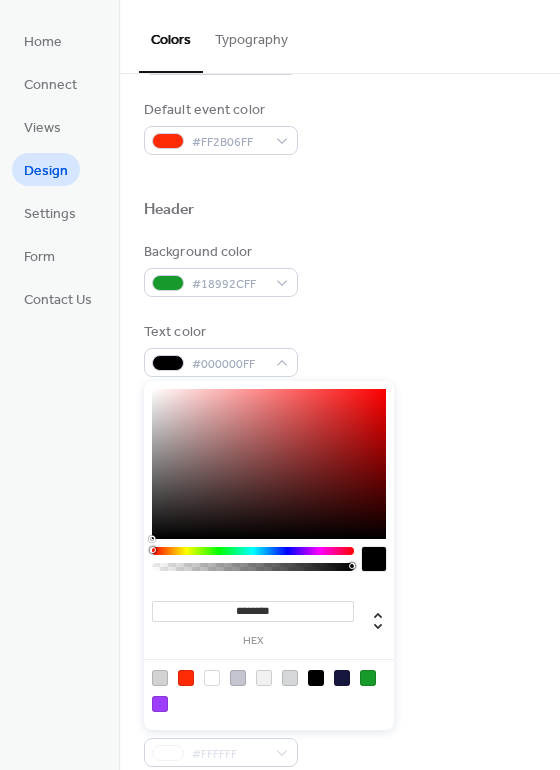 type on "*********" 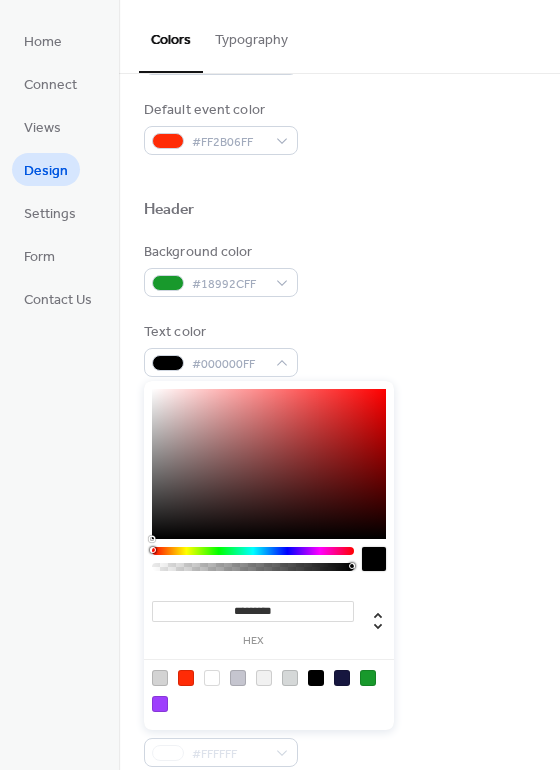 click on "Background color #FFFFFF" at bounding box center [339, 571] 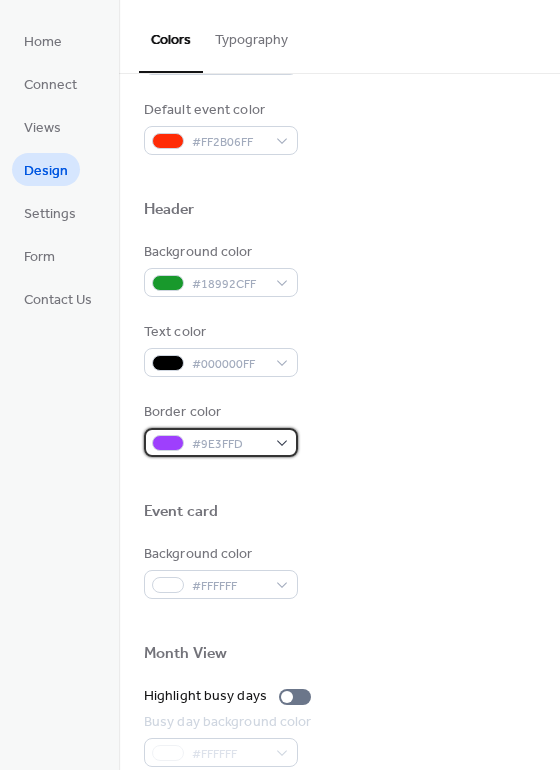 click on "#9E3FFD" at bounding box center [221, 442] 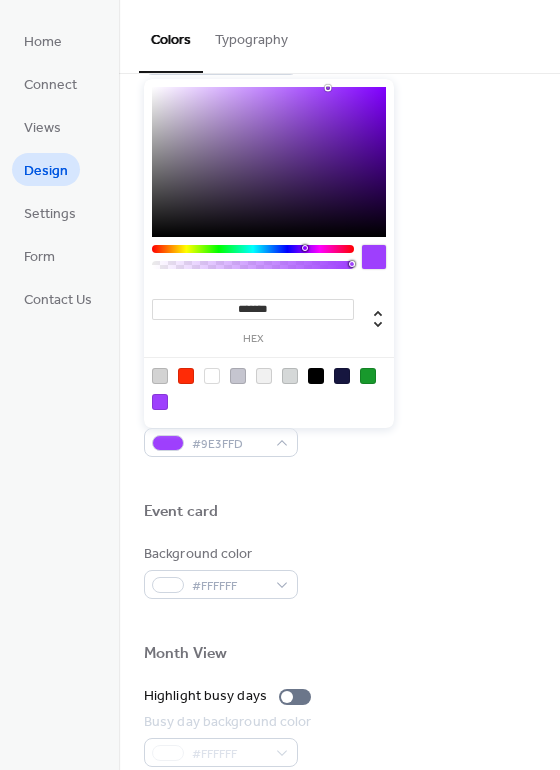 click on "*******" at bounding box center (253, 309) 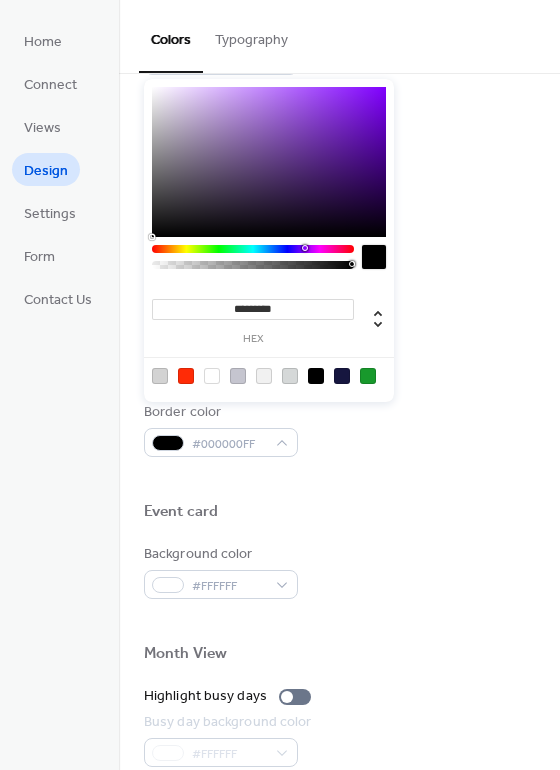 type on "*********" 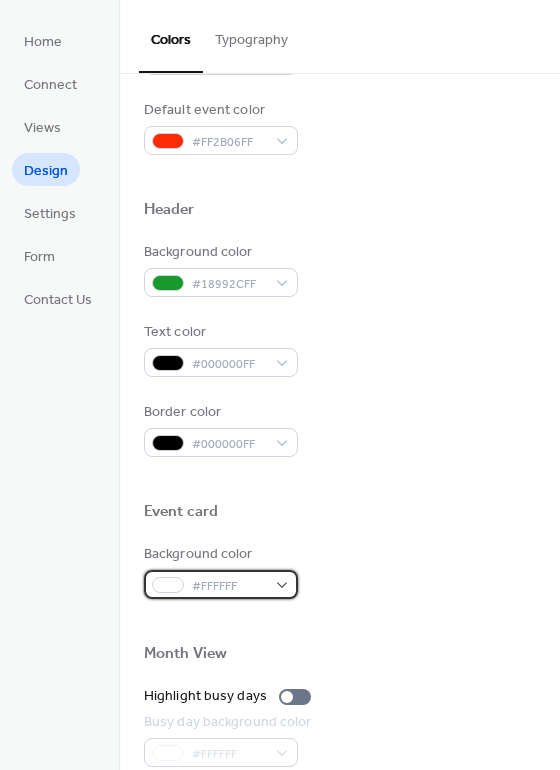 click on "#FFFFFF" at bounding box center (221, 584) 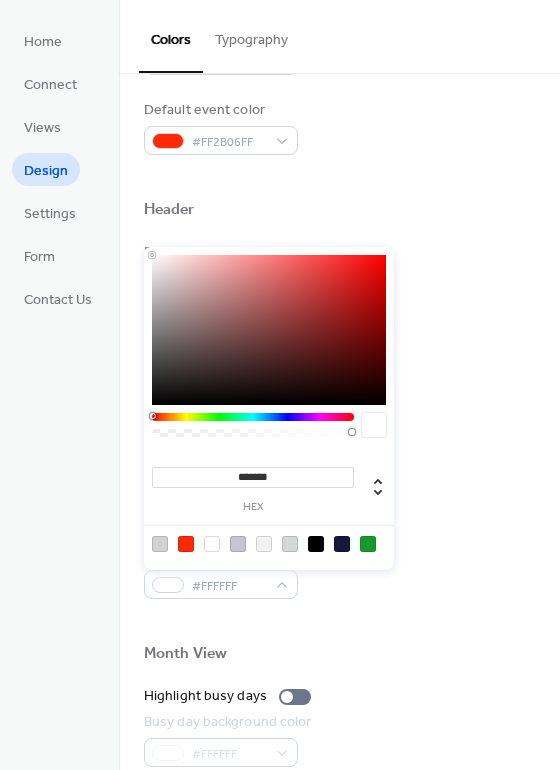 click on "*******" at bounding box center [253, 477] 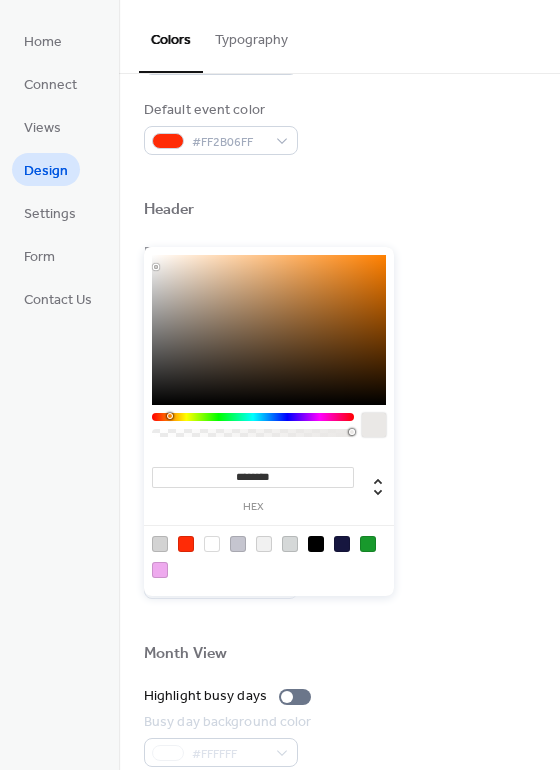 type on "*********" 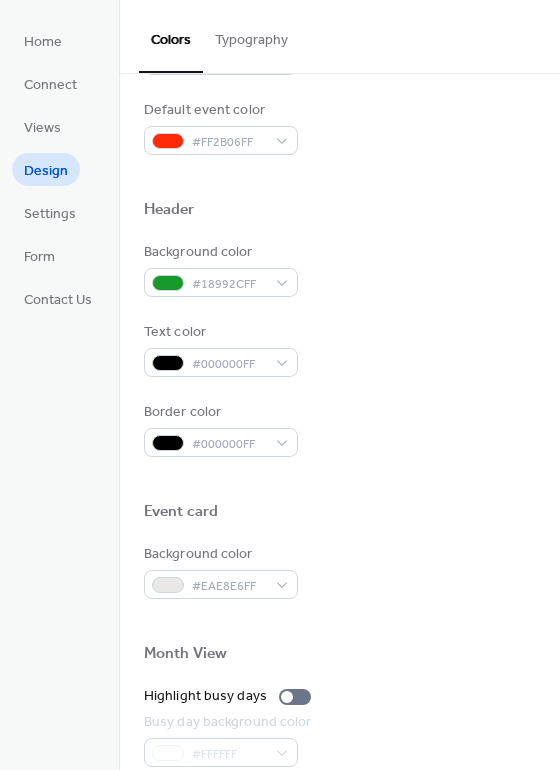 click on "Background color #18992CFF" at bounding box center (339, 269) 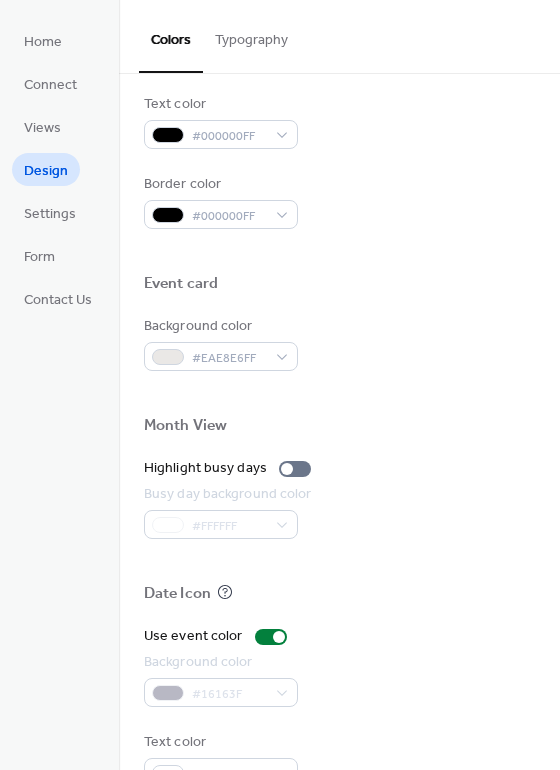 scroll, scrollTop: 856, scrollLeft: 0, axis: vertical 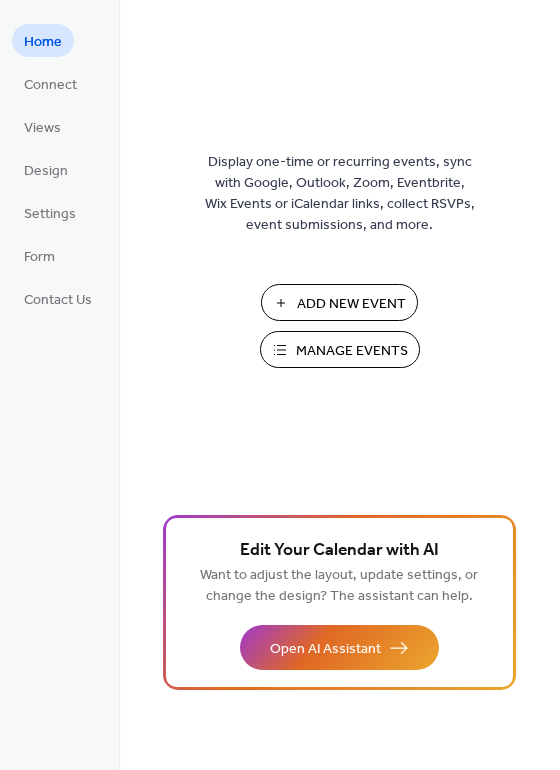 click on "Manage Events" at bounding box center [352, 351] 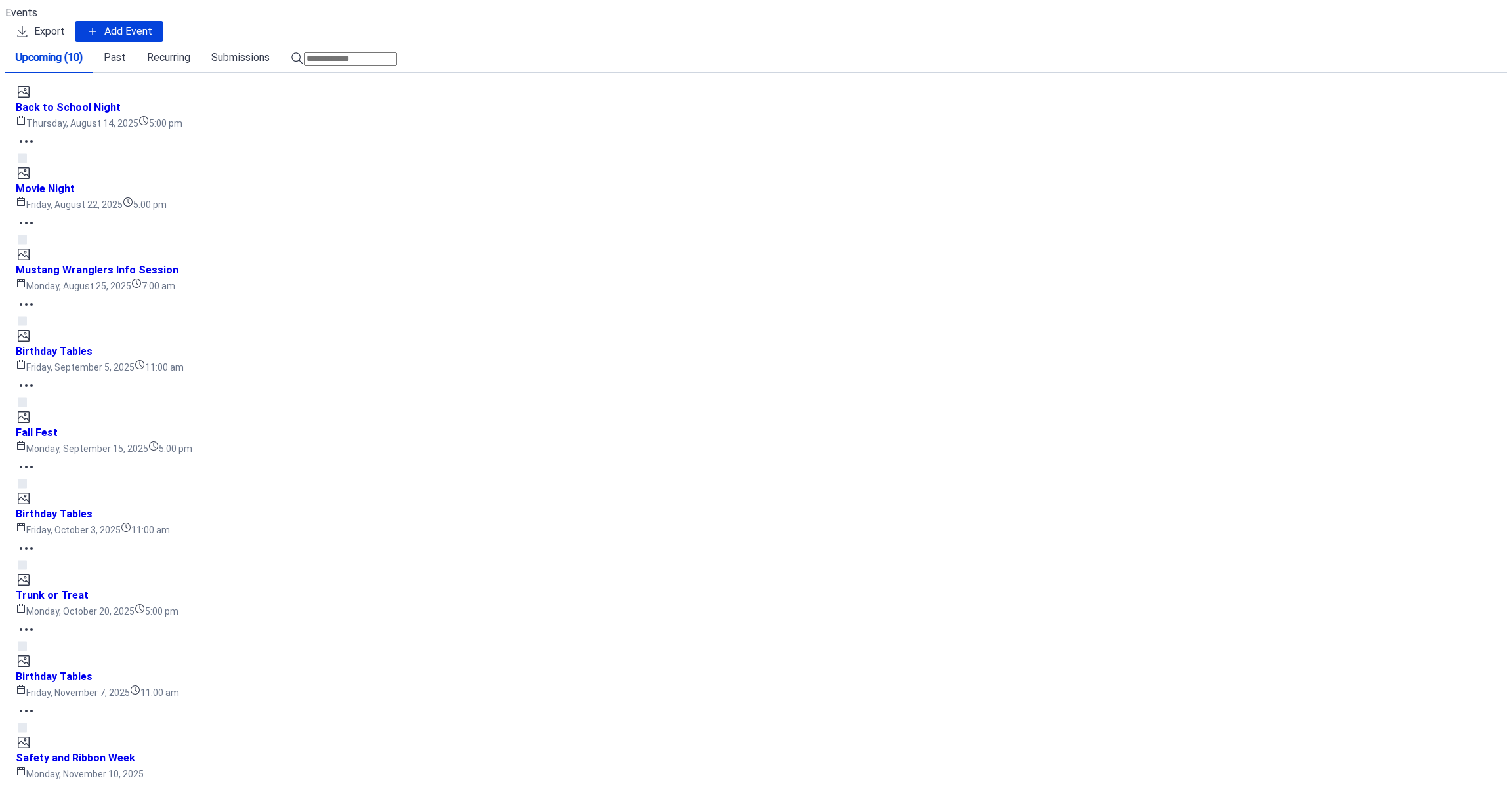 scroll, scrollTop: 0, scrollLeft: 0, axis: both 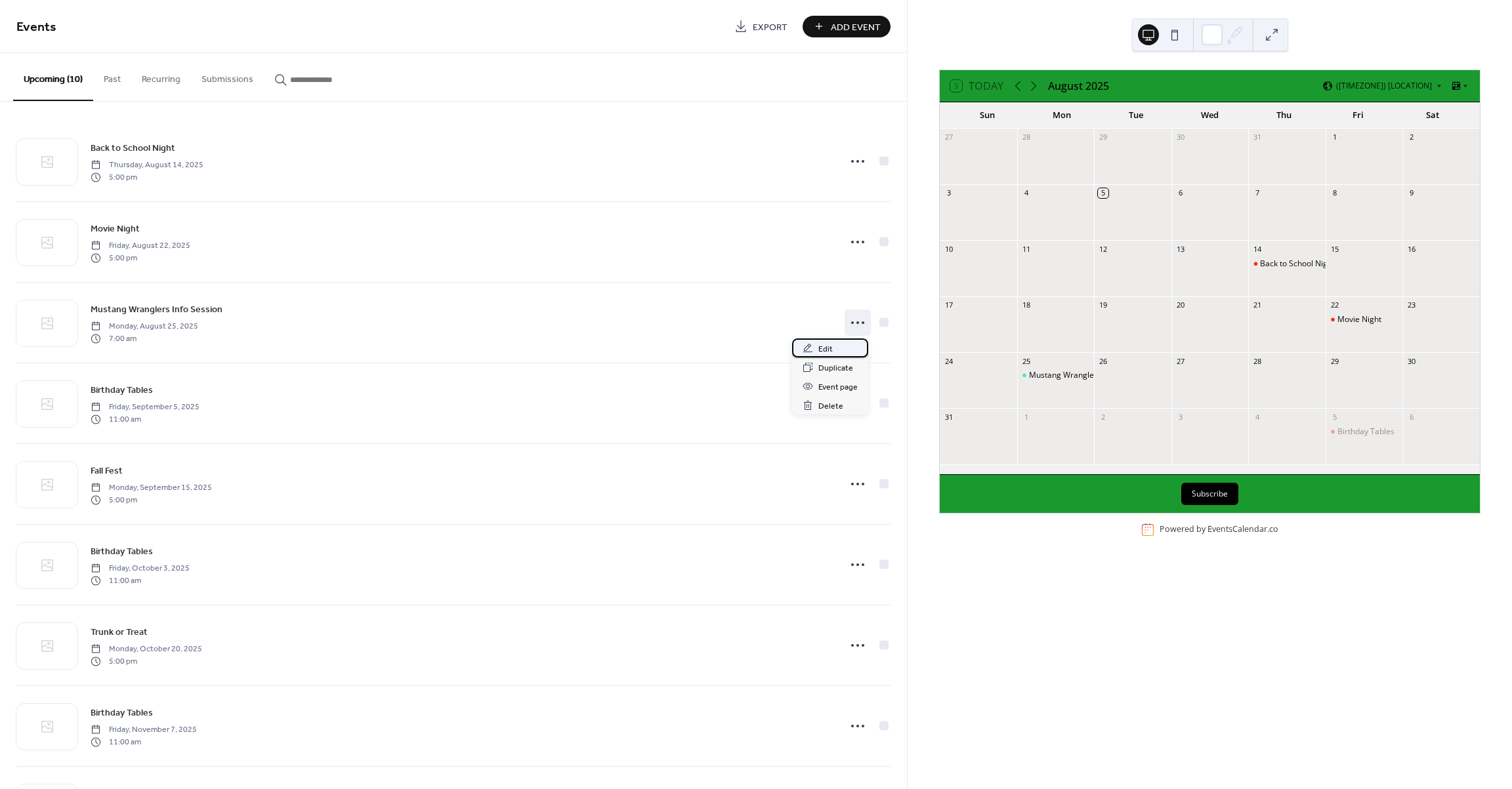 click on "Edit" at bounding box center [826, 349] 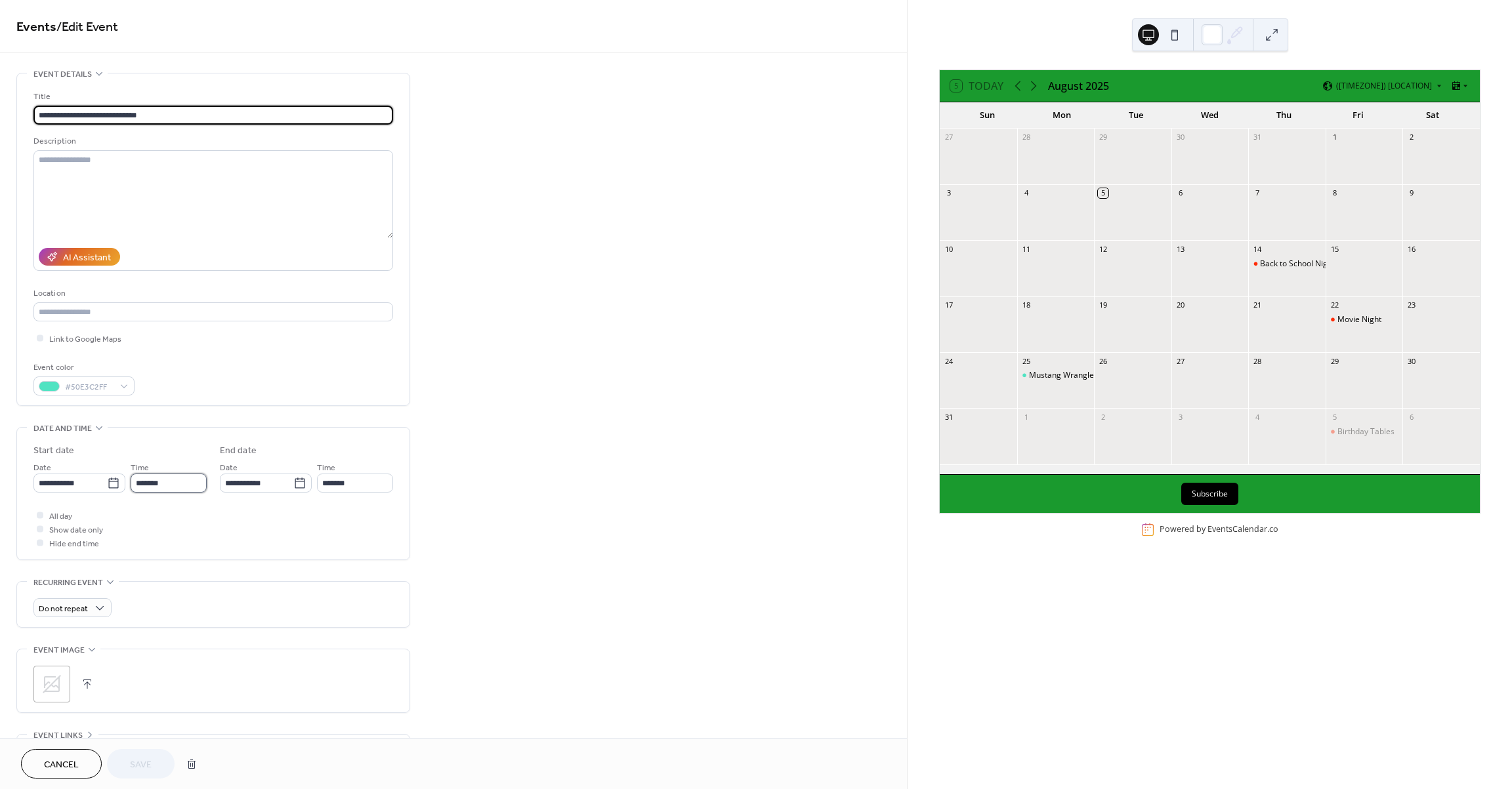 click on "*******" at bounding box center [169, 483] 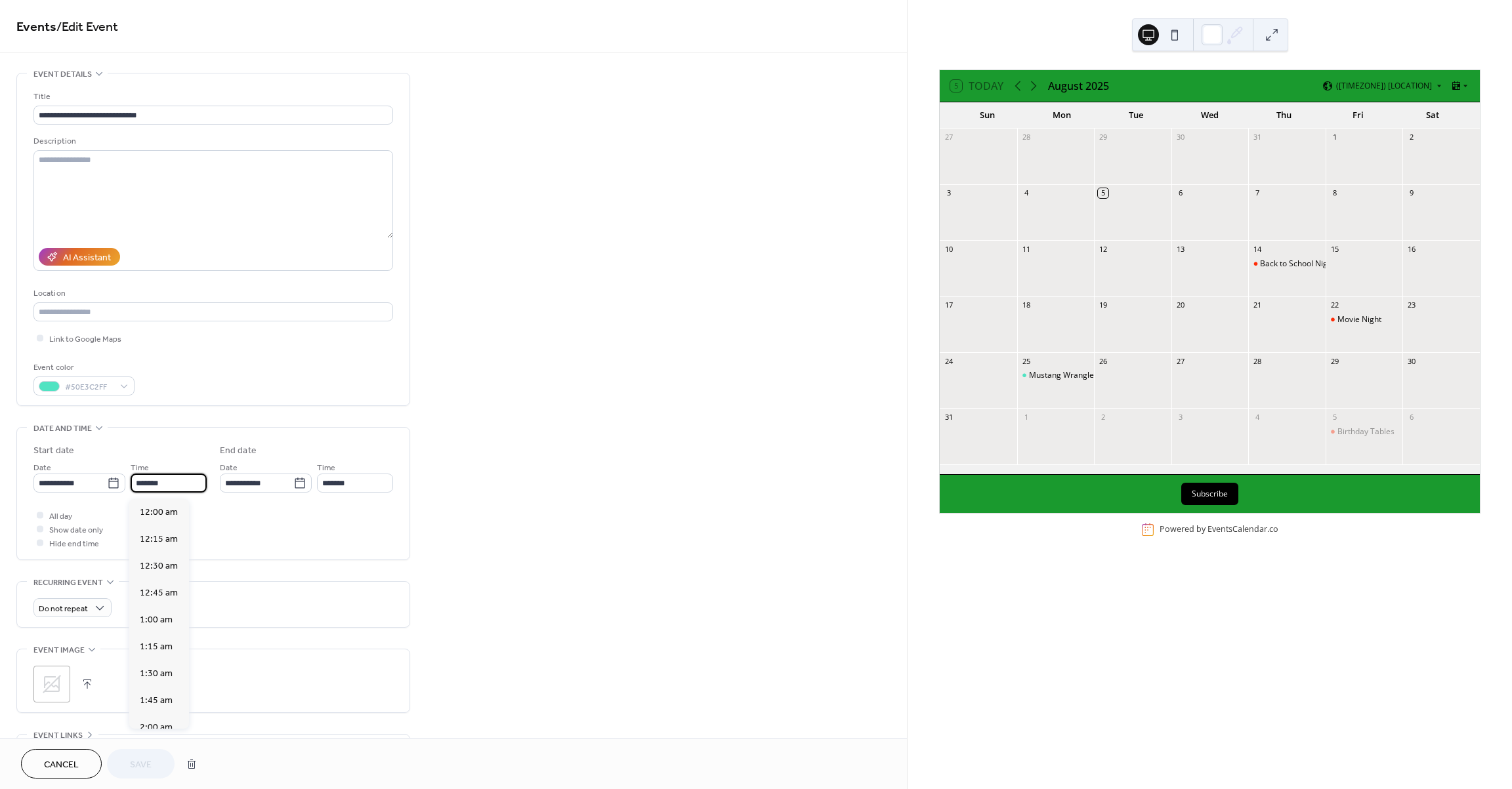 scroll, scrollTop: 753, scrollLeft: 0, axis: vertical 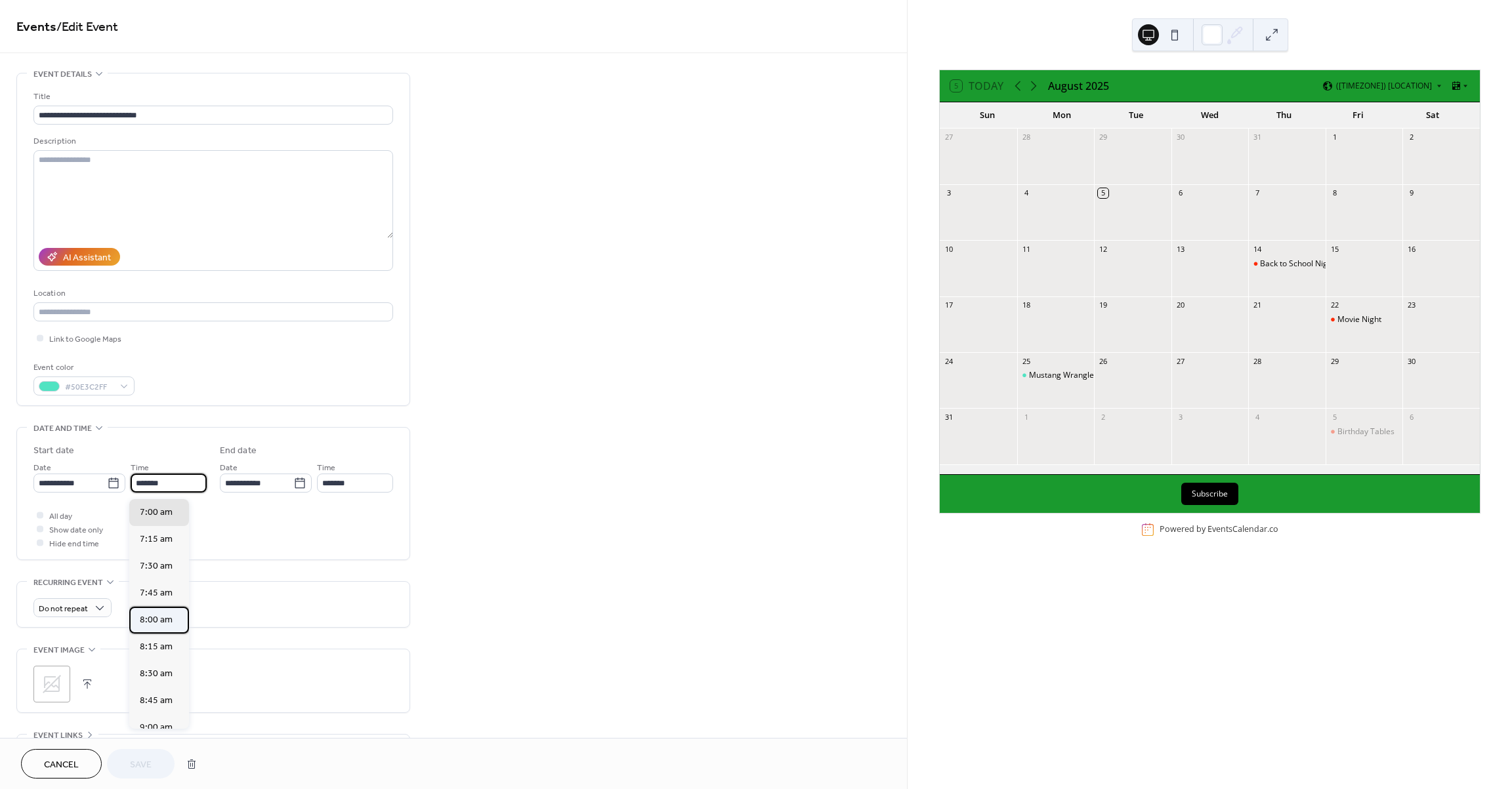 click on "8:00 am" at bounding box center (156, 620) 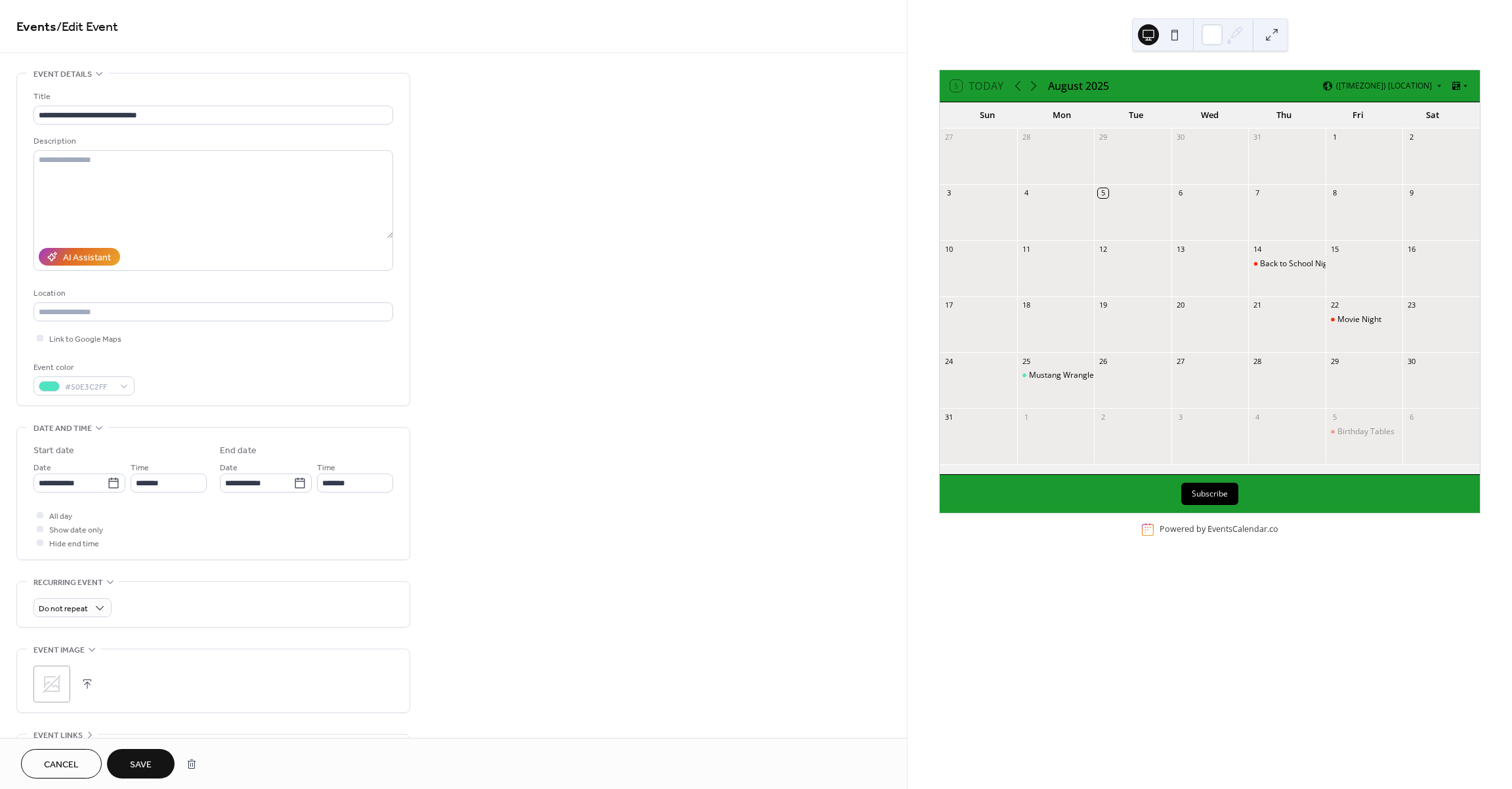 type on "*******" 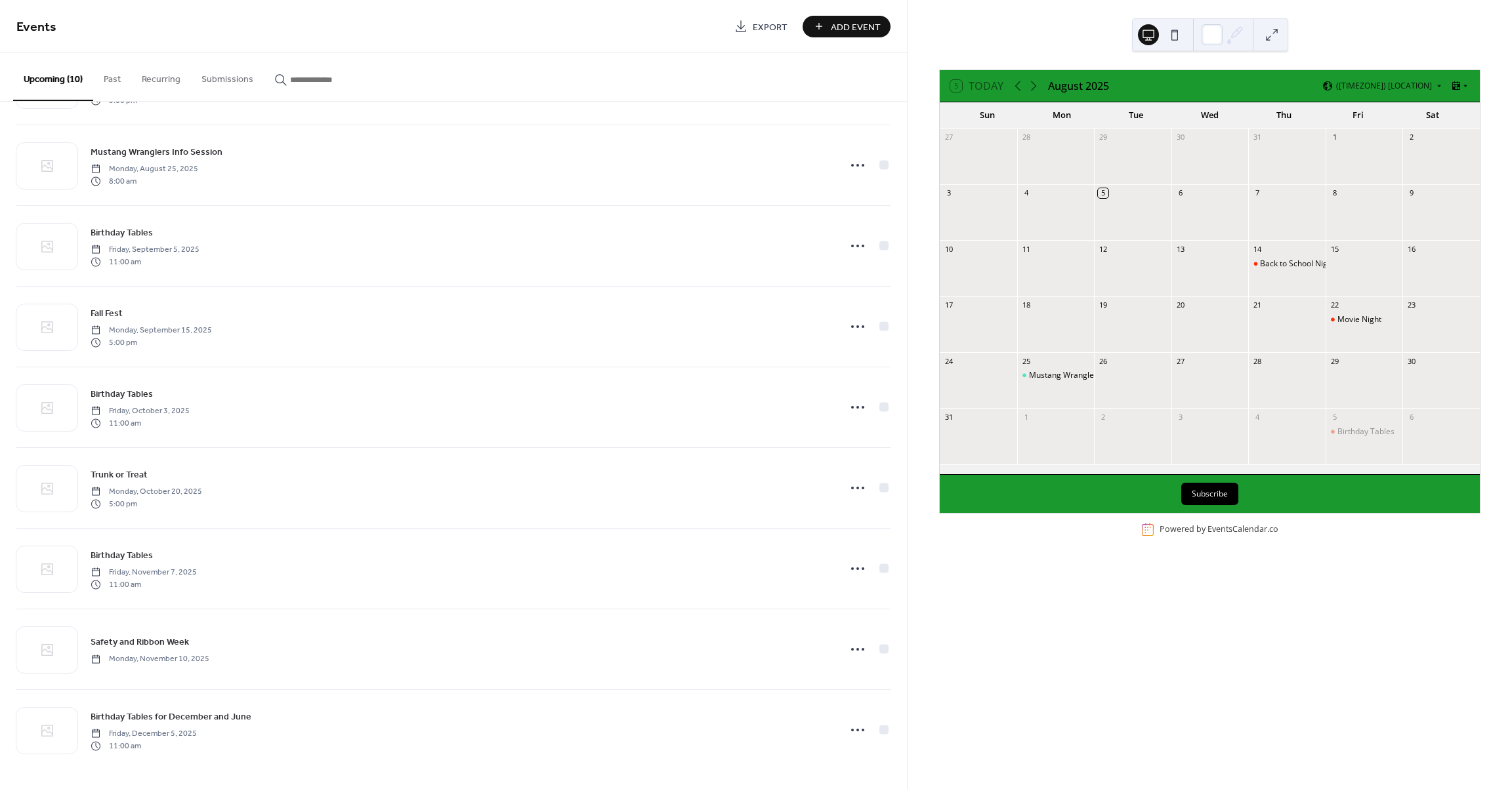 scroll, scrollTop: 158, scrollLeft: 0, axis: vertical 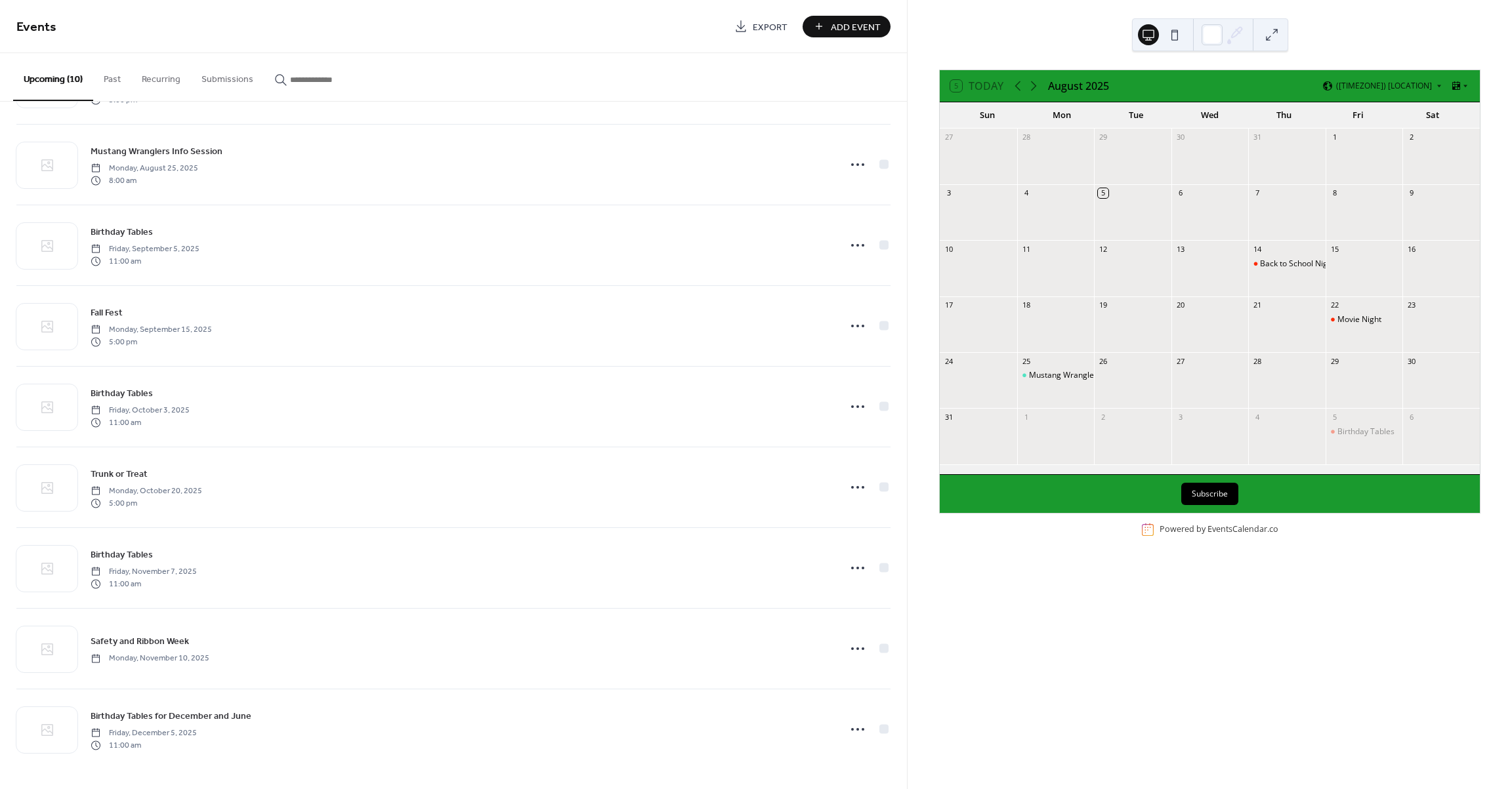 click on "Add Event" at bounding box center [856, 27] 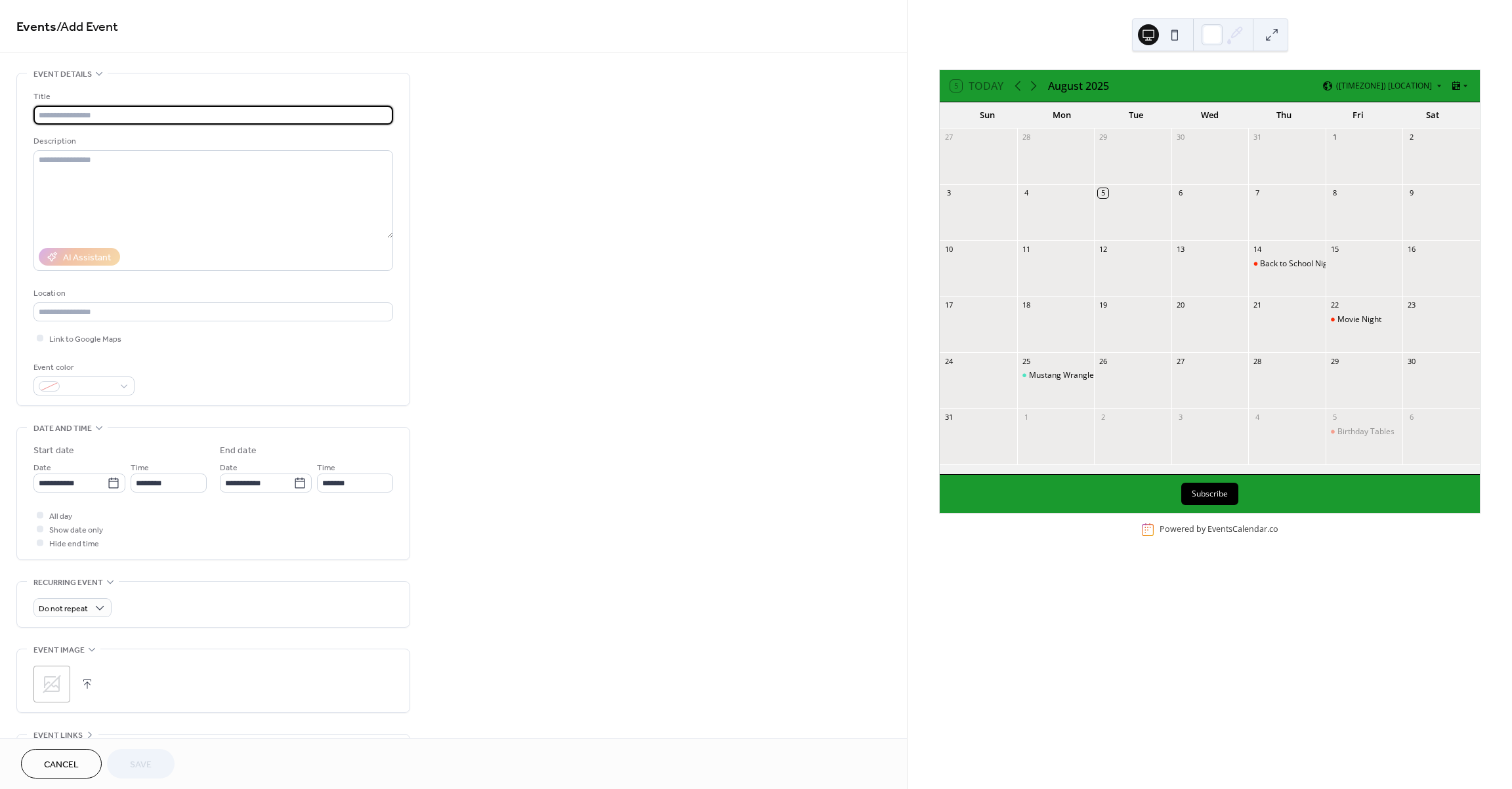 click at bounding box center [213, 115] 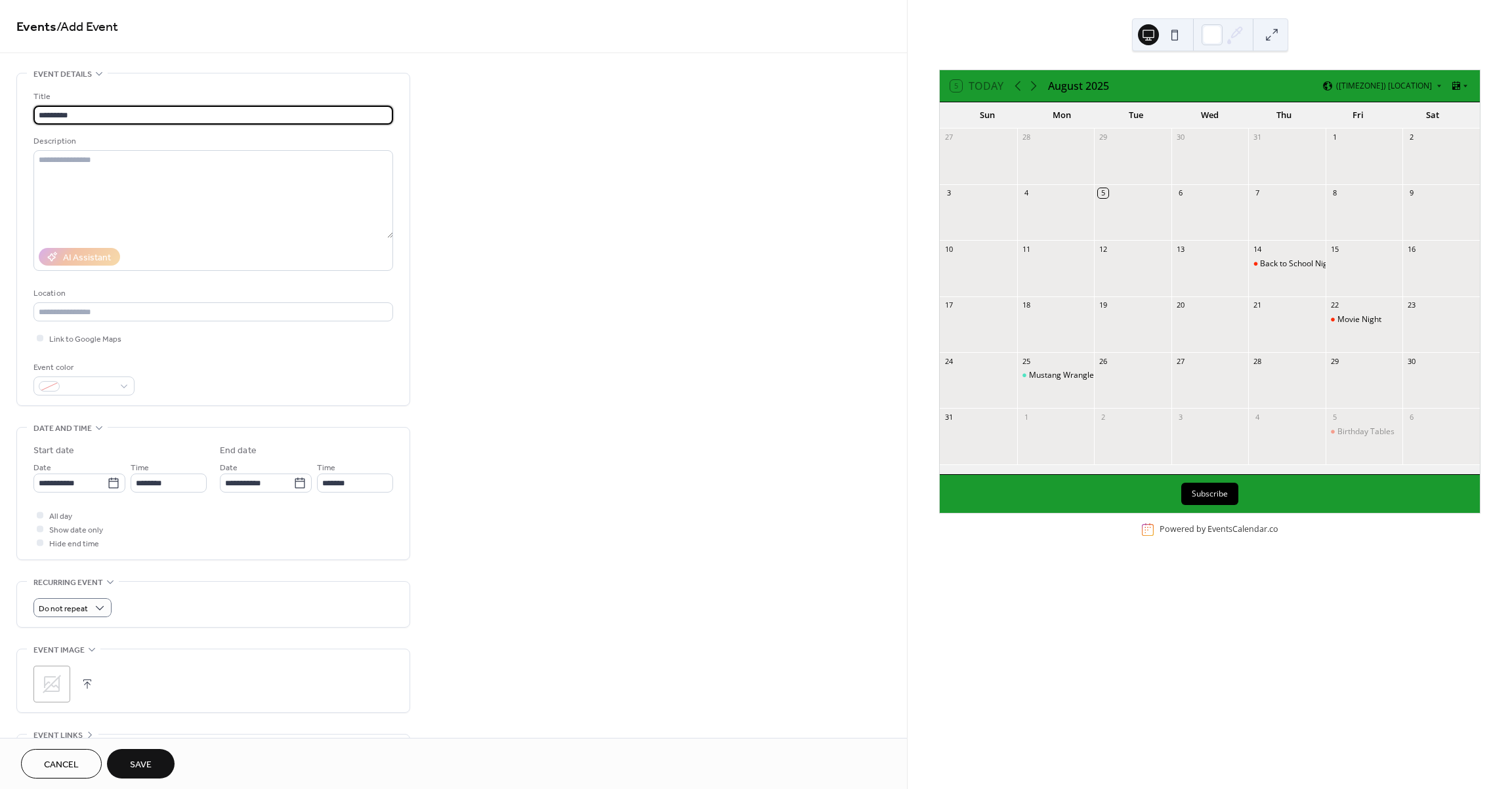 type on "*********" 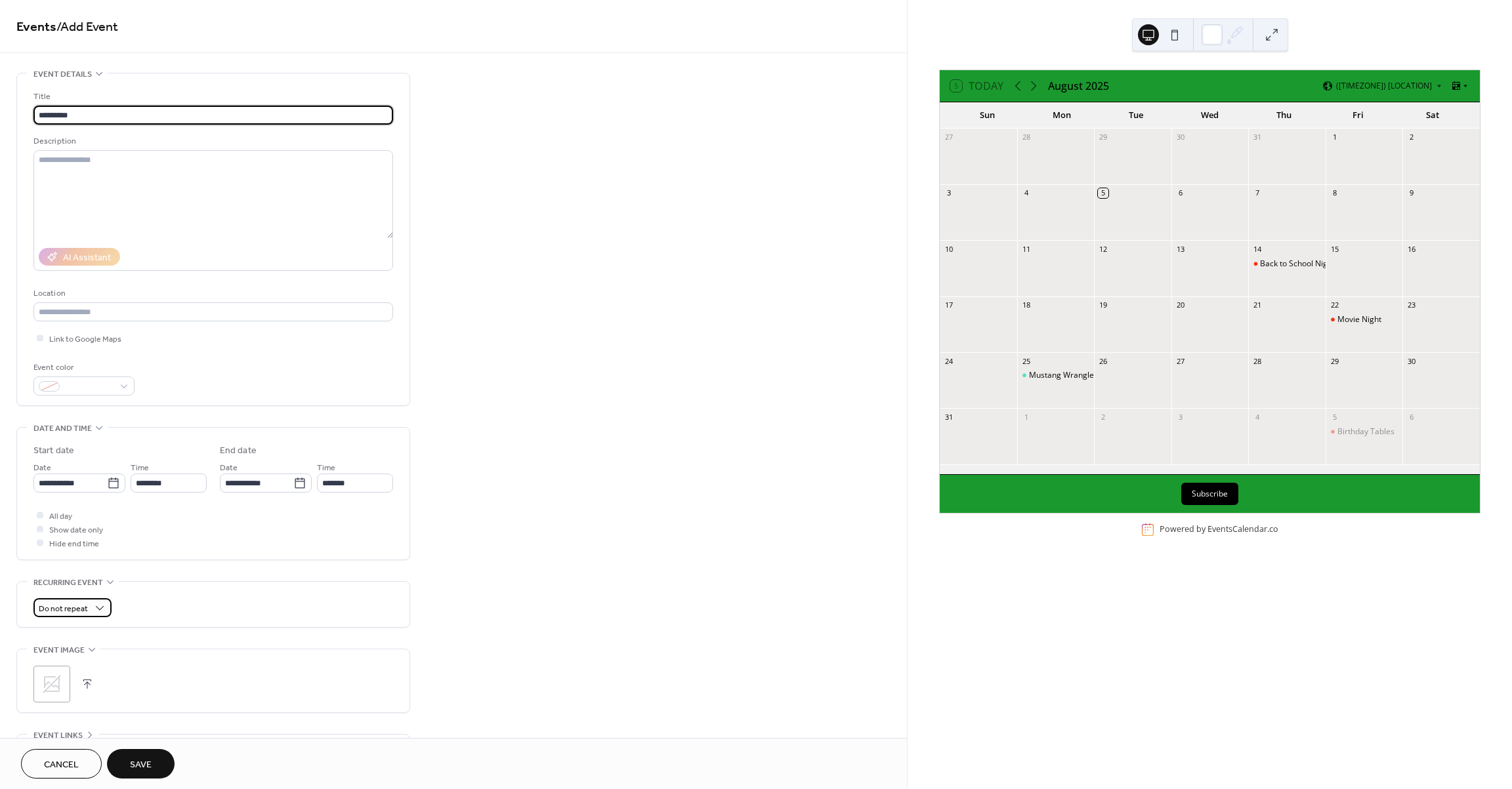 click on "Do not repeat" at bounding box center (63, 609) 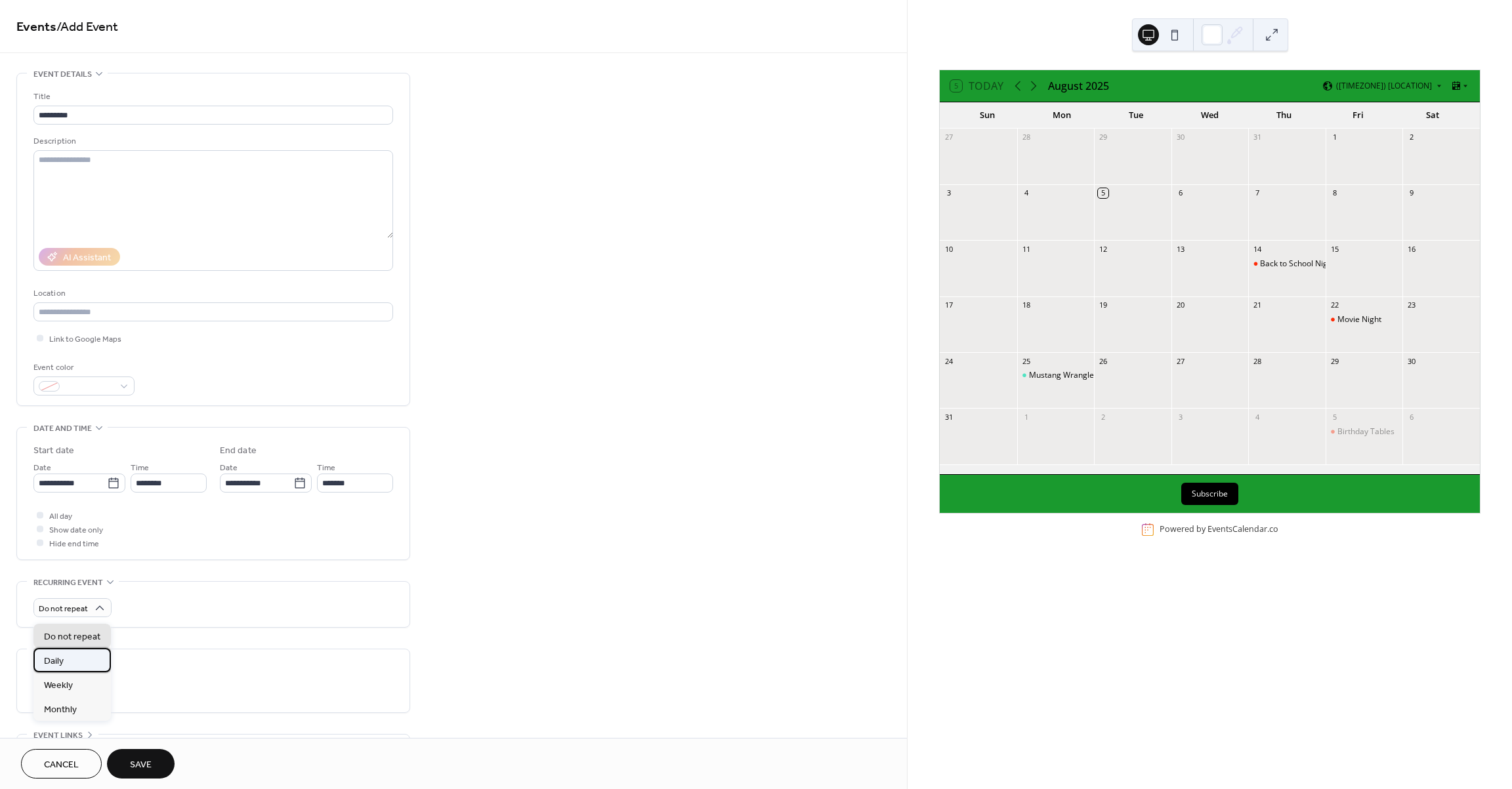 click on "Daily" at bounding box center [72, 660] 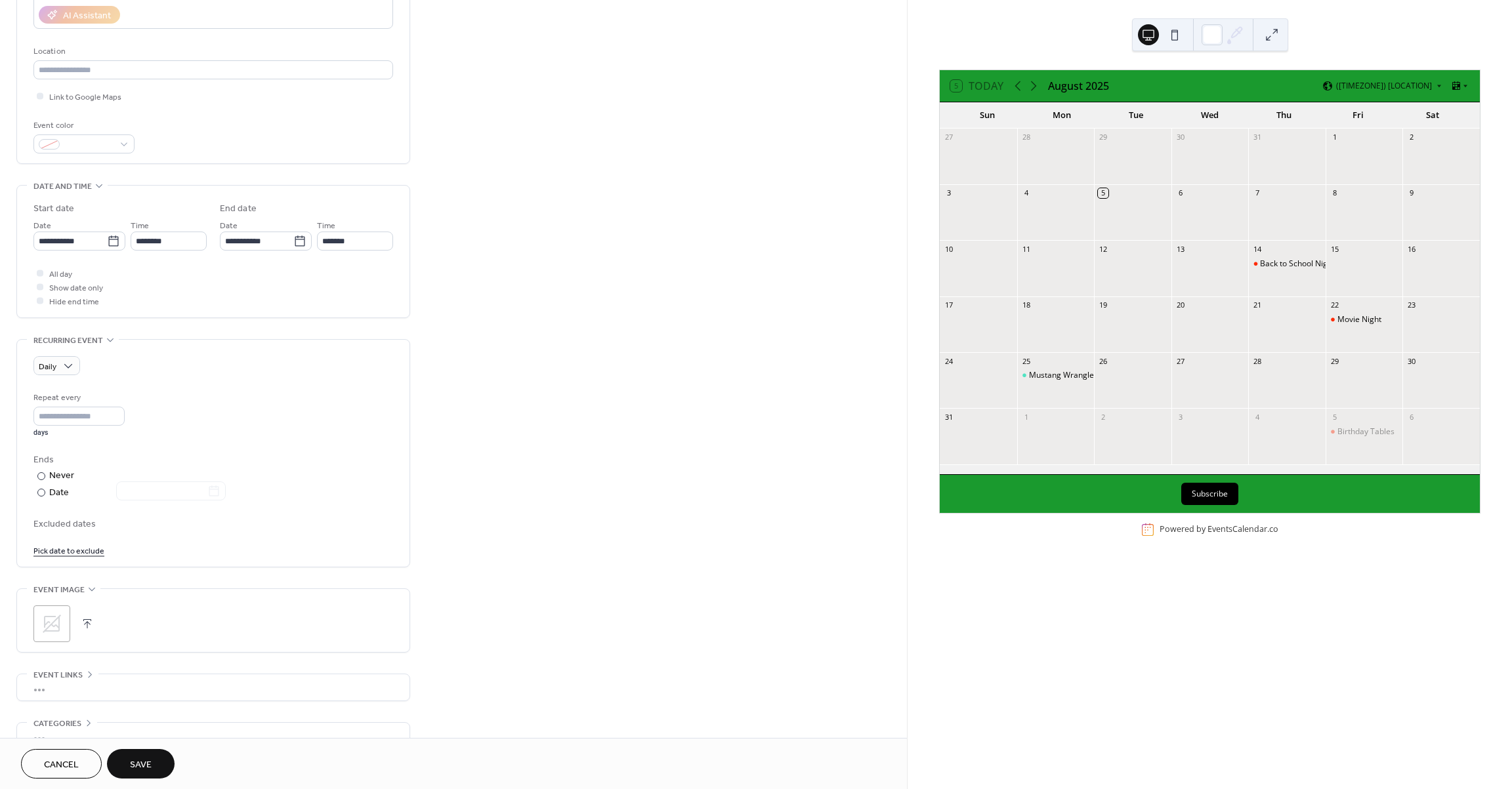 scroll, scrollTop: 243, scrollLeft: 0, axis: vertical 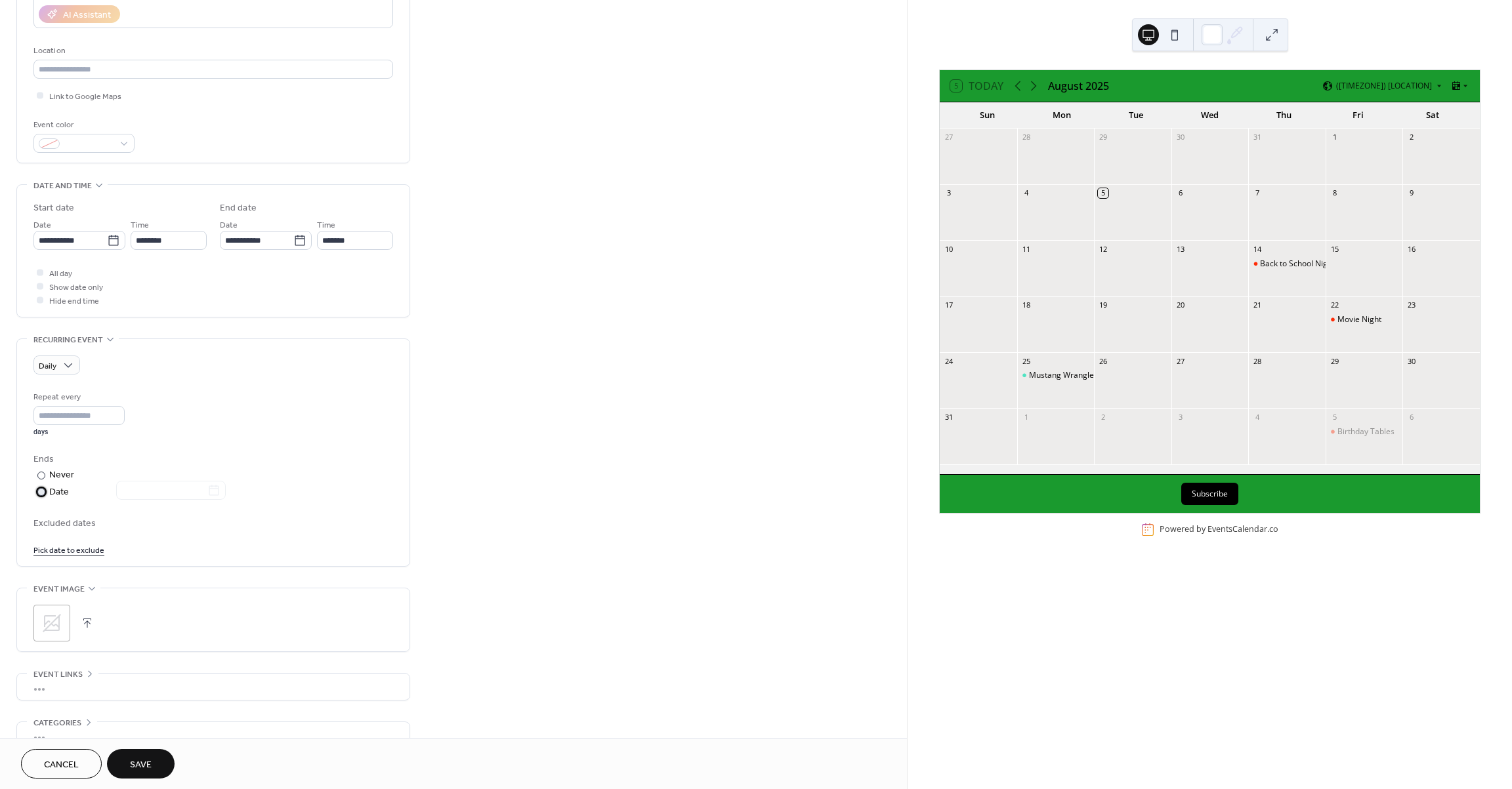 click on "​ Date" at bounding box center [131, 492] 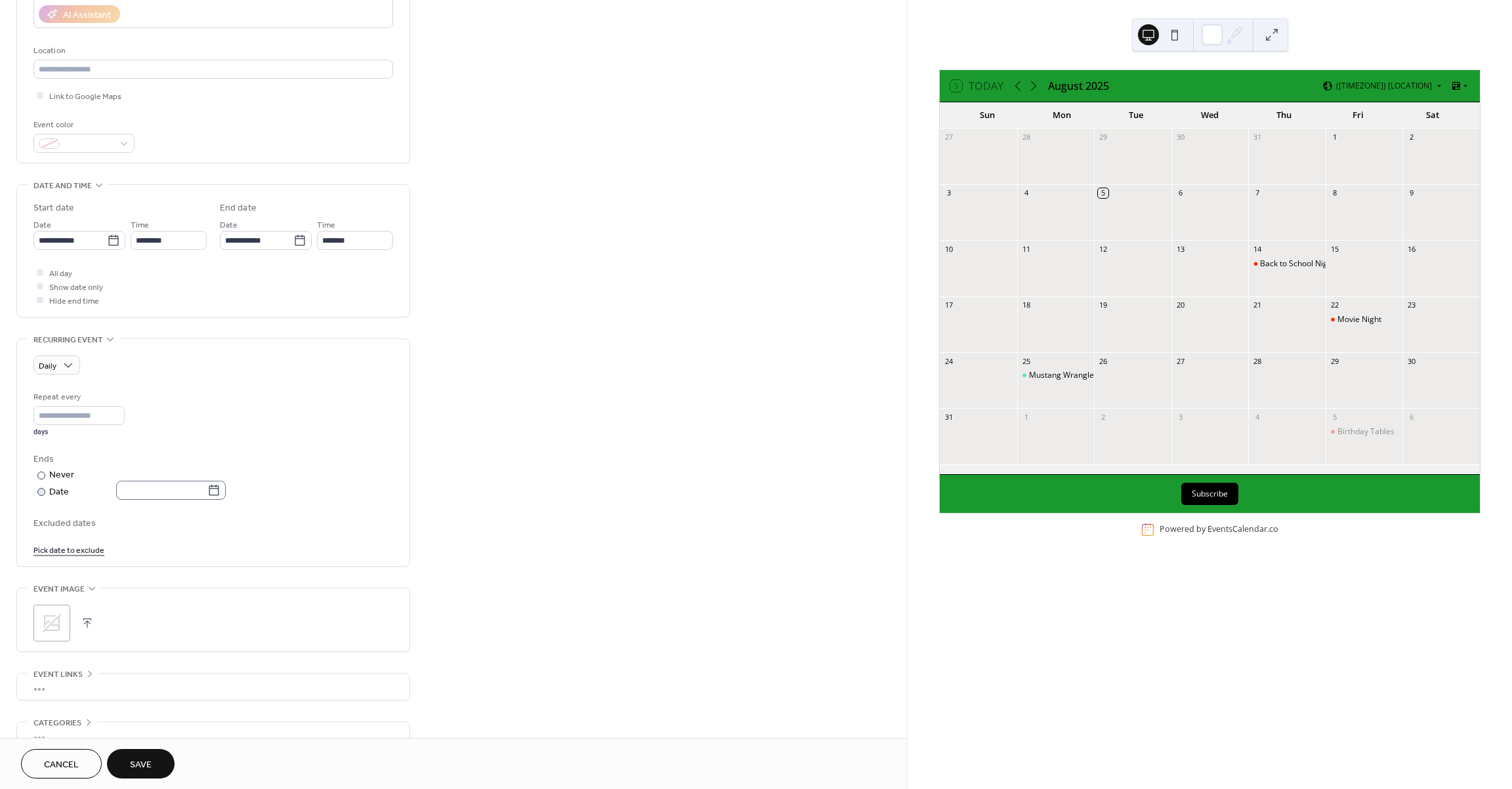 click 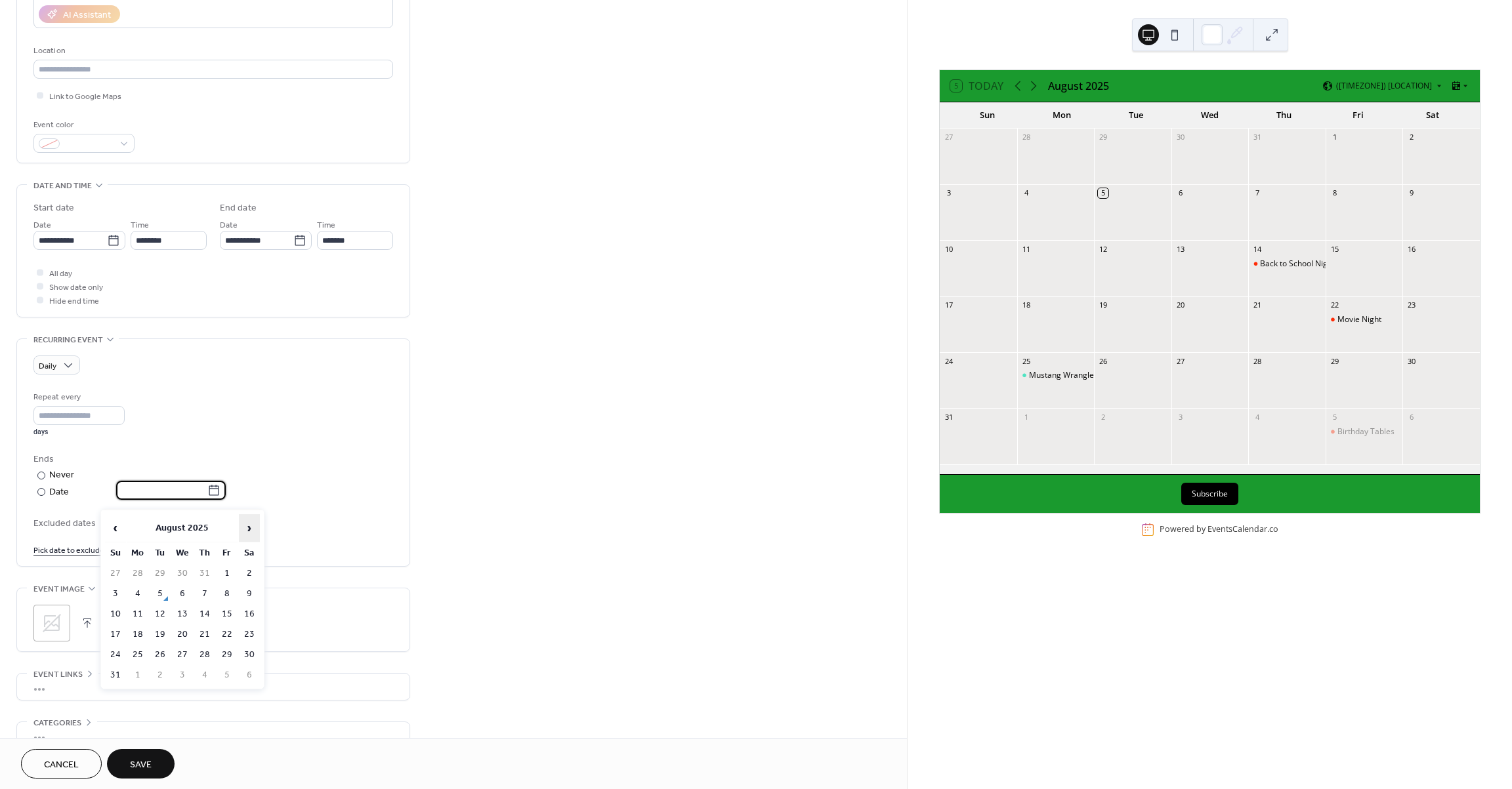 click on "›" at bounding box center (249, 528) 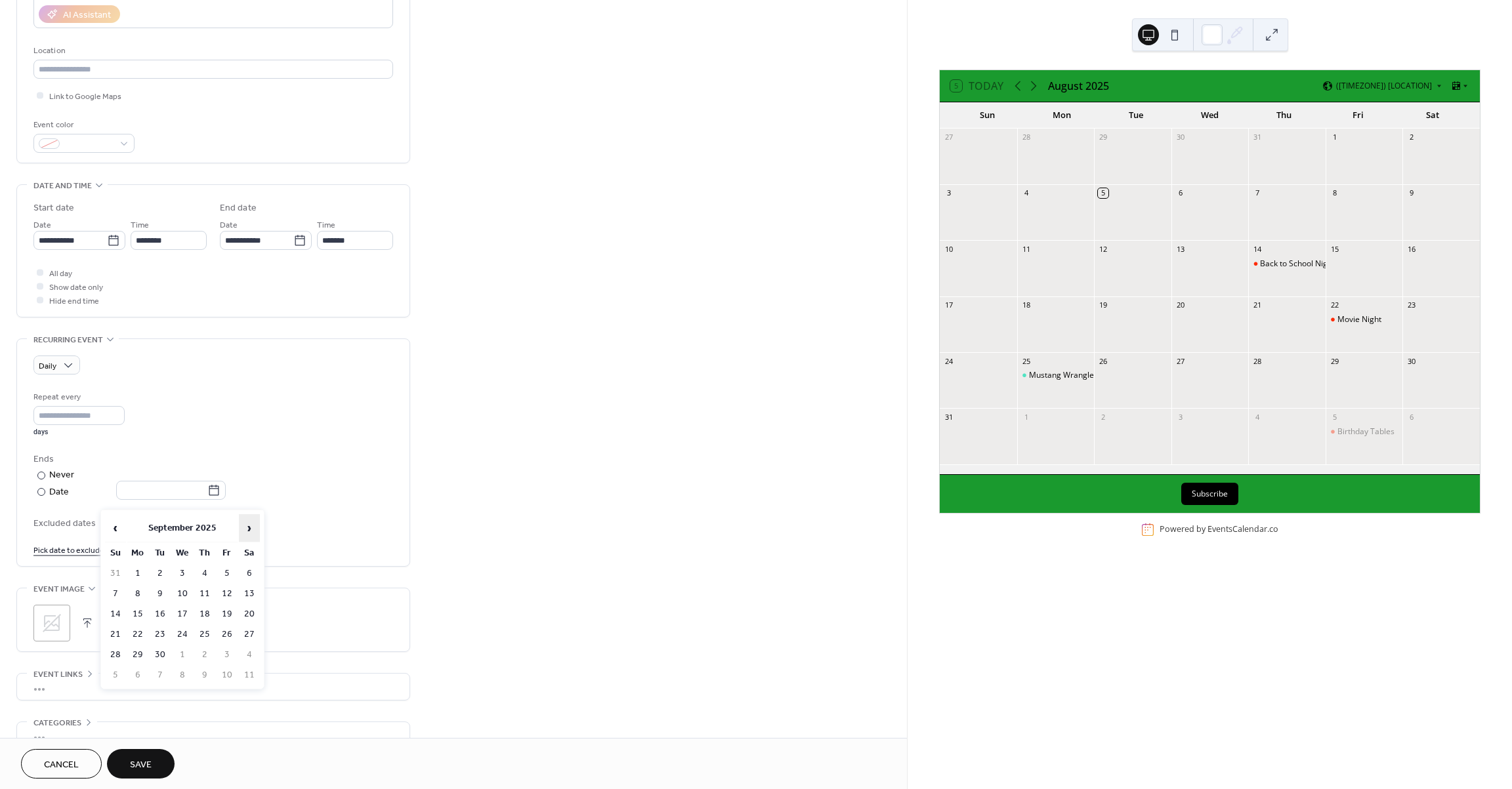 click on "›" at bounding box center (249, 528) 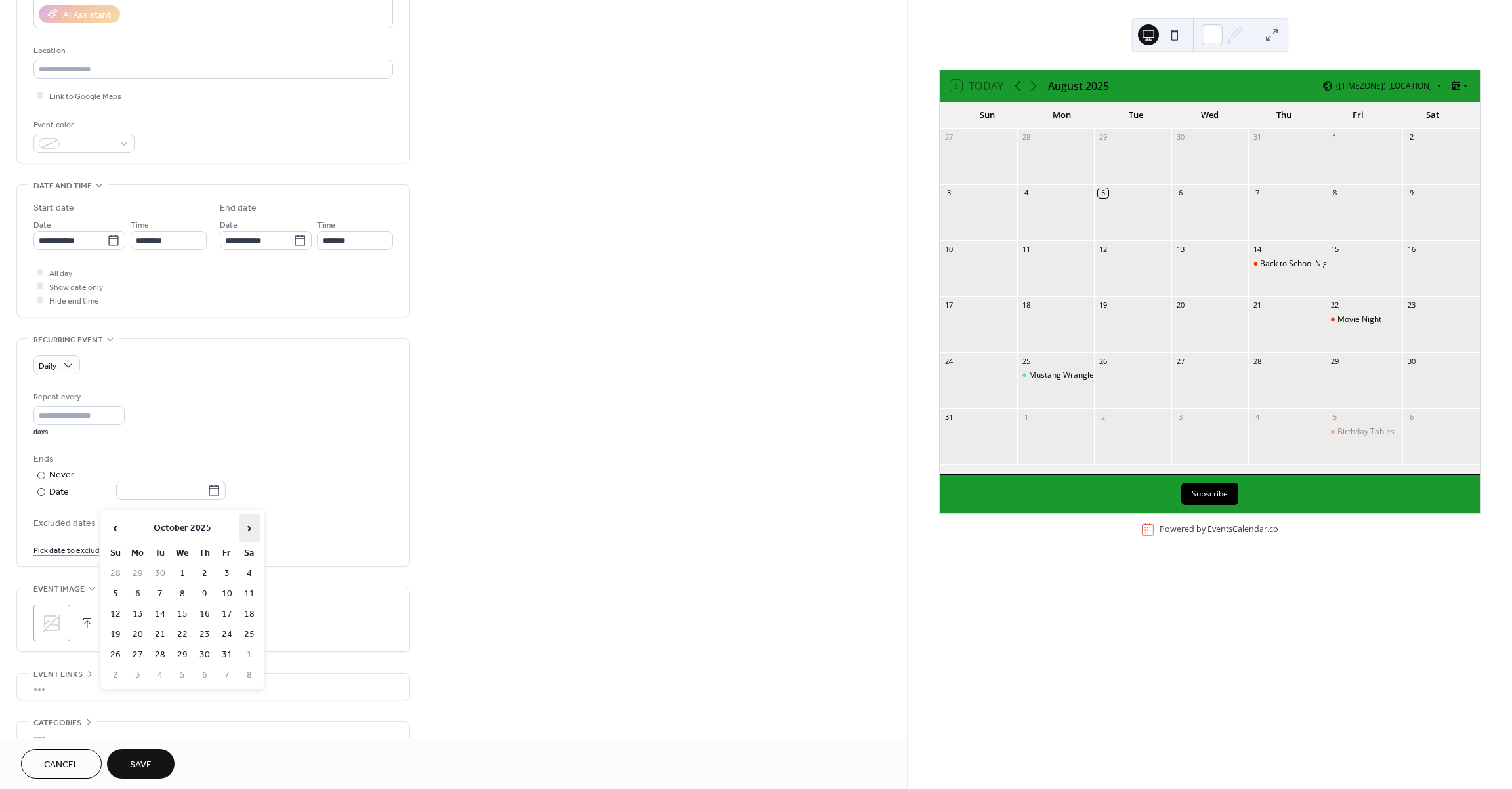 click on "›" at bounding box center [249, 528] 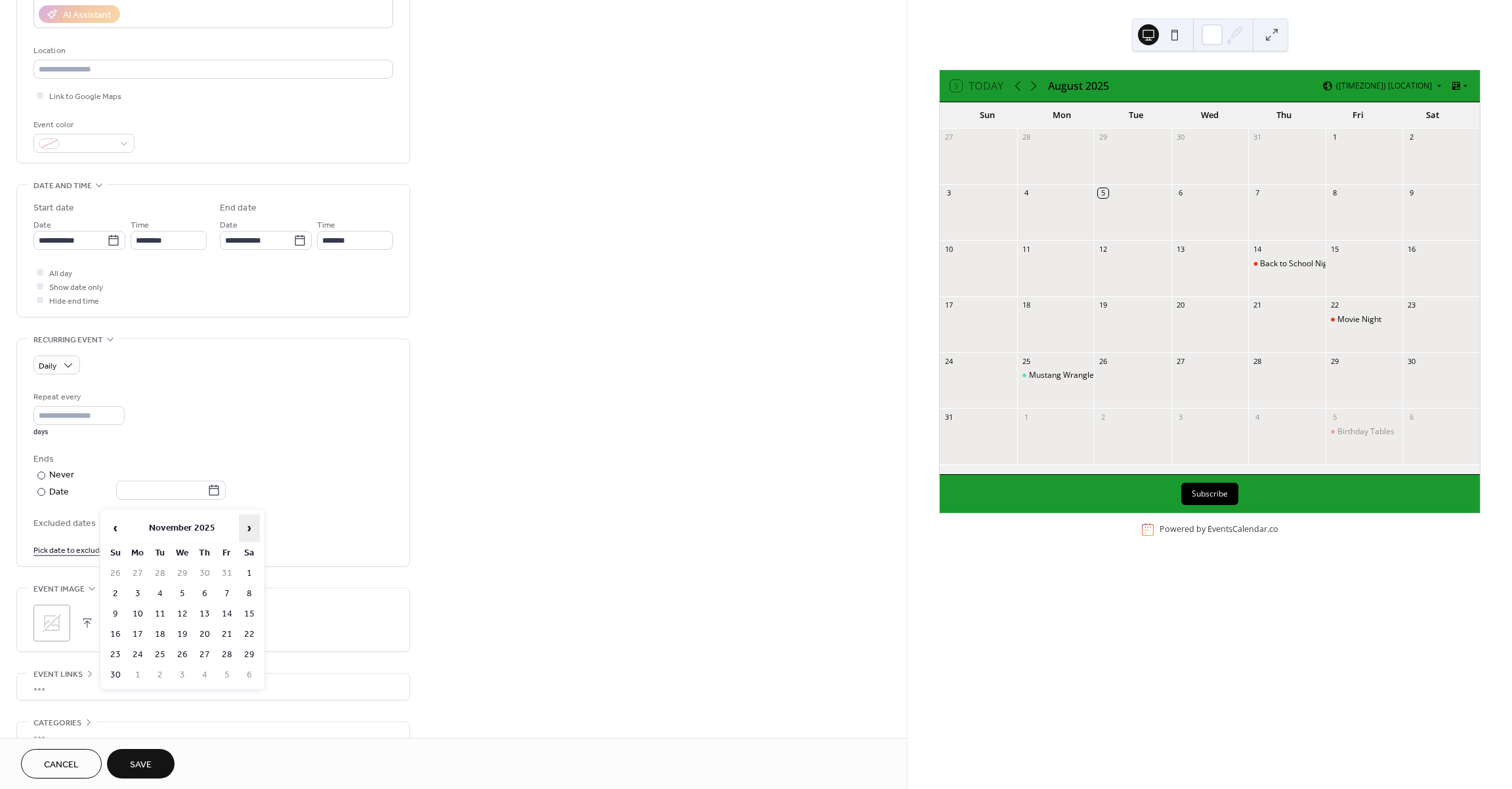 click on "›" at bounding box center (249, 528) 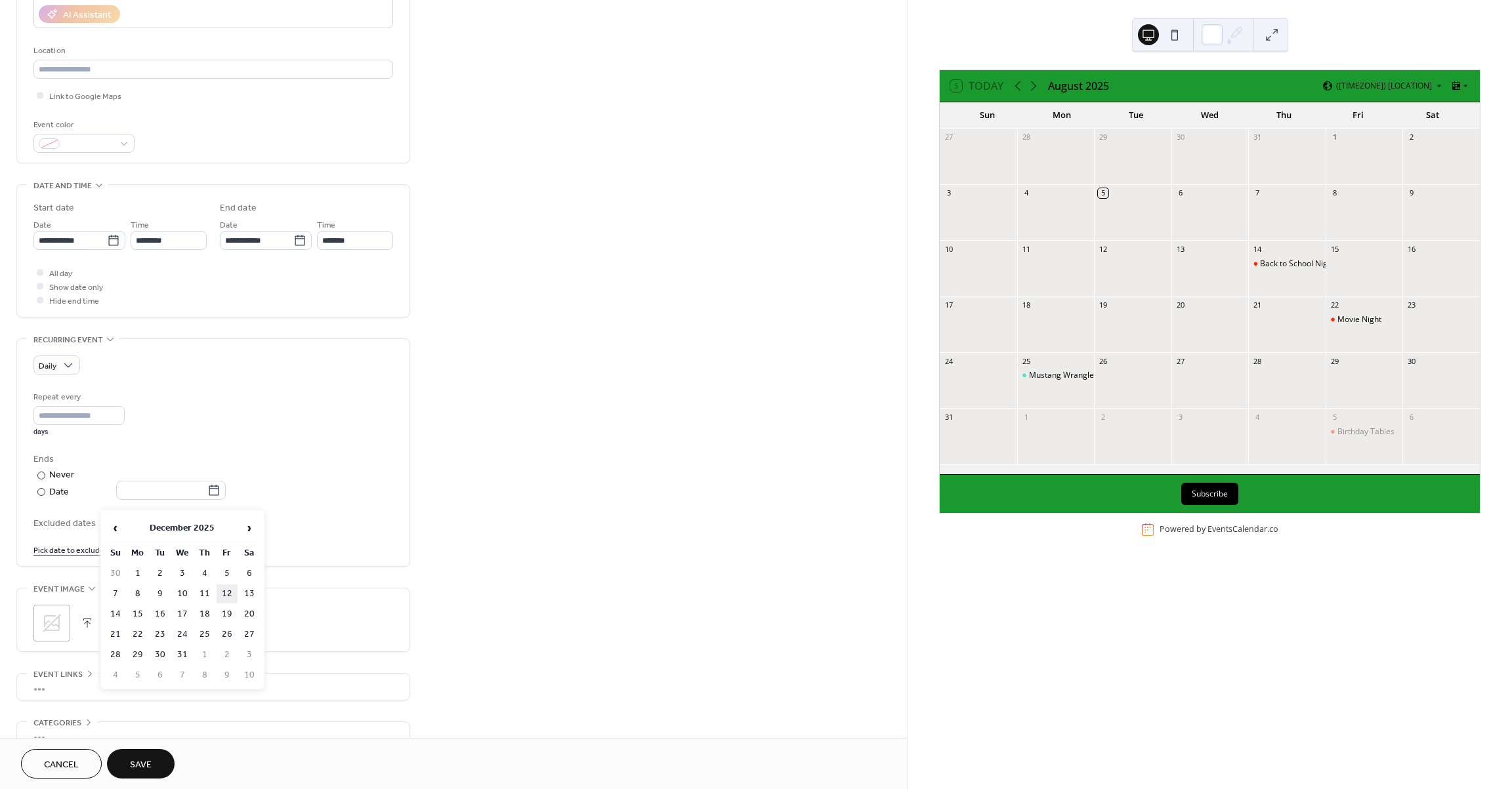 click on "12" at bounding box center [227, 594] 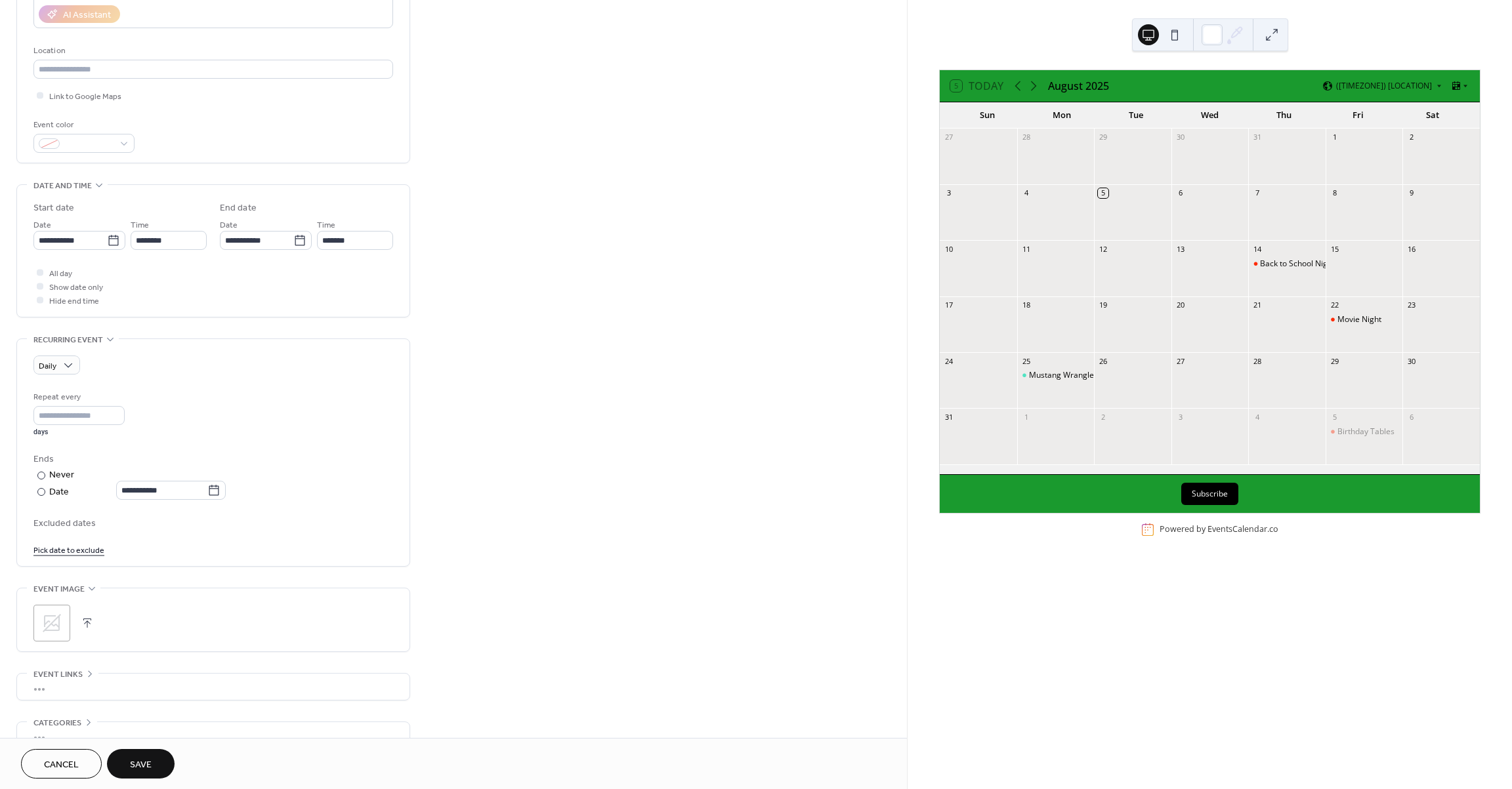 type on "**********" 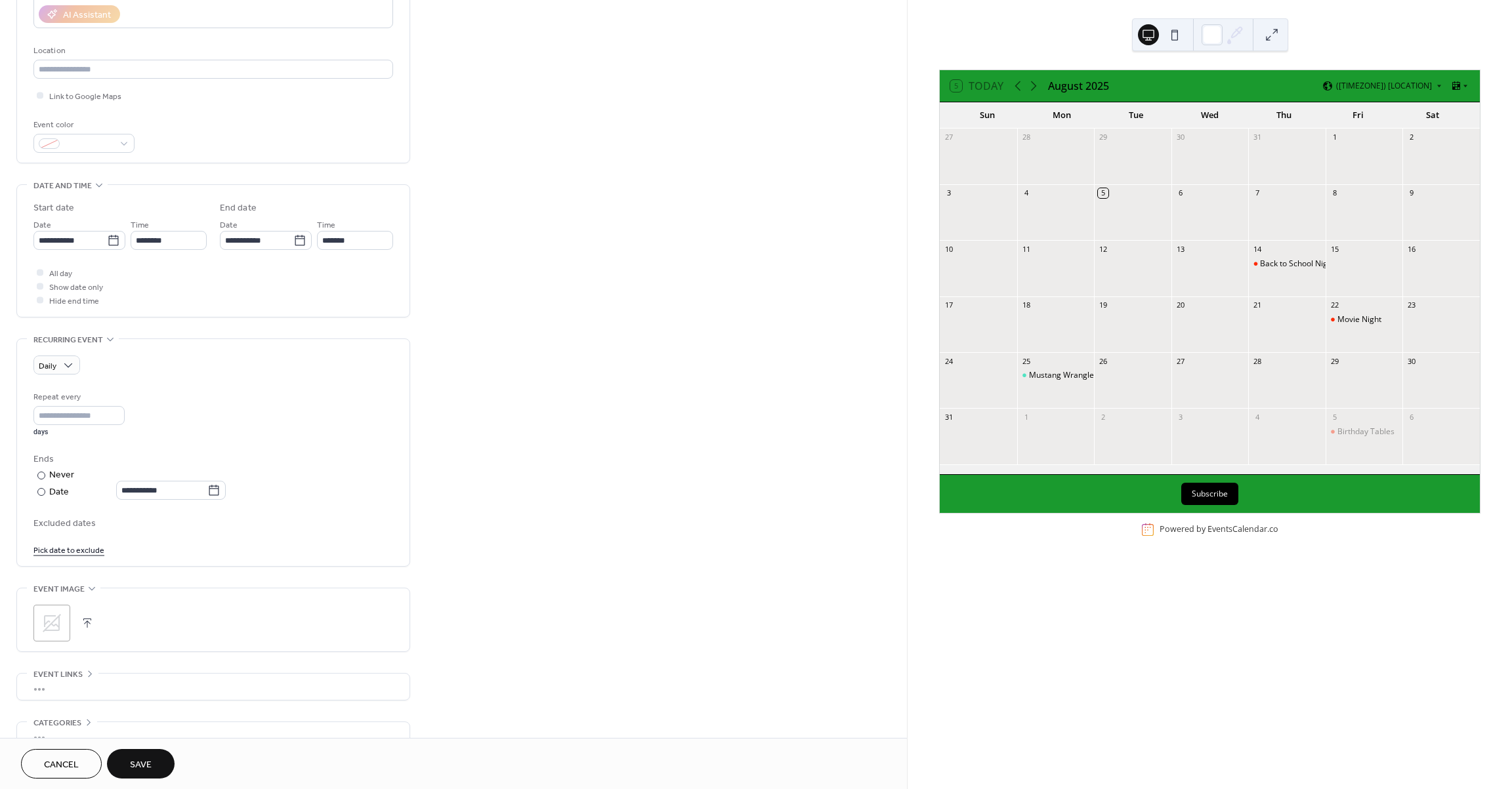 click on "Repeat every * days" at bounding box center (213, 413) 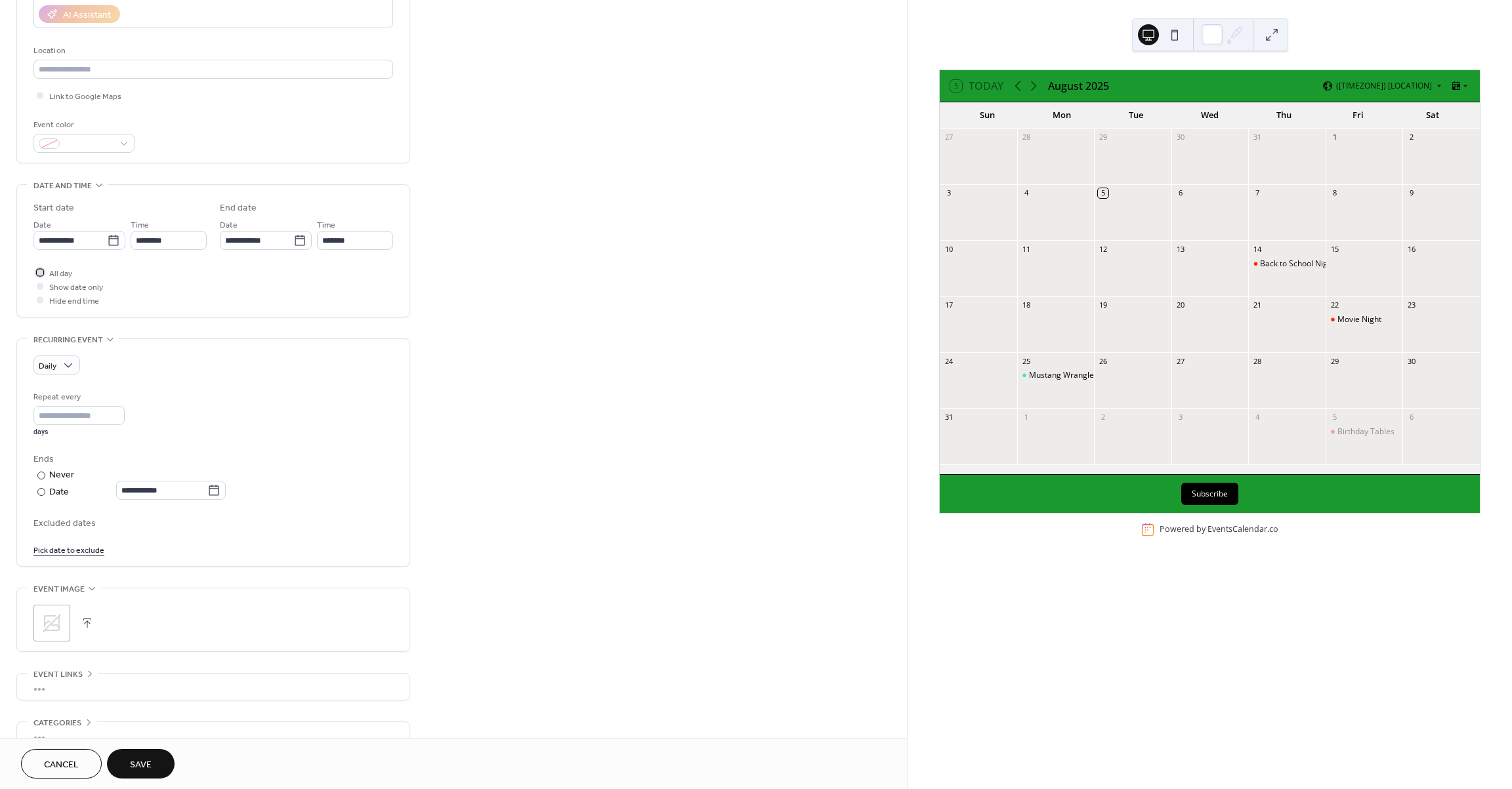 click at bounding box center (40, 272) 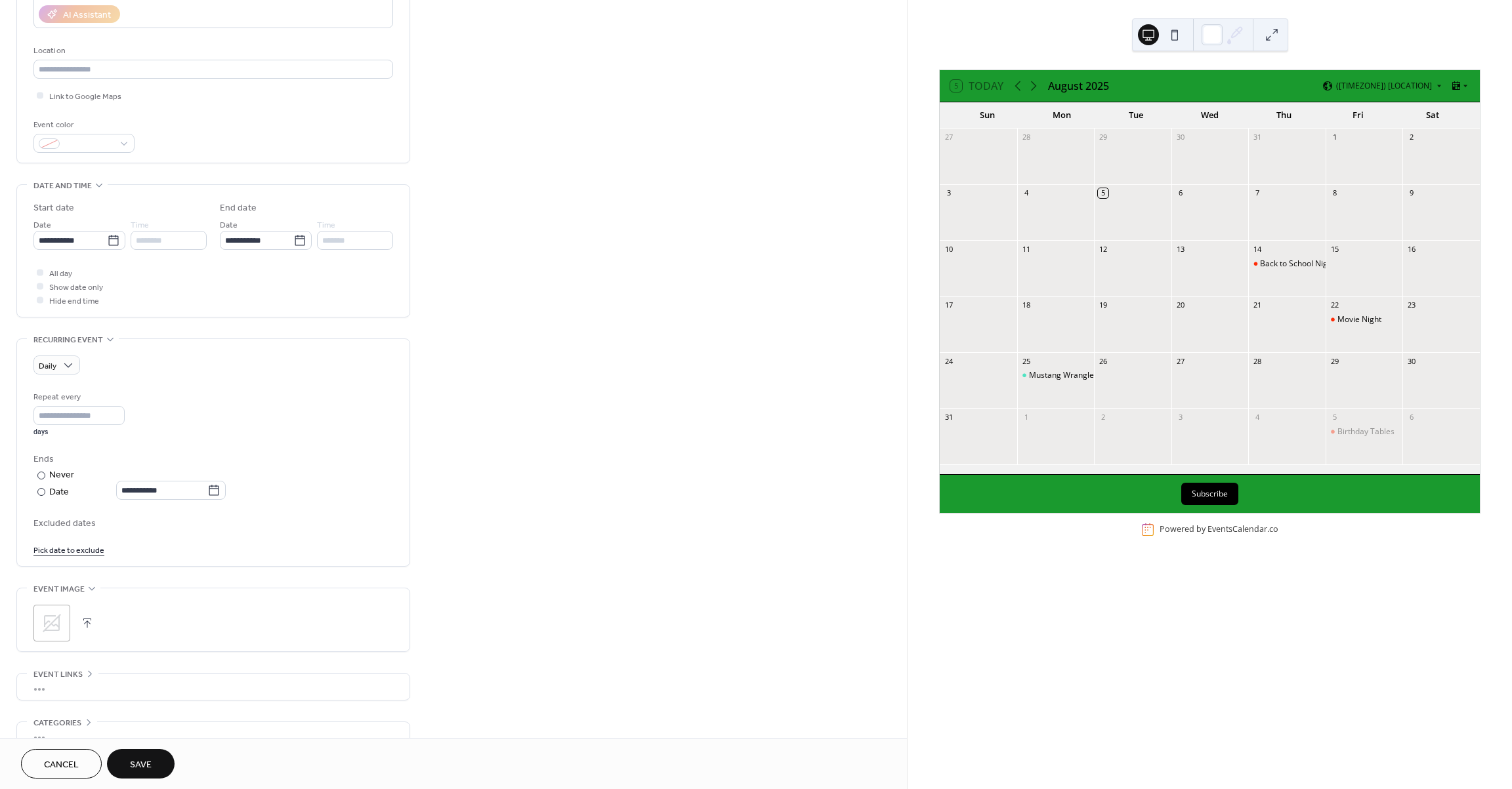 click on "All day Show date only Hide end time" at bounding box center [213, 286] 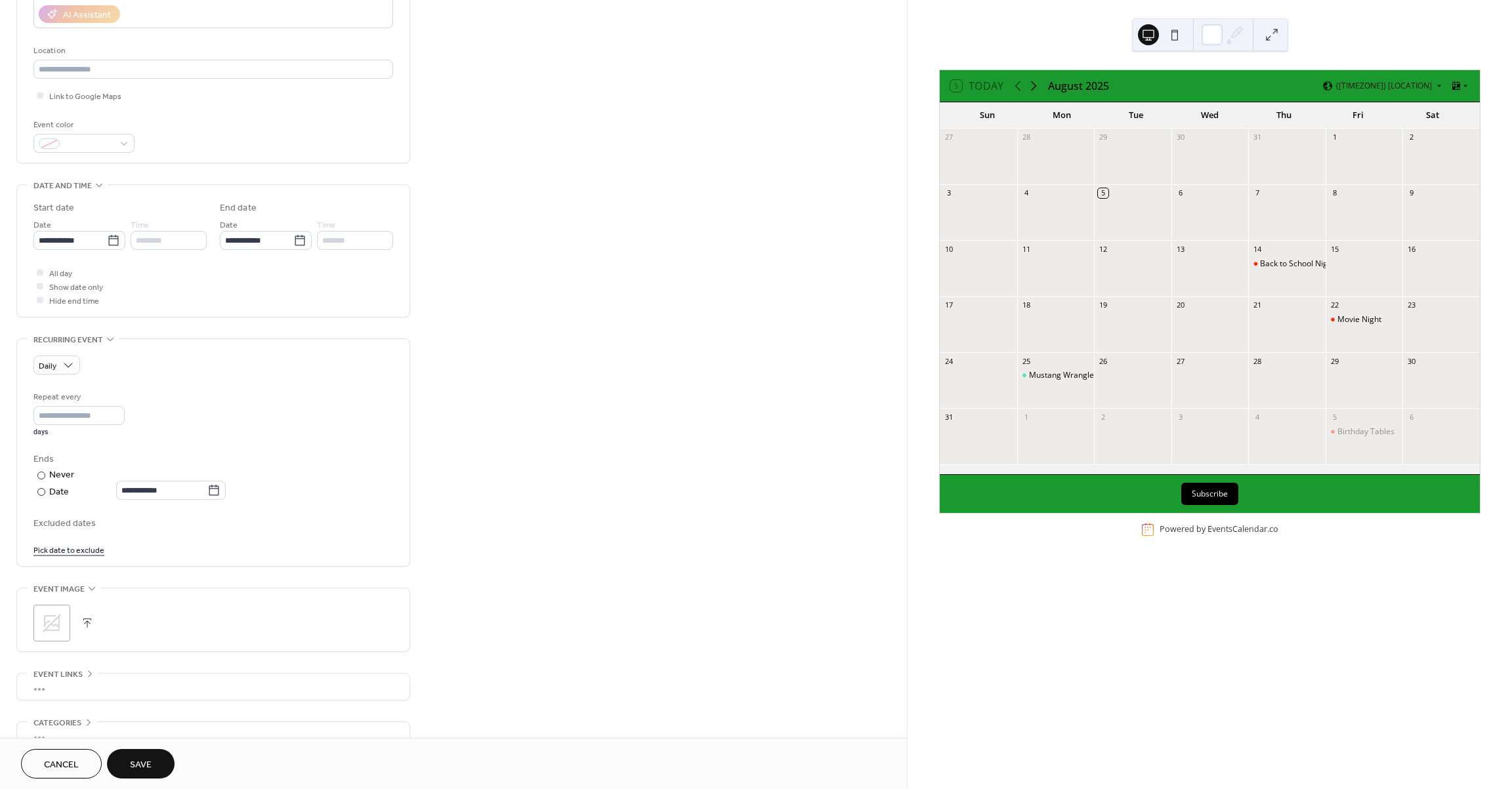 click 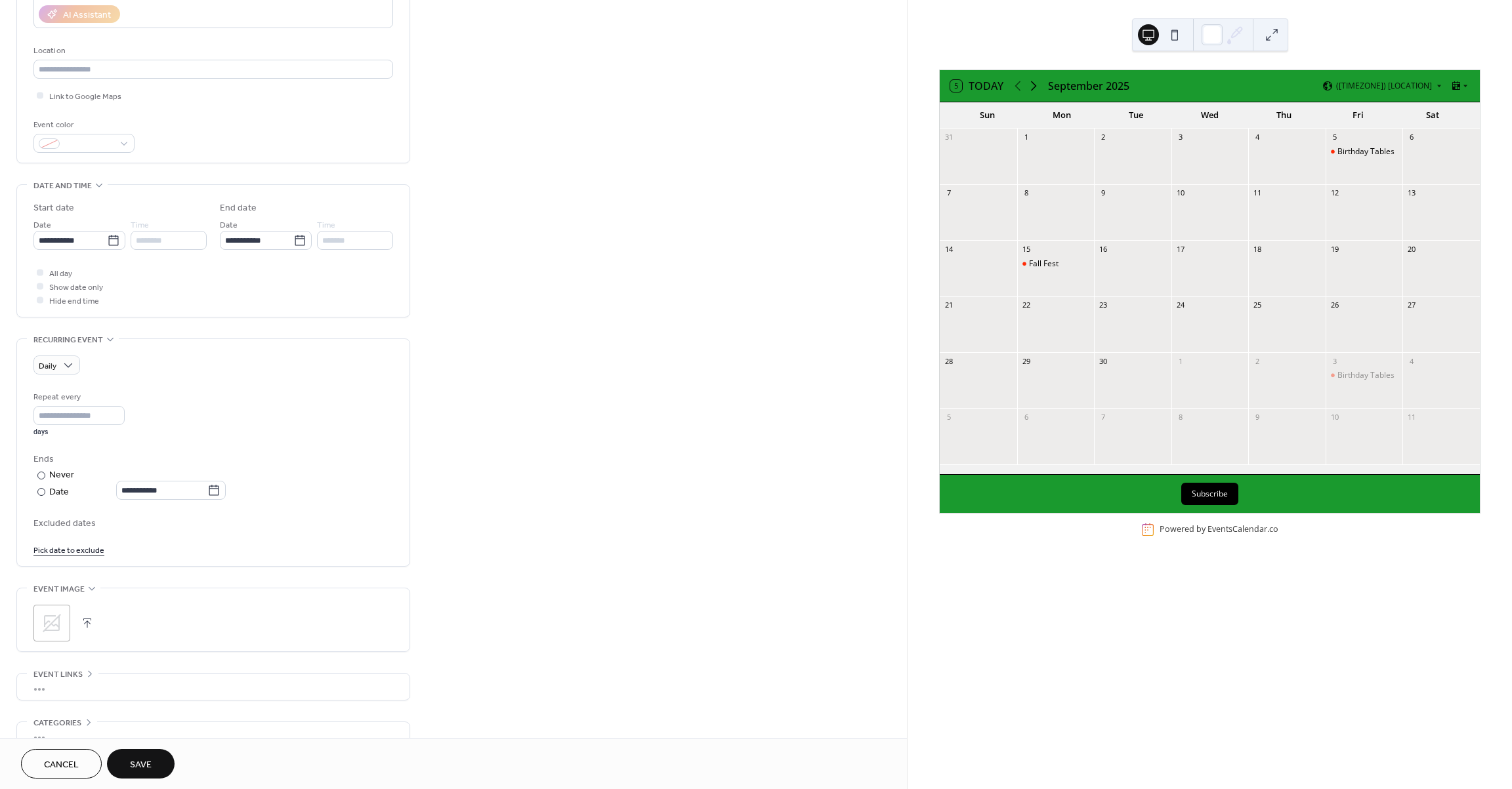 click 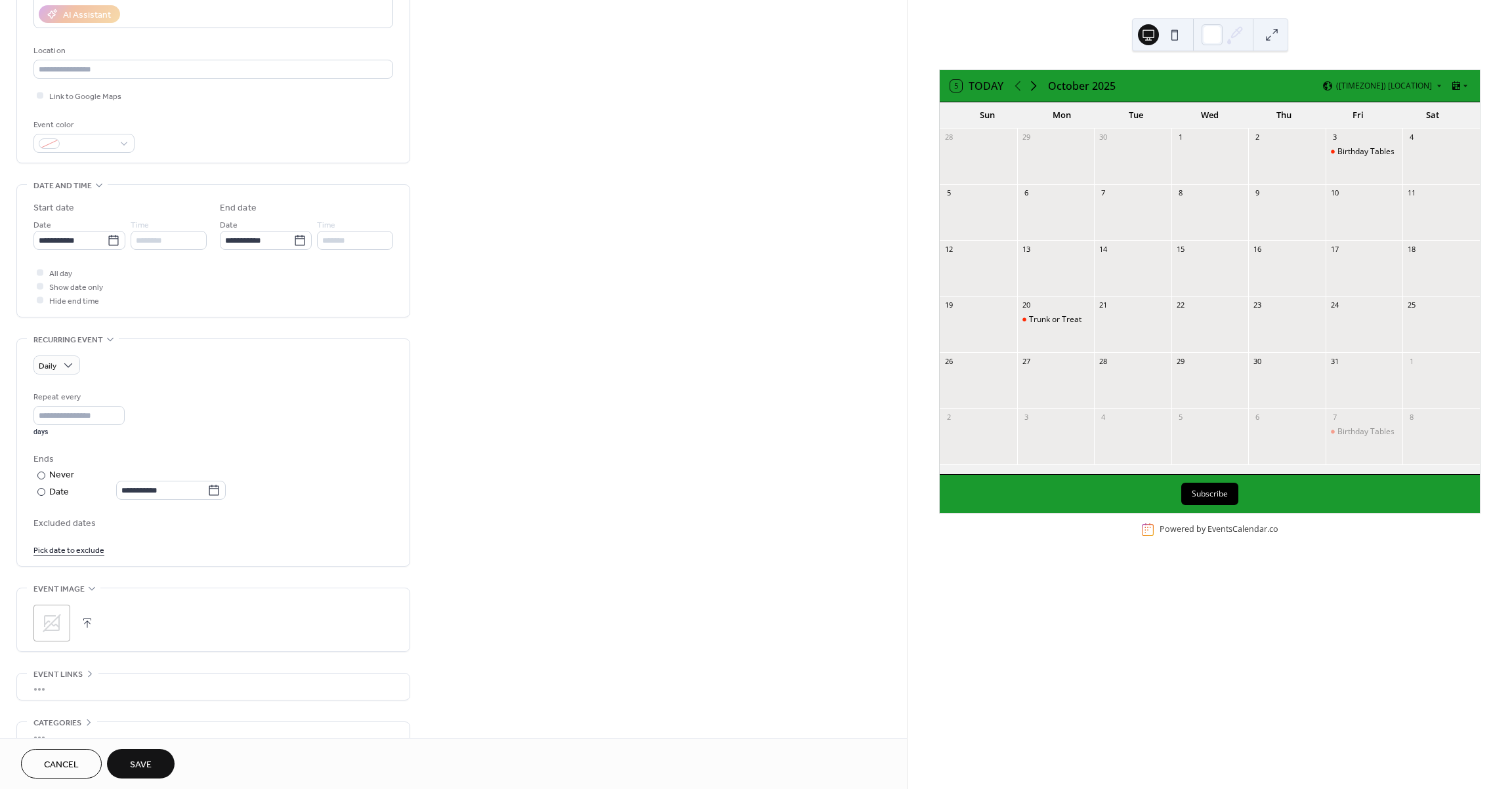 click 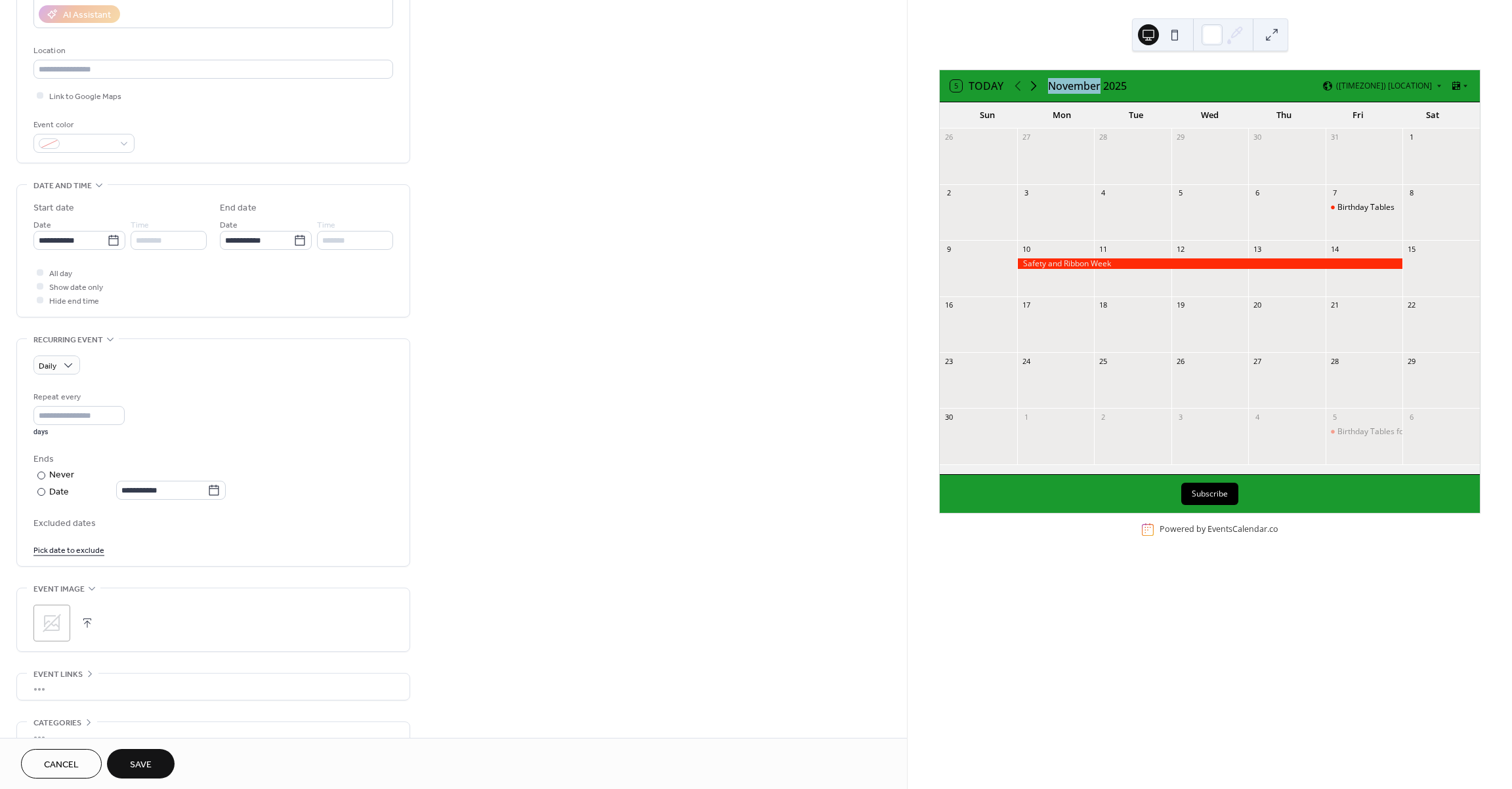 click 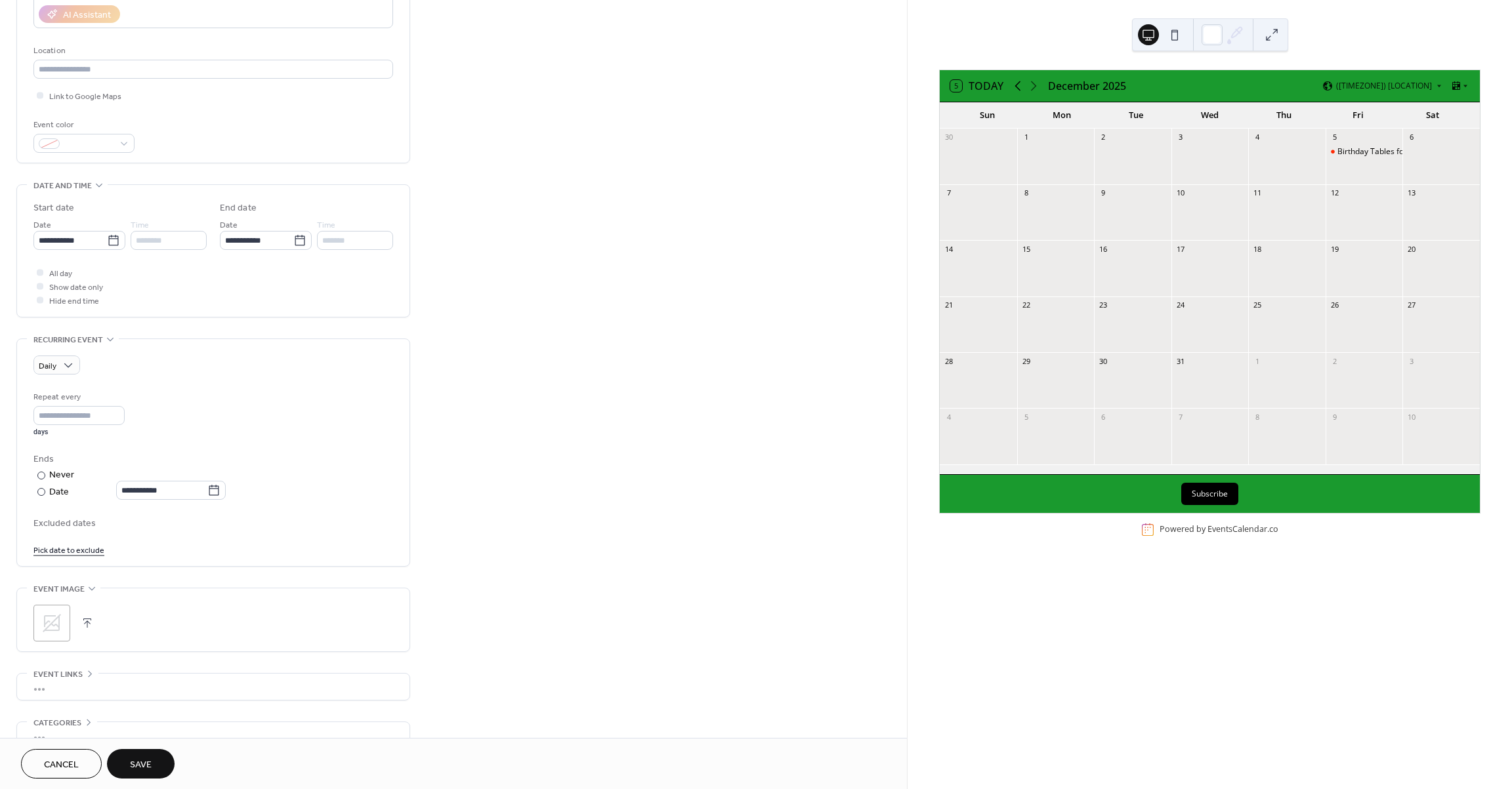 click 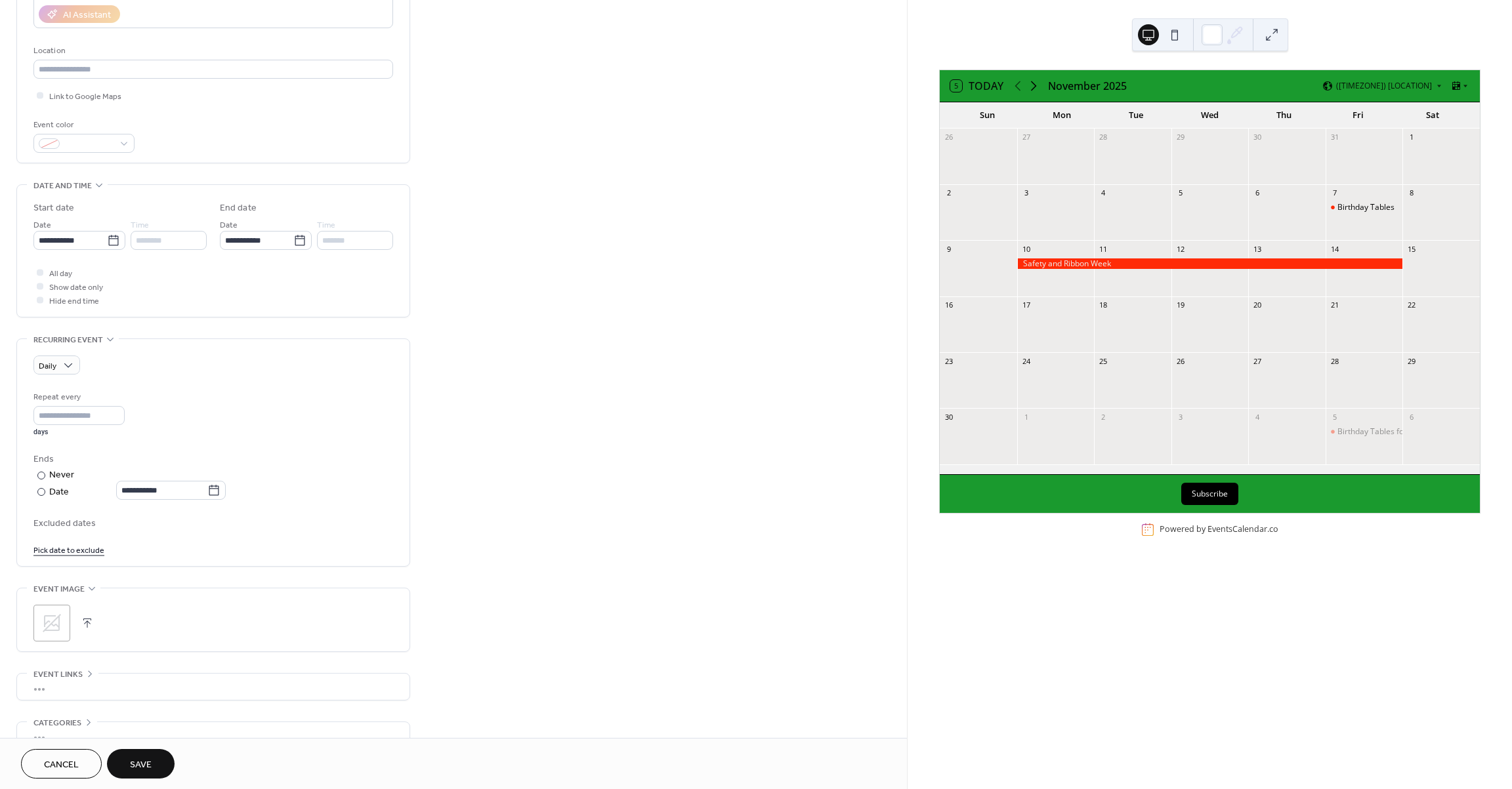 click 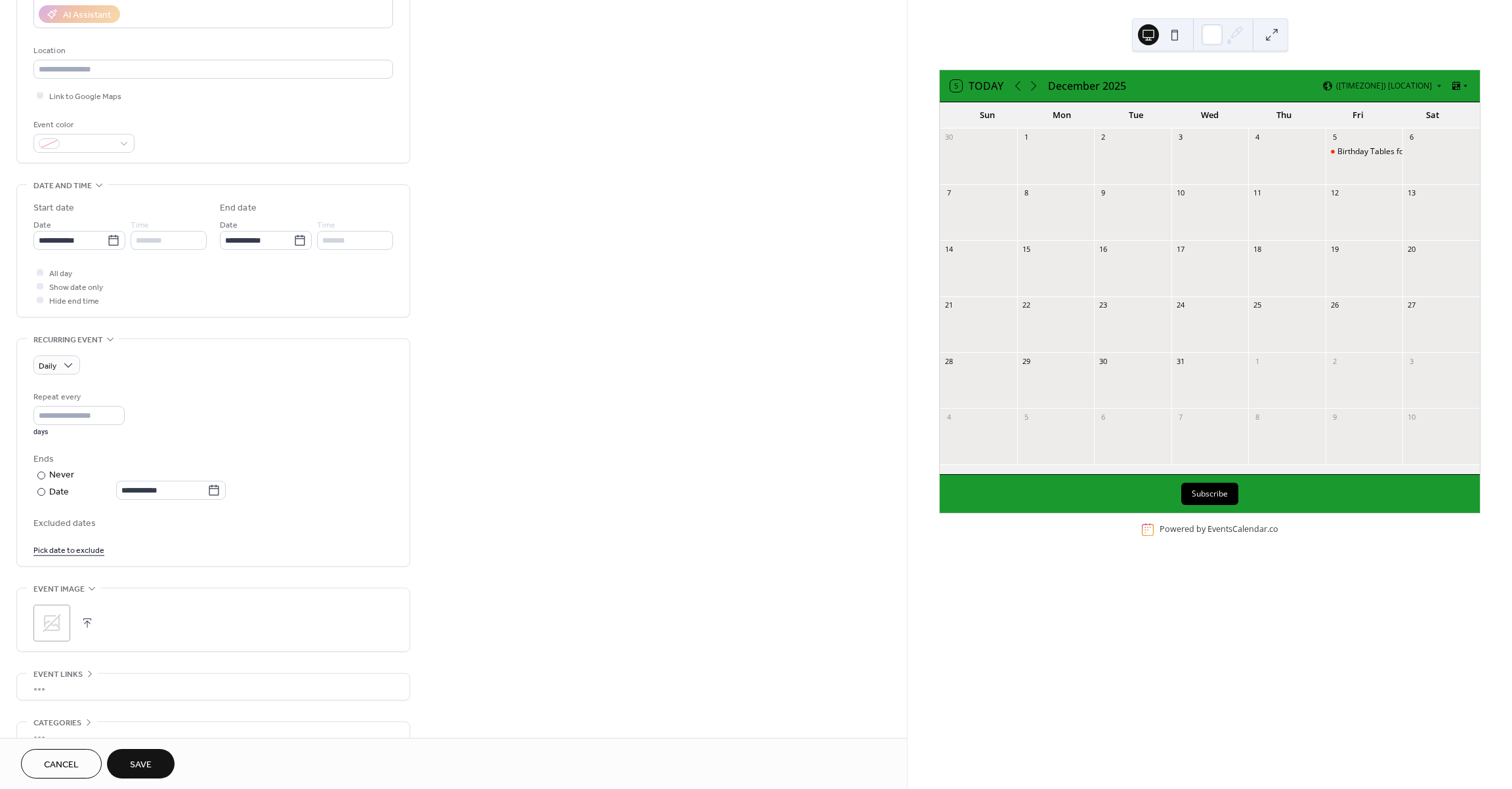 click on "Save" at bounding box center (140, 763) 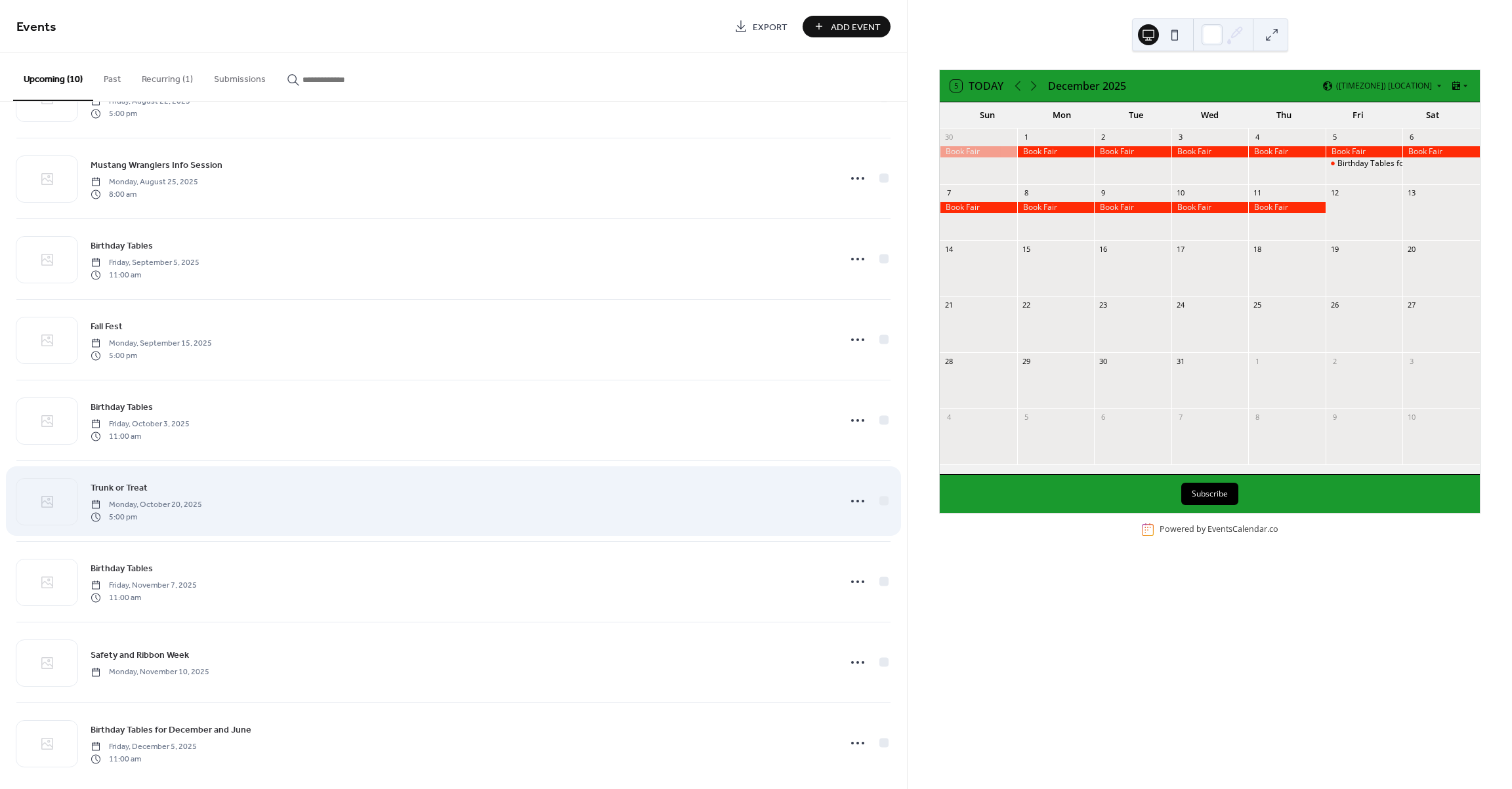 scroll, scrollTop: 0, scrollLeft: 0, axis: both 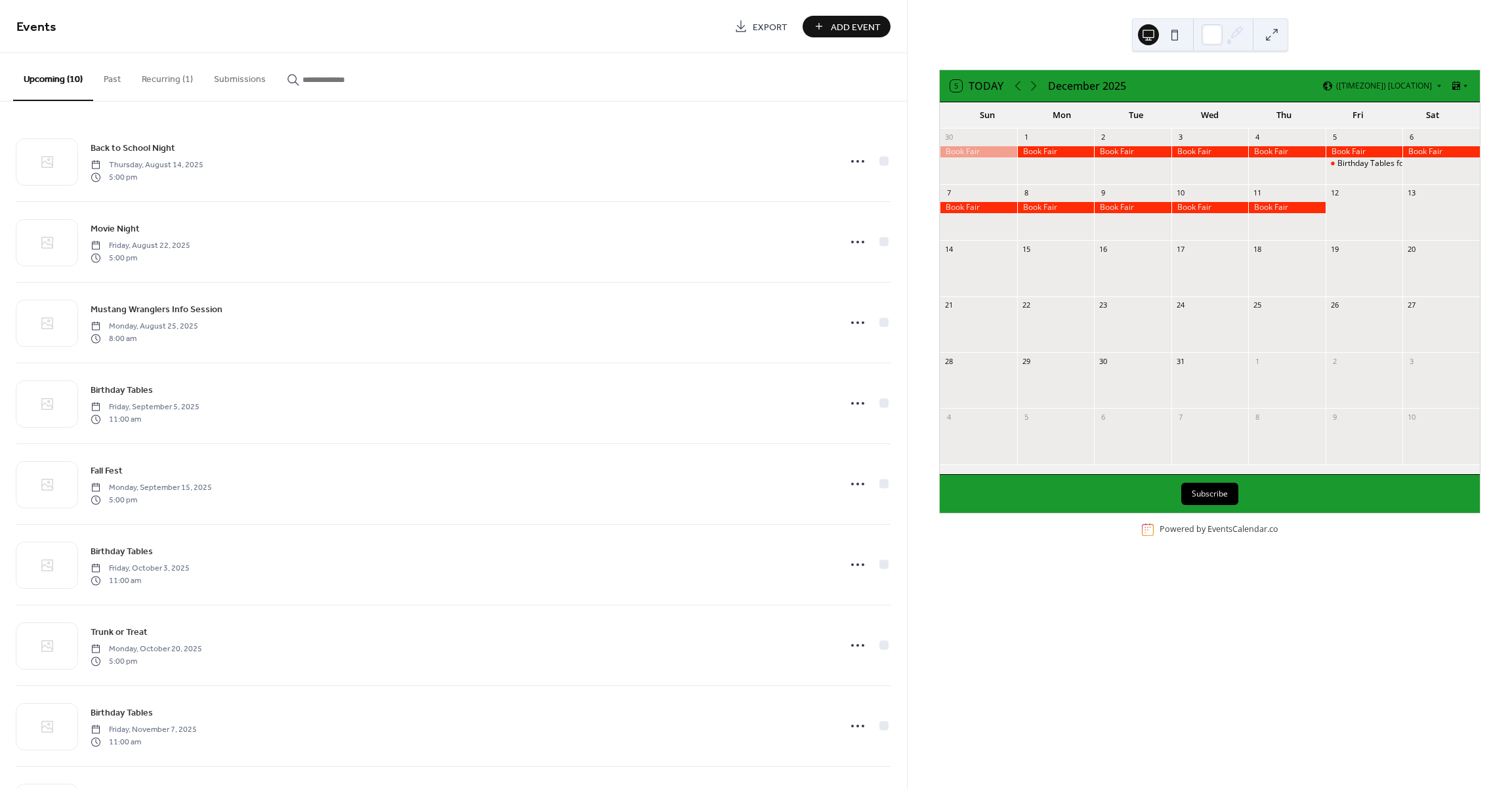 click on "Recurring (1)" at bounding box center (167, 76) 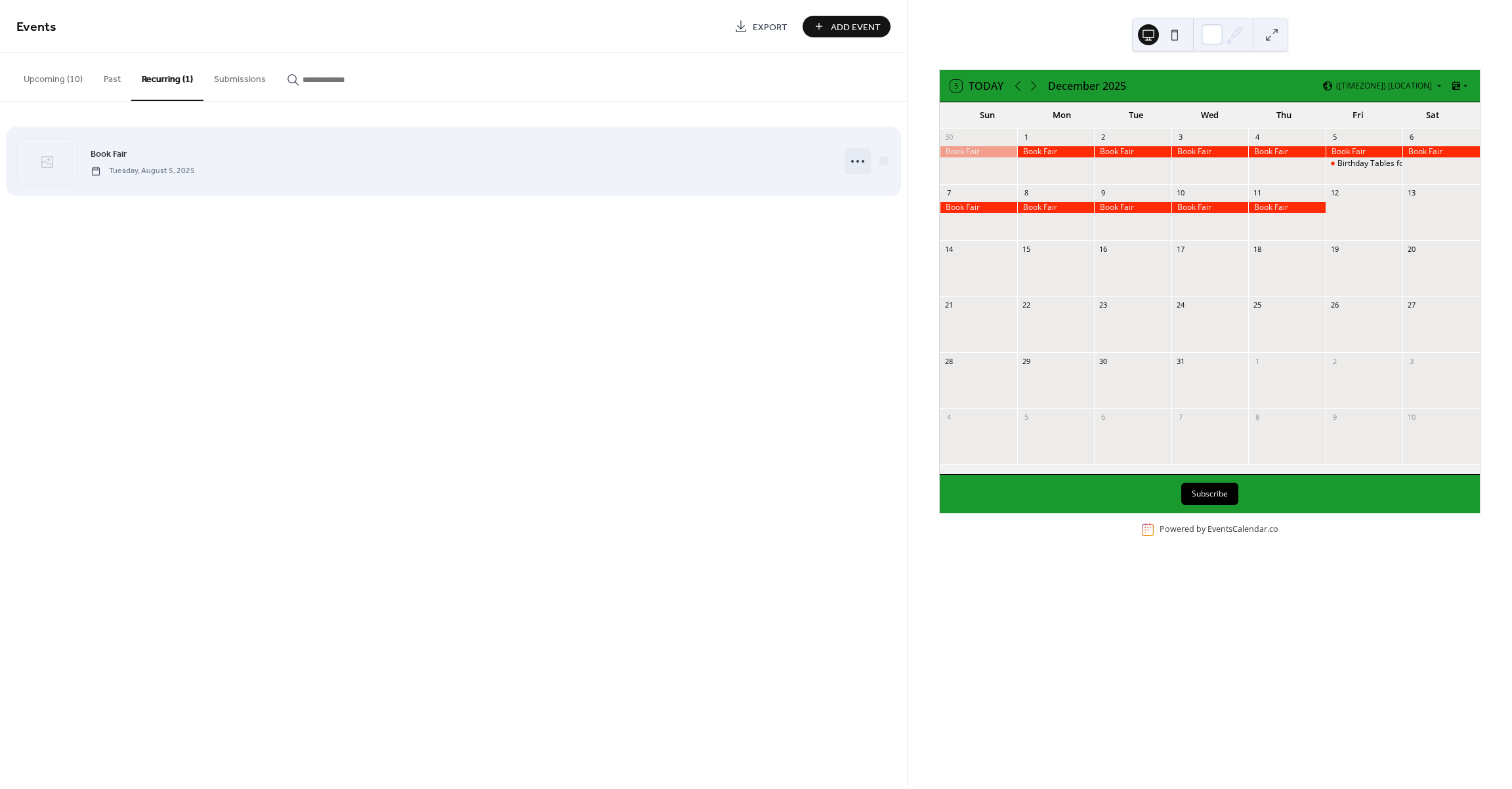 click 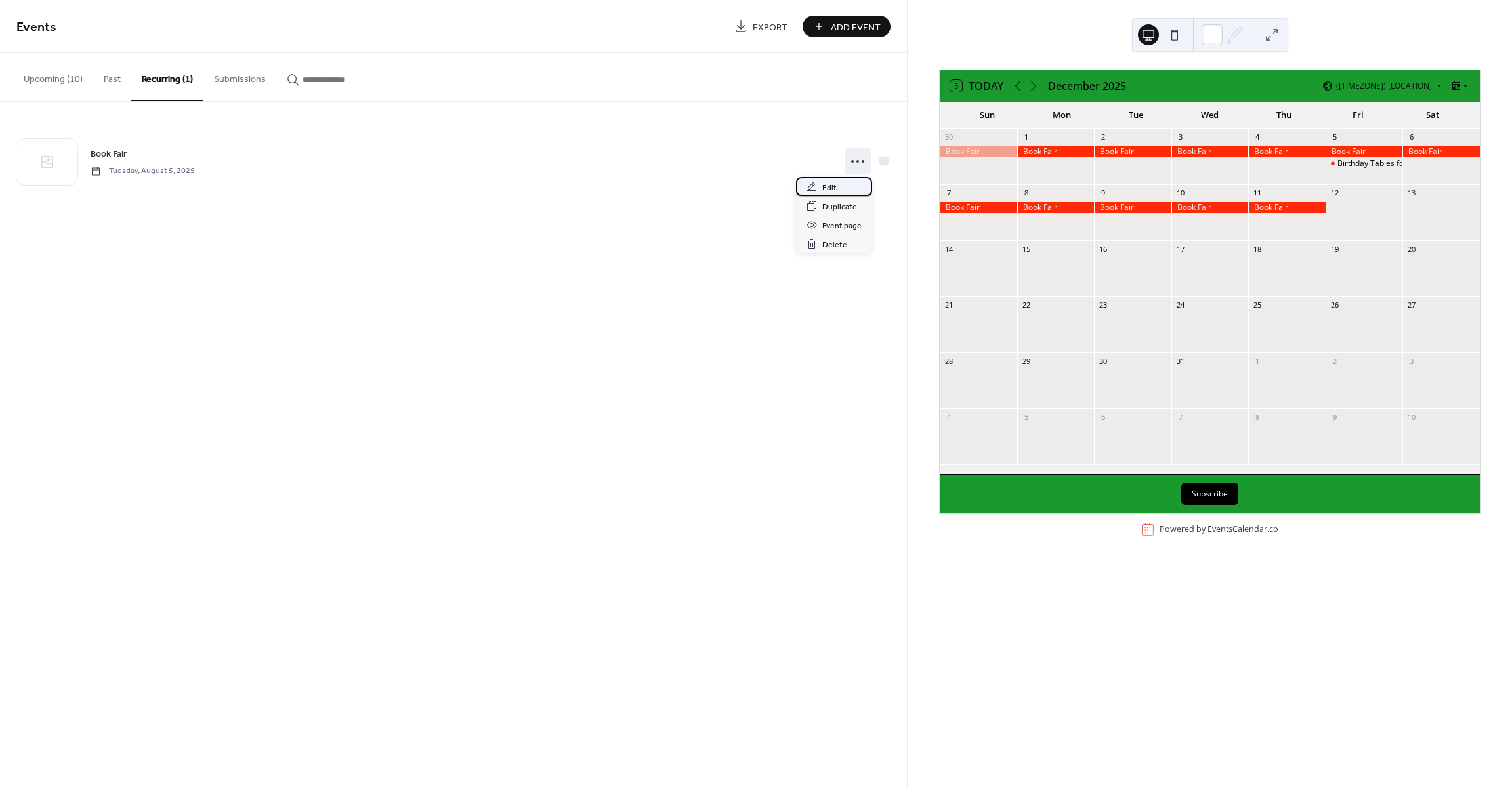 click on "Edit" at bounding box center (830, 188) 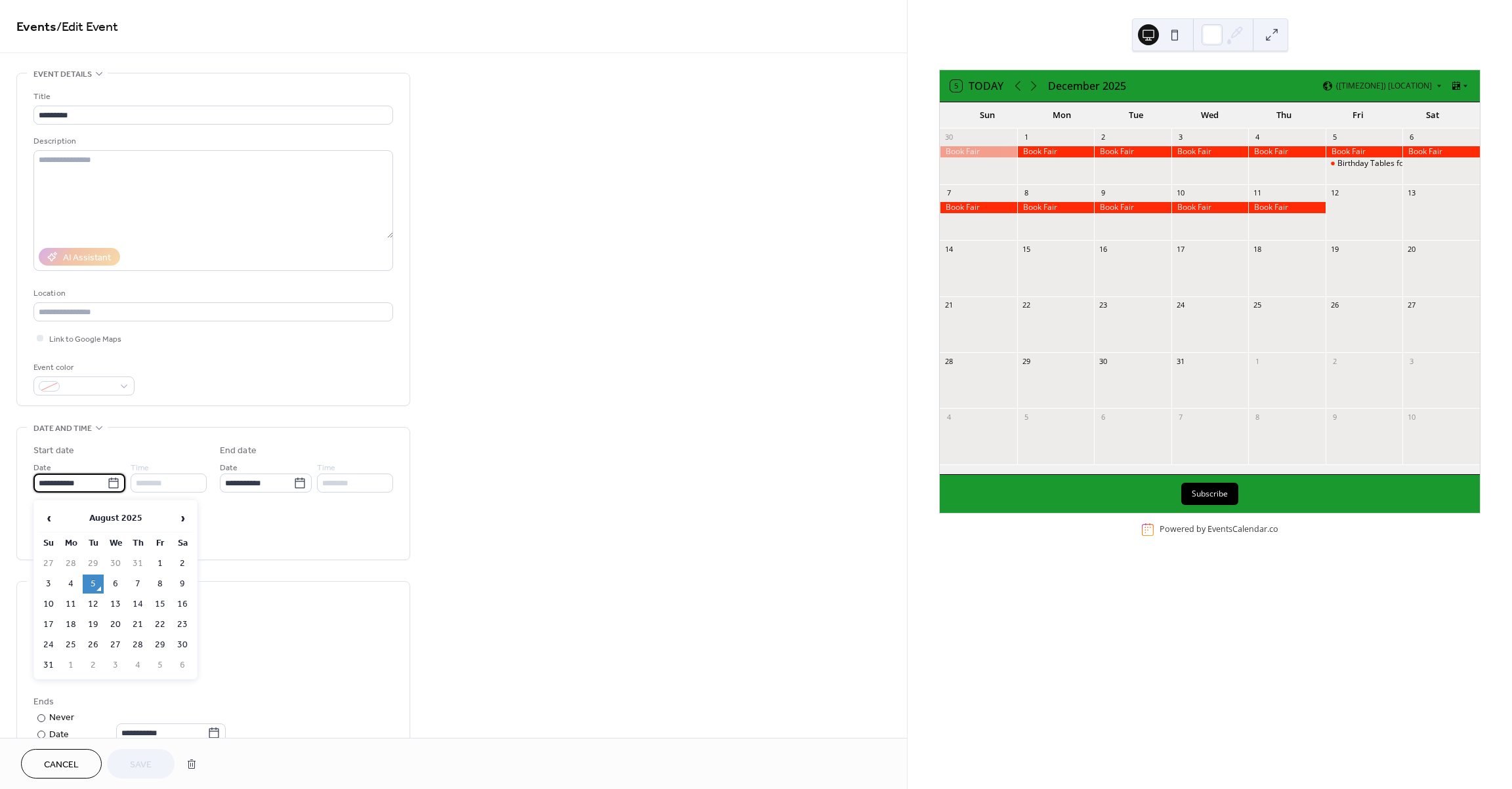 click on "**********" at bounding box center (70, 483) 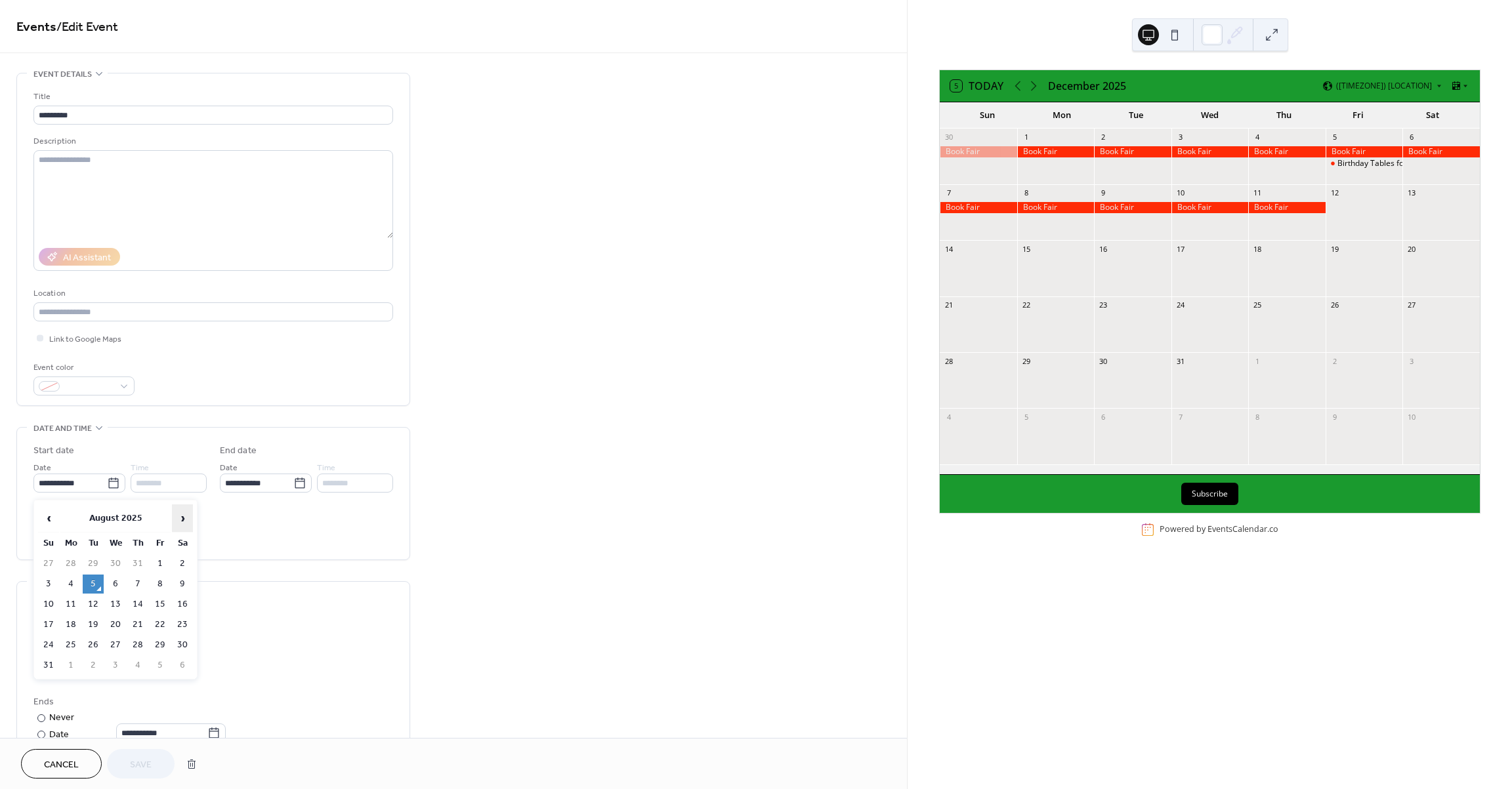 click on "›" at bounding box center [182, 518] 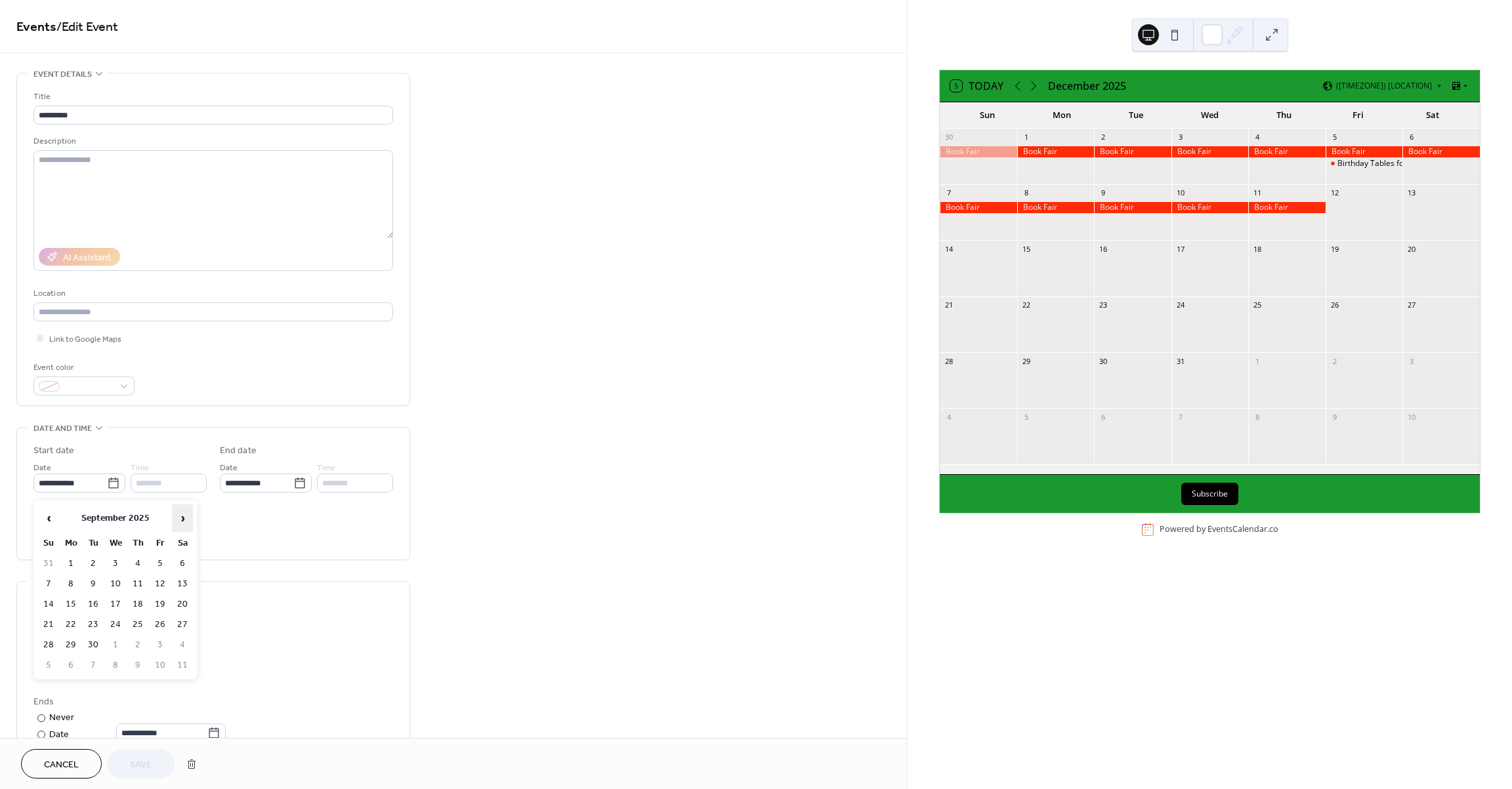 click on "›" at bounding box center (182, 518) 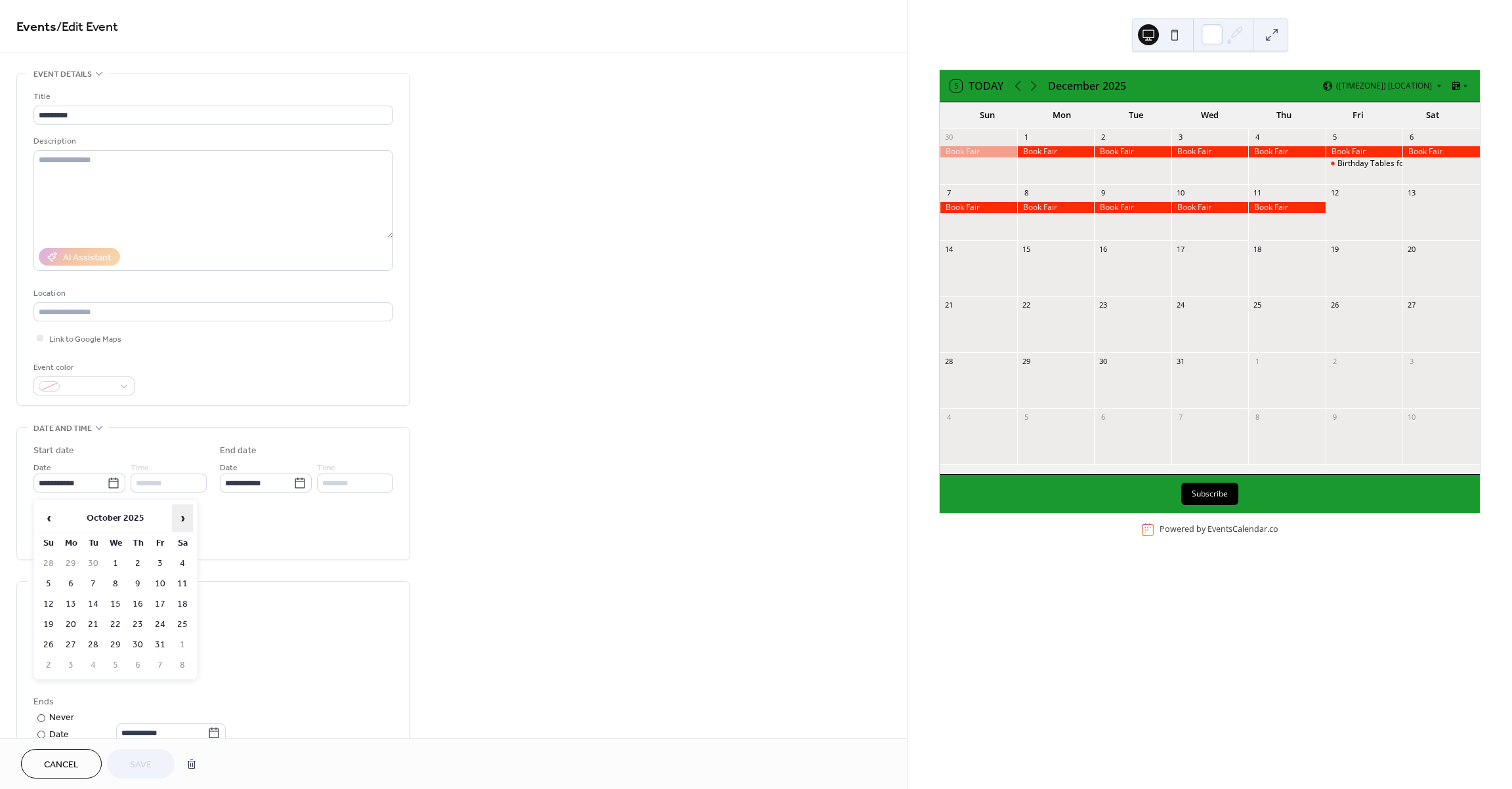 click on "›" at bounding box center [182, 518] 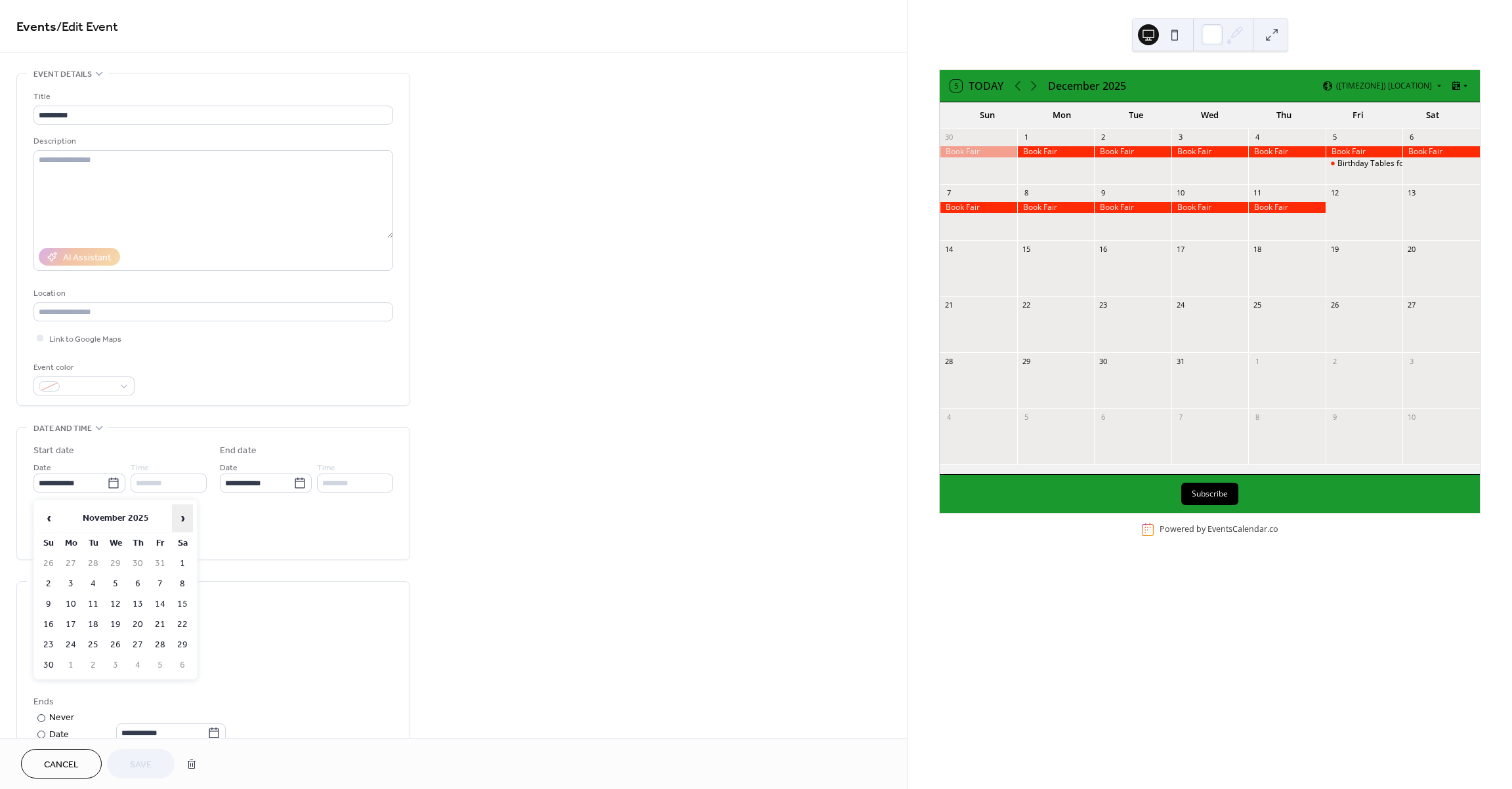 click on "›" at bounding box center (182, 518) 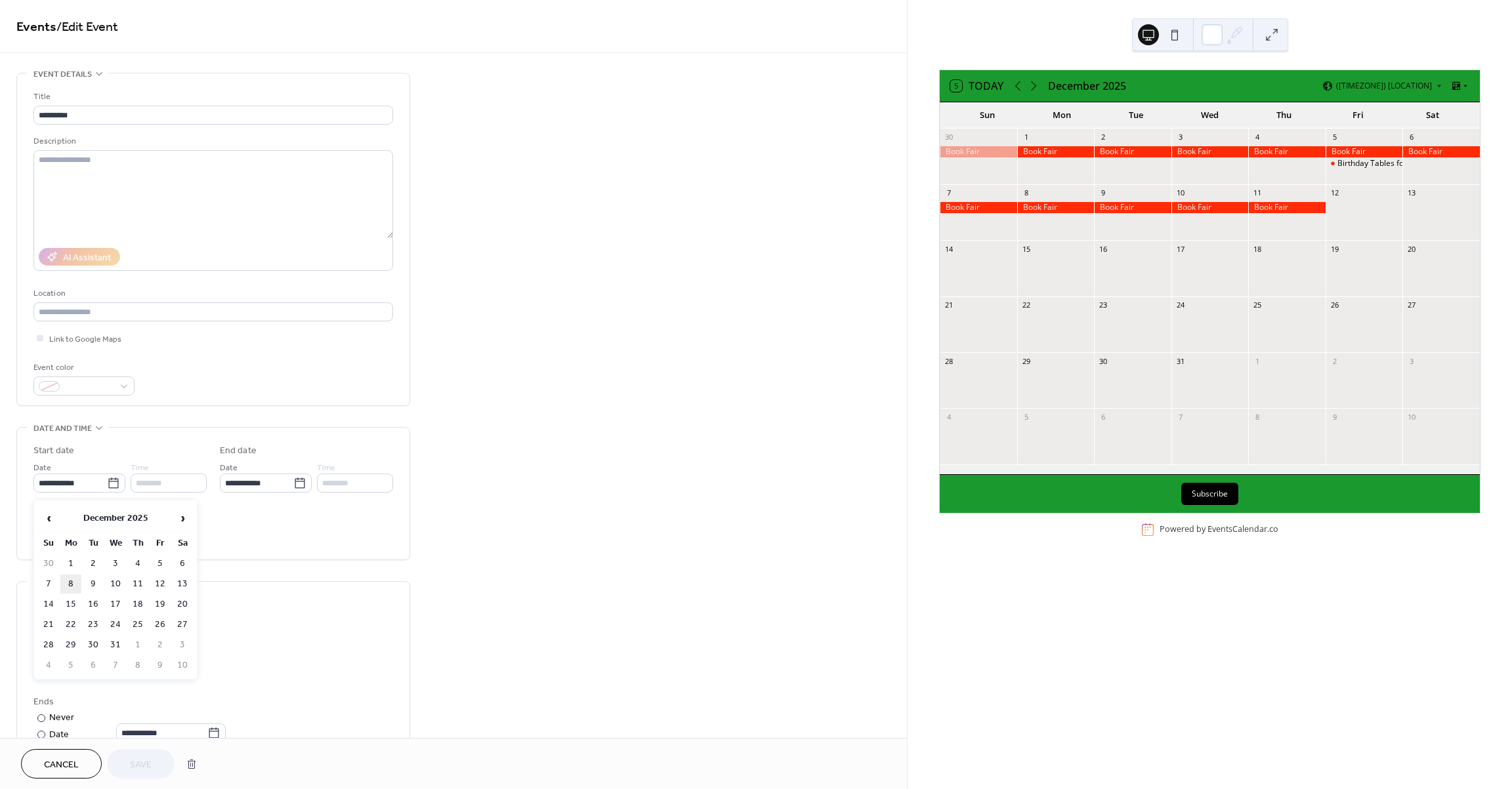 click on "8" at bounding box center (71, 584) 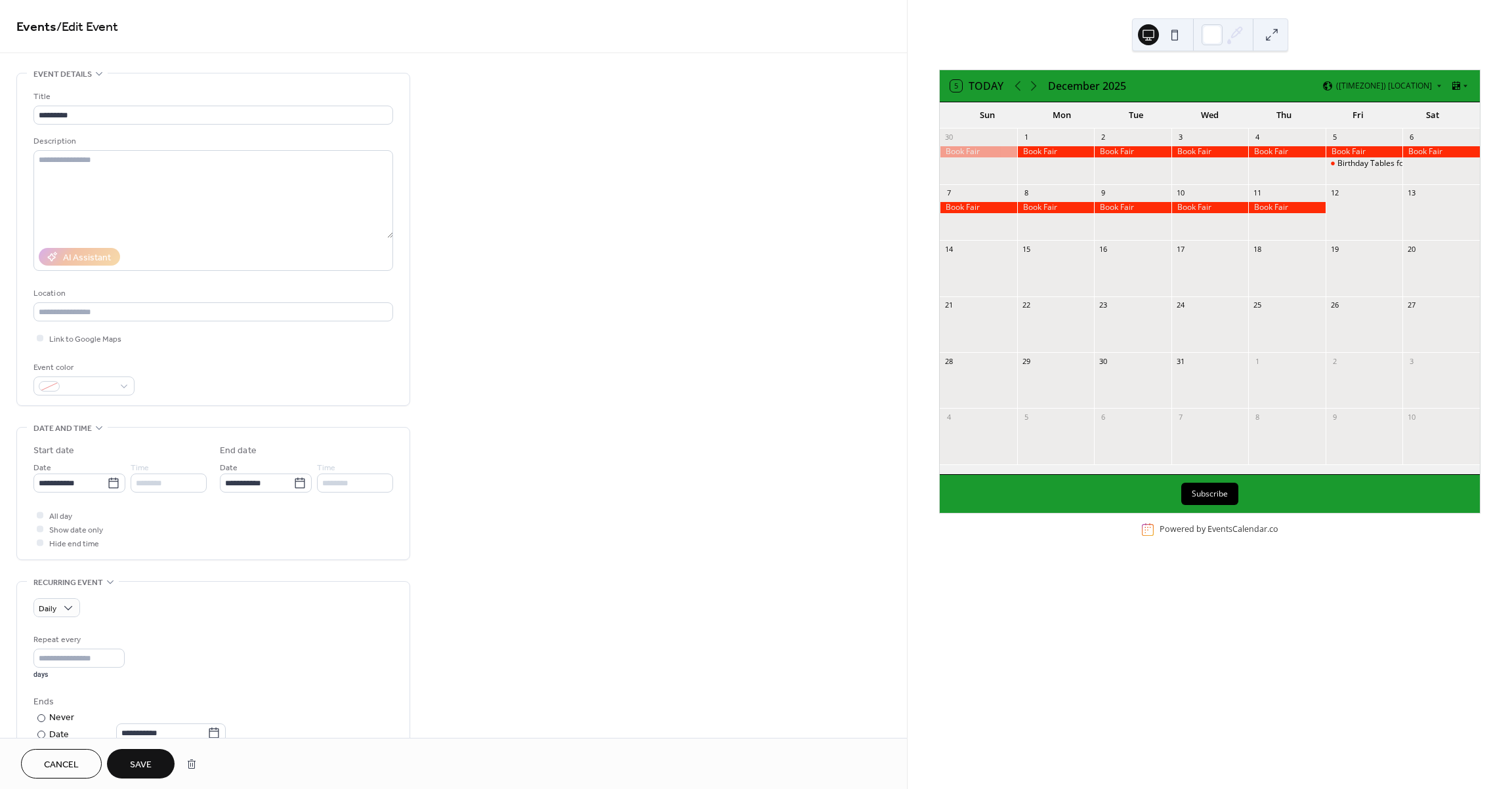 type on "**********" 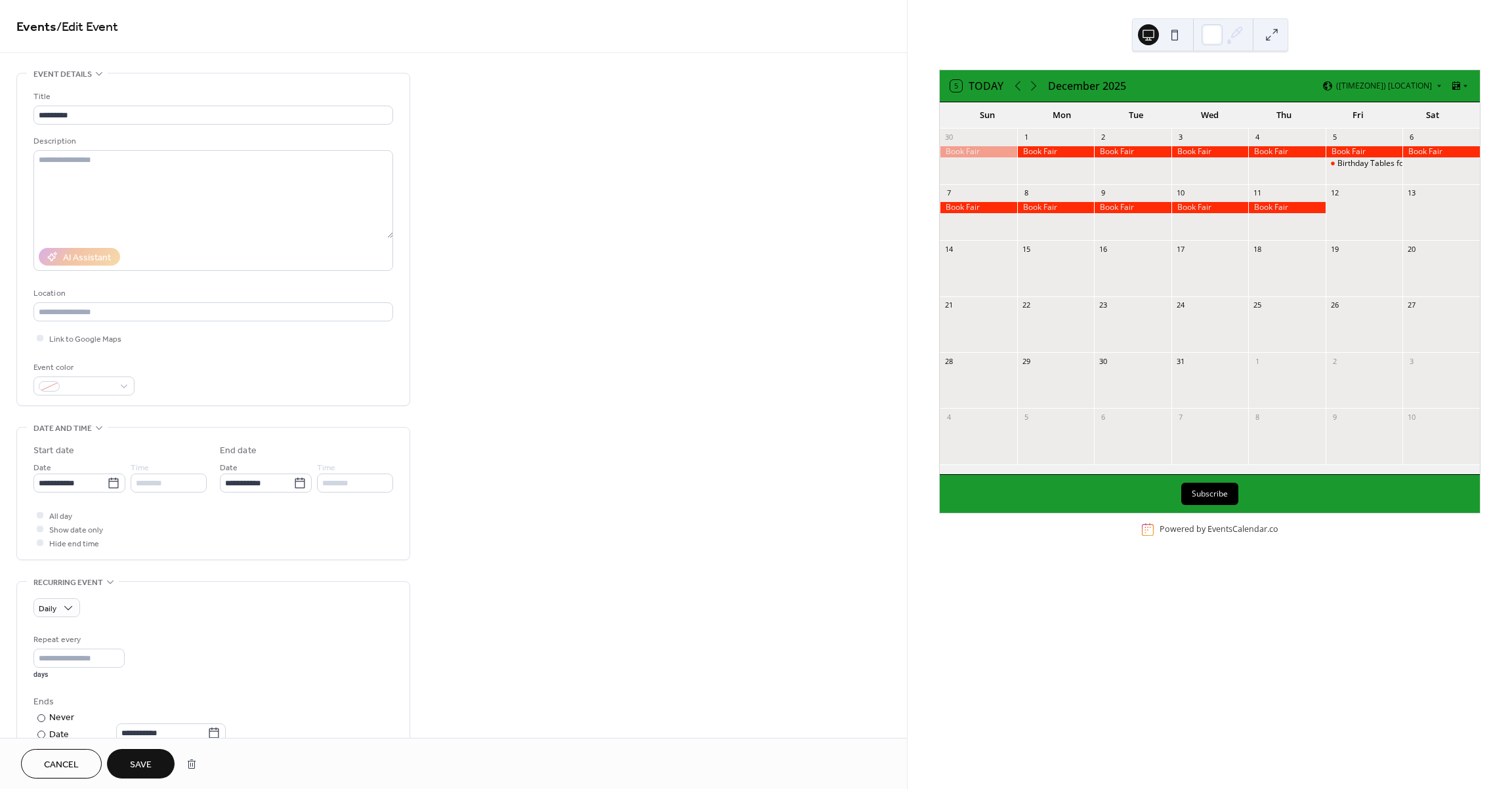 type on "**********" 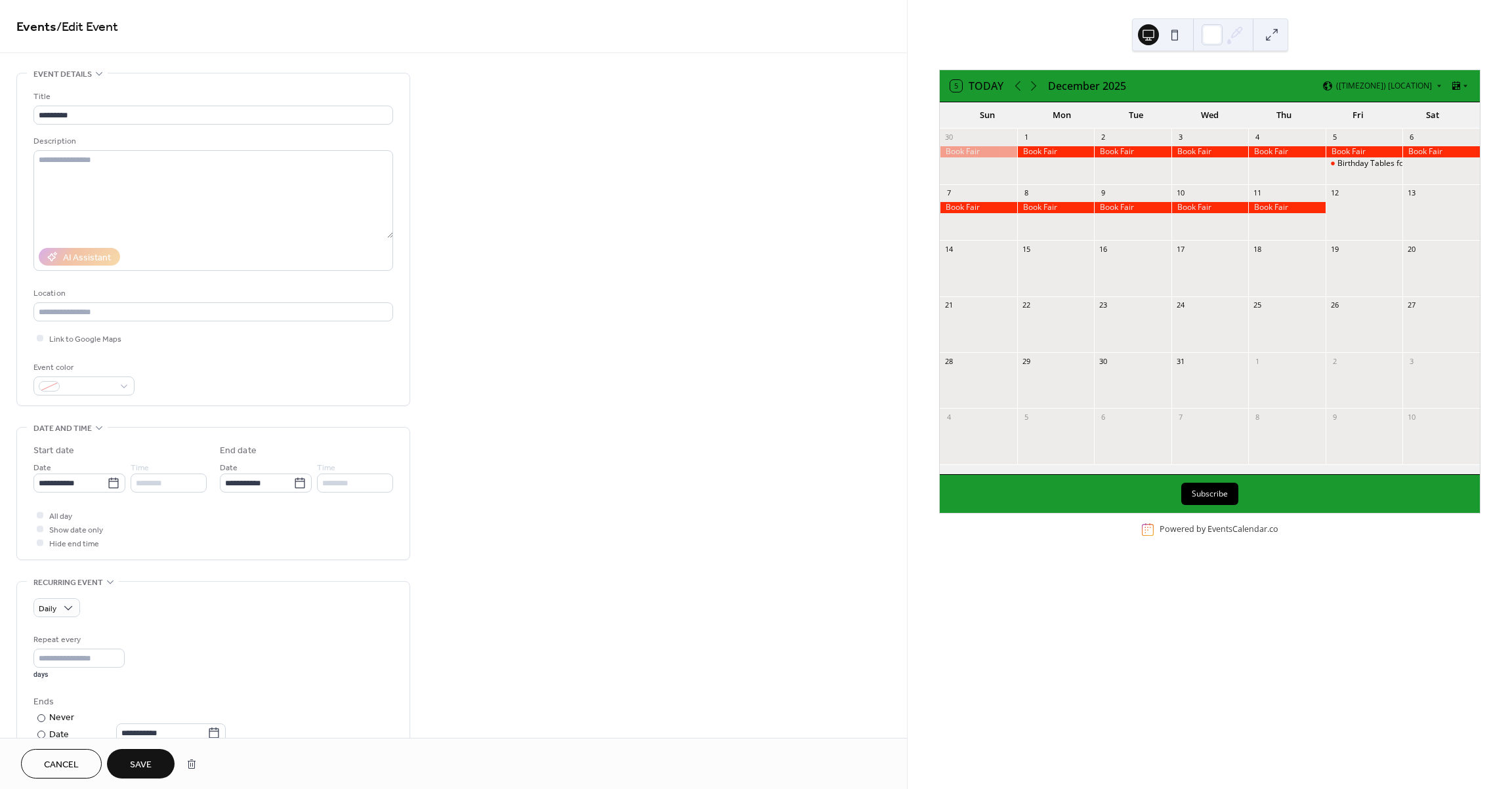 click on "All day Show date only Hide end time" at bounding box center (213, 529) 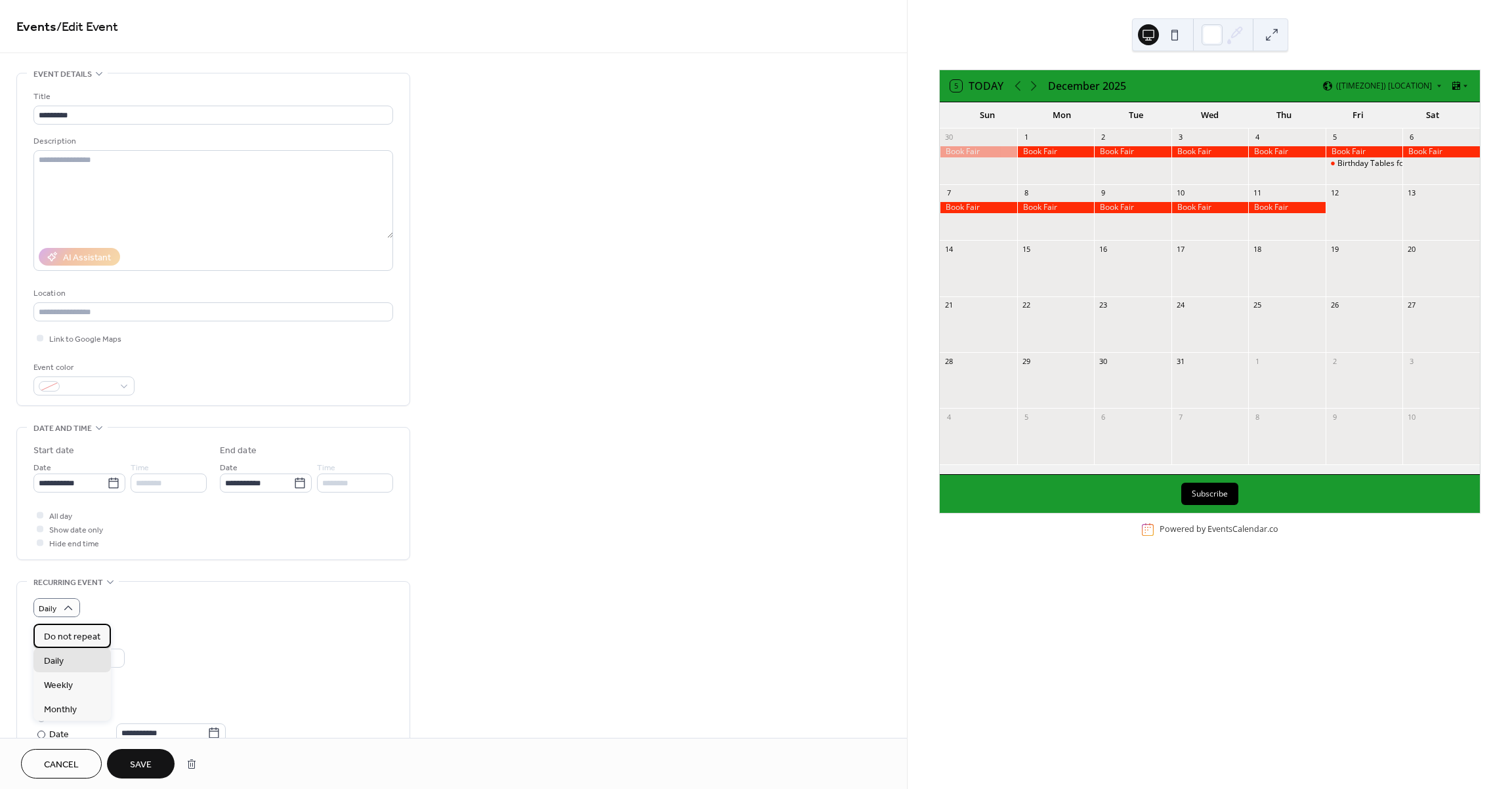 click on "Do not repeat" at bounding box center [72, 637] 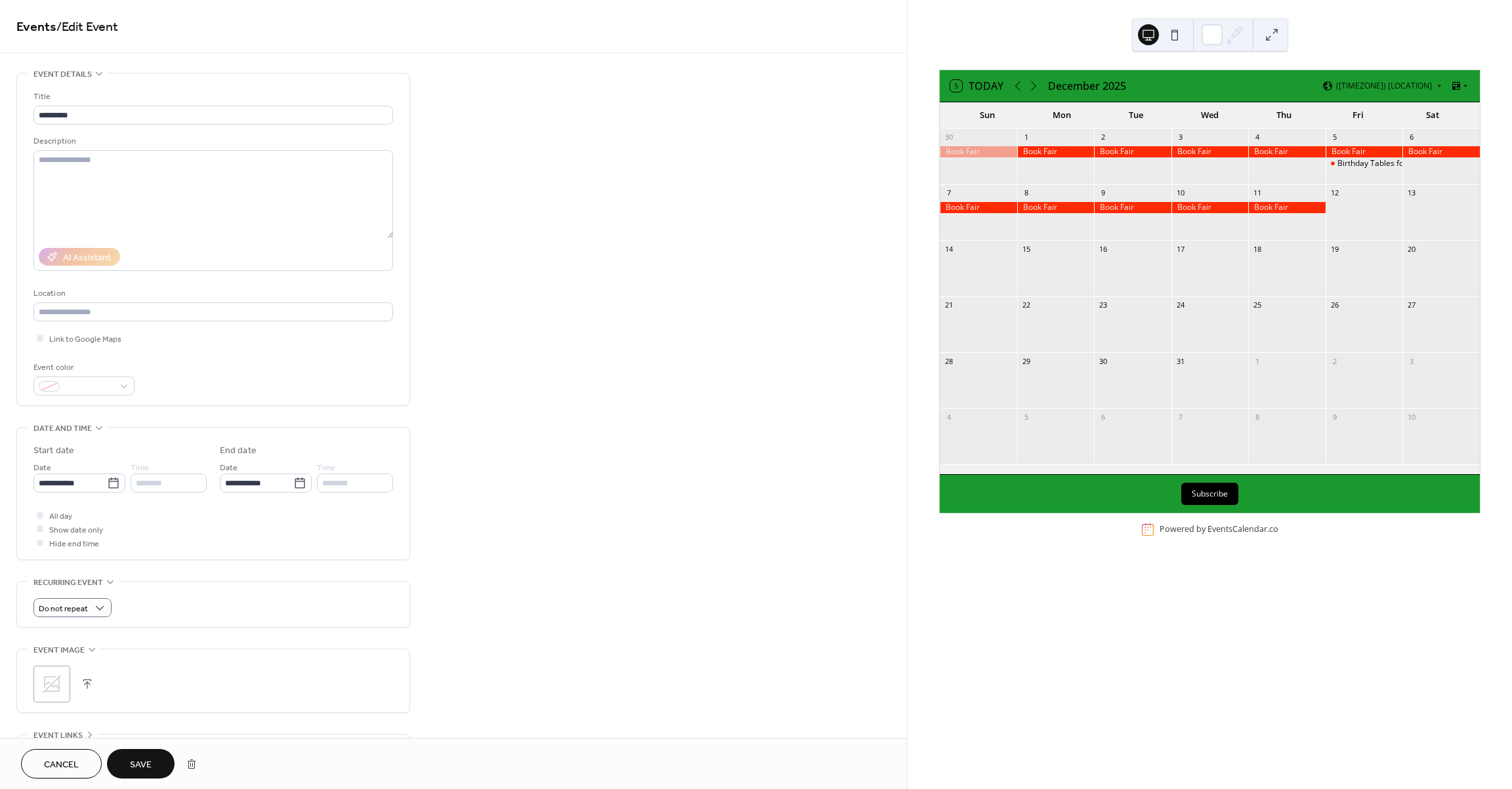 click on "Do not repeat" at bounding box center (213, 604) 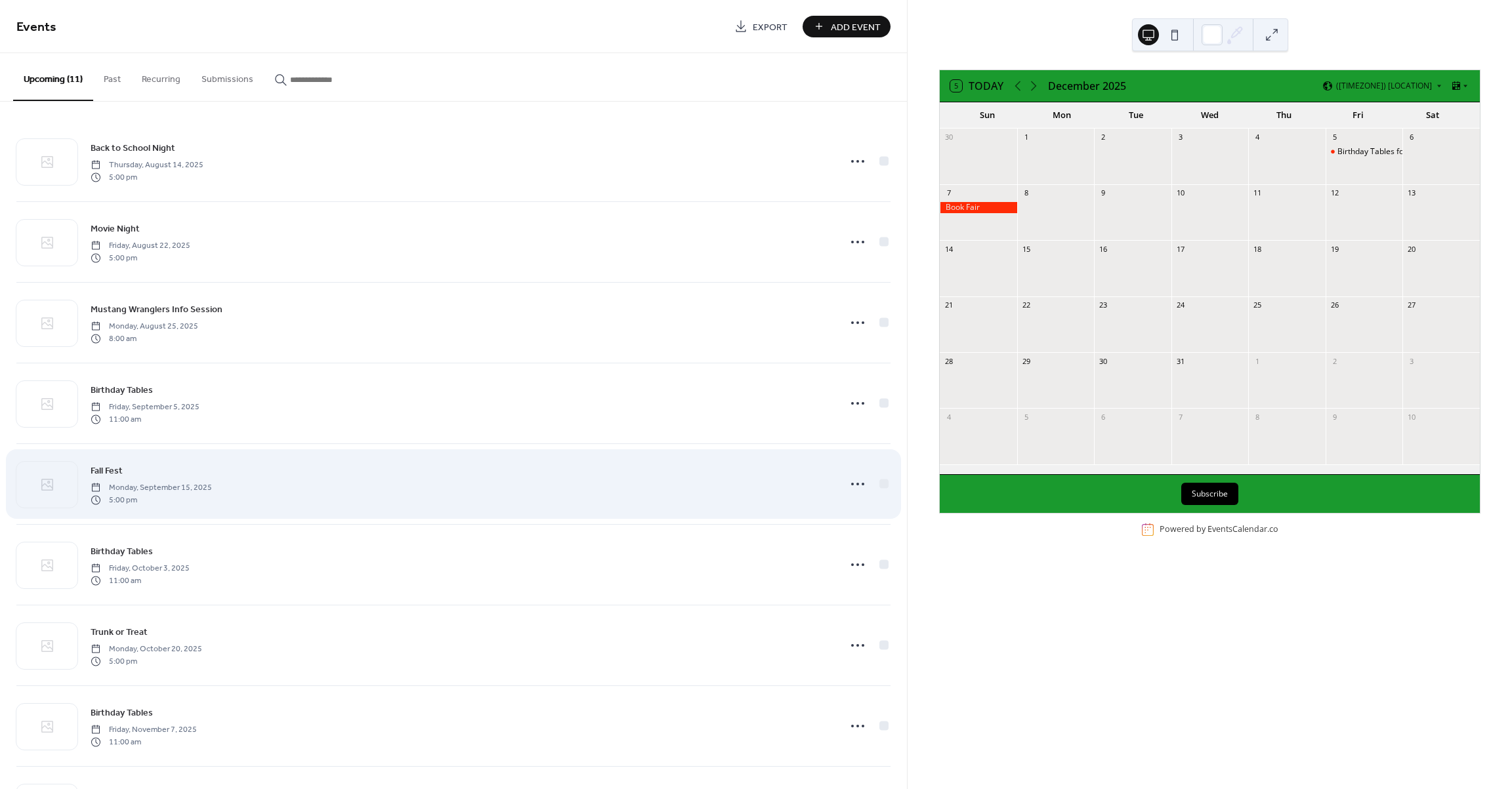 scroll, scrollTop: 239, scrollLeft: 0, axis: vertical 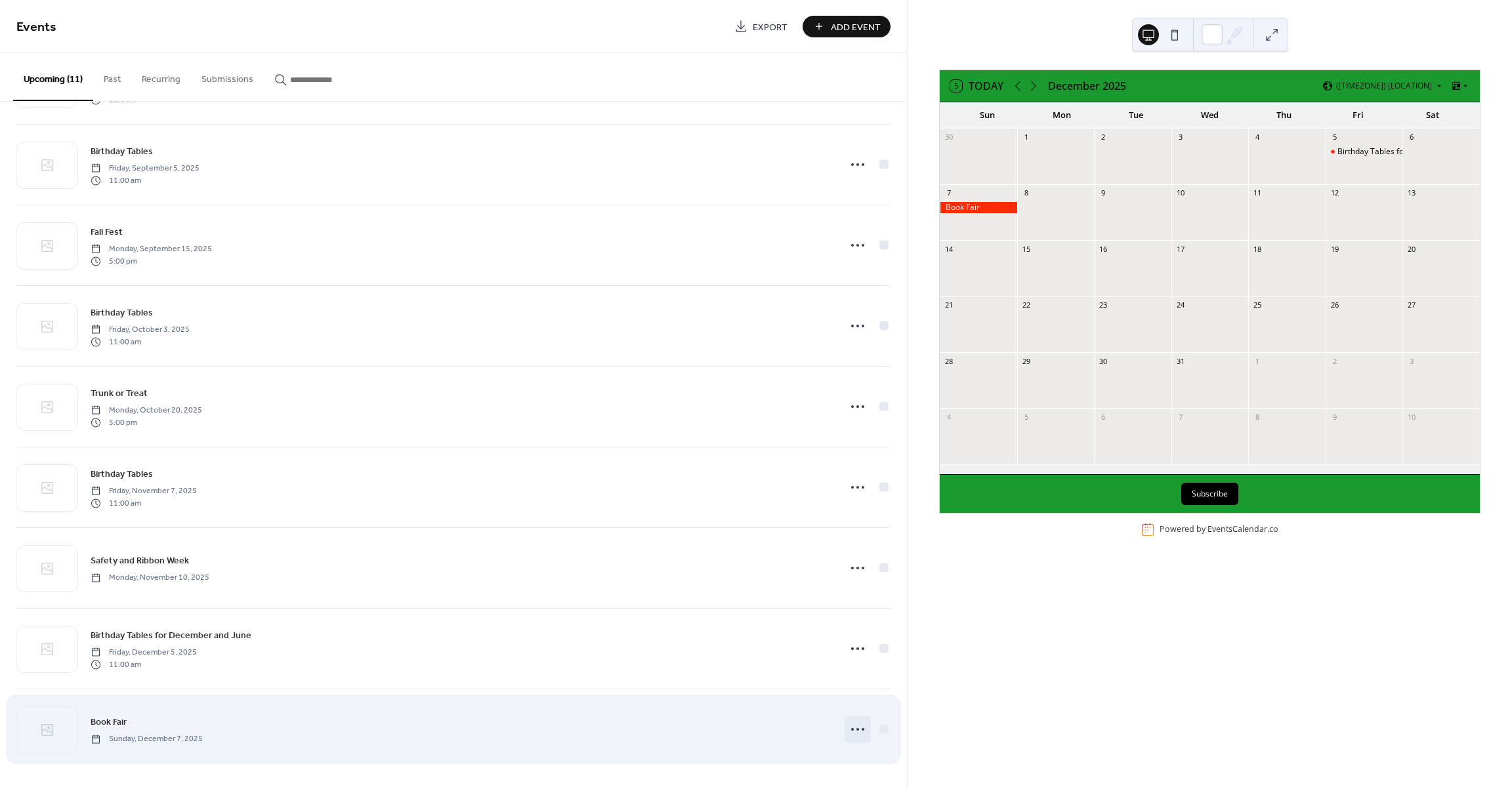 click 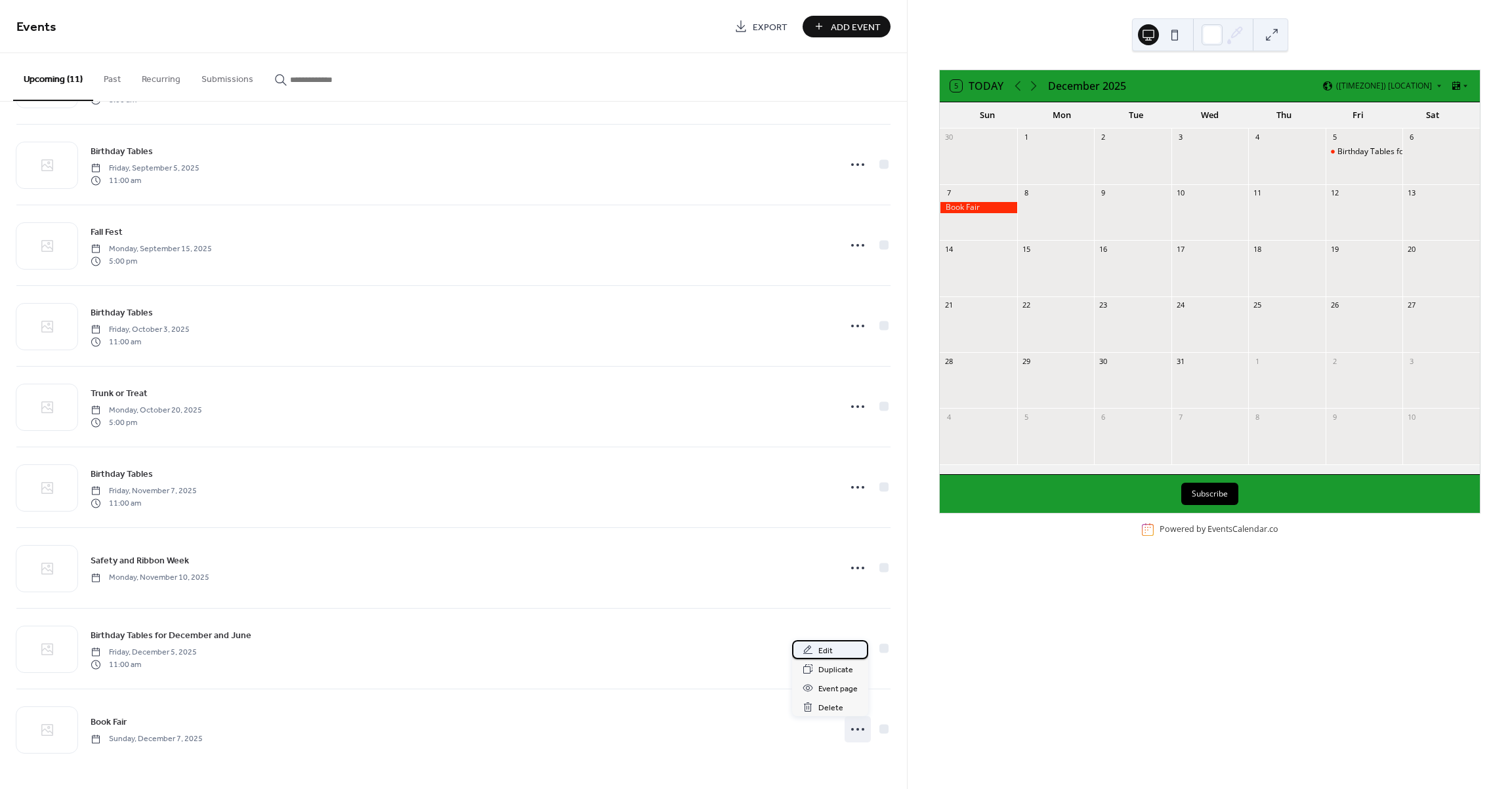 click on "Edit" at bounding box center (826, 651) 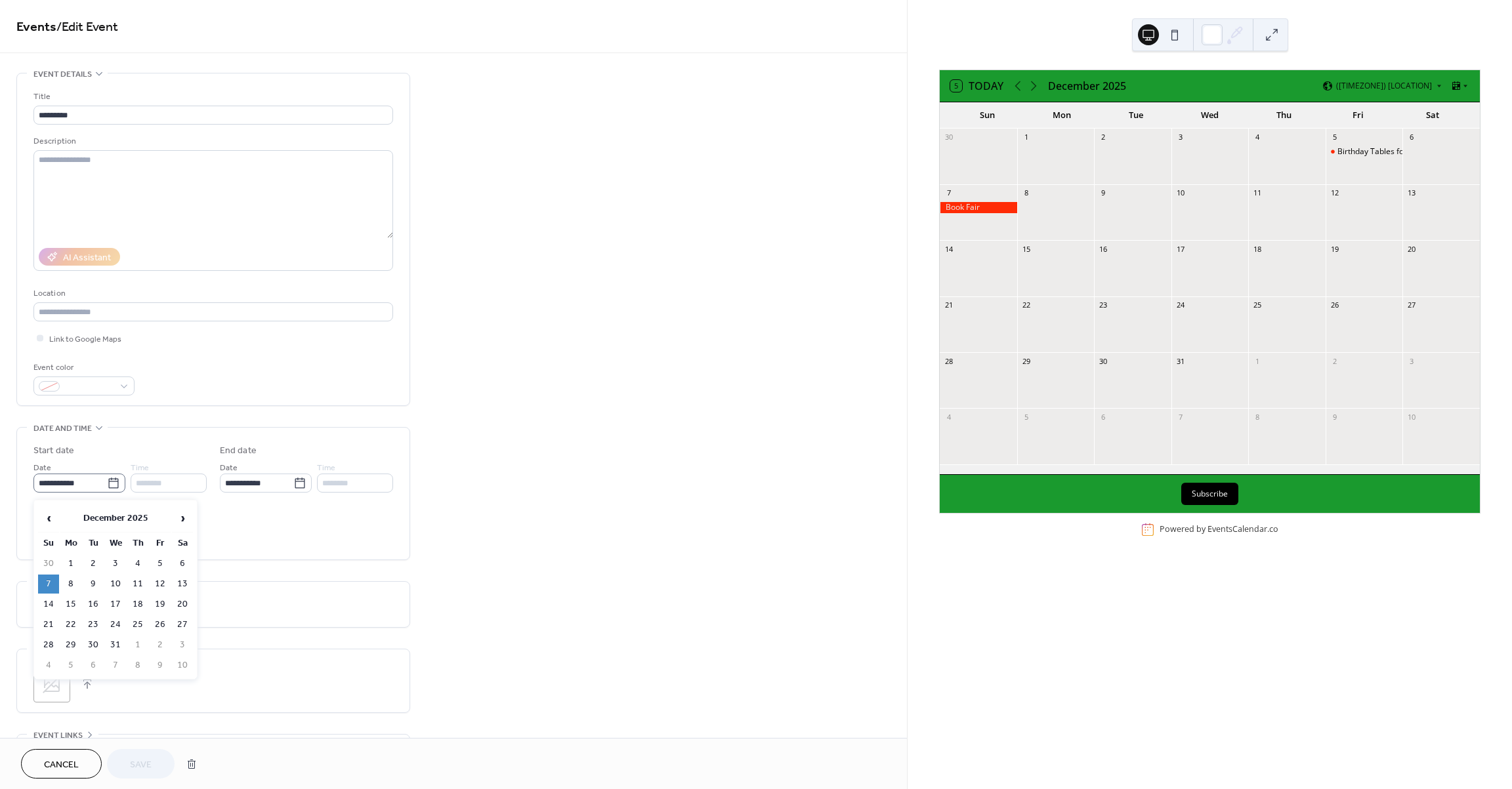click 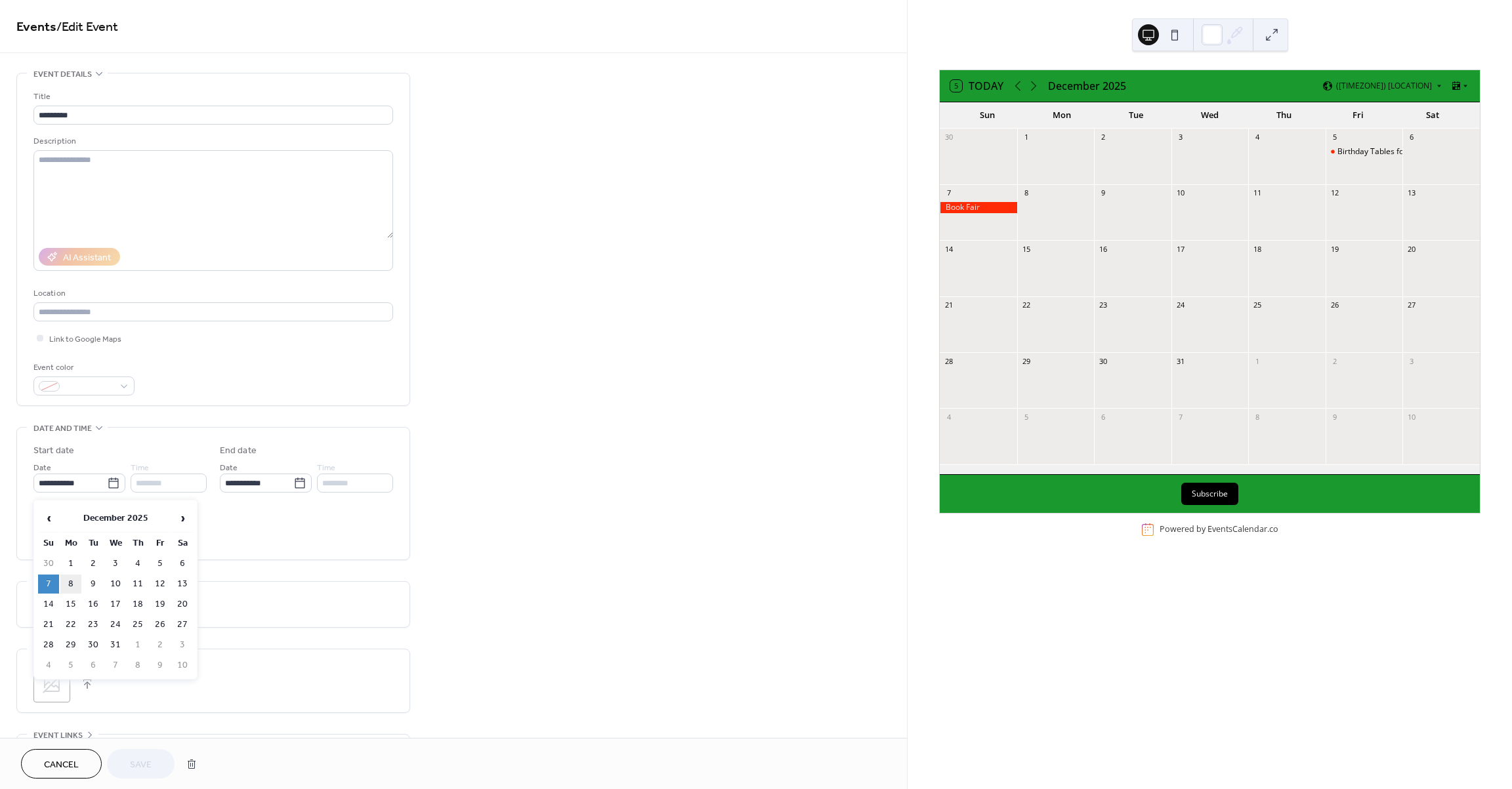 click on "8" at bounding box center [71, 584] 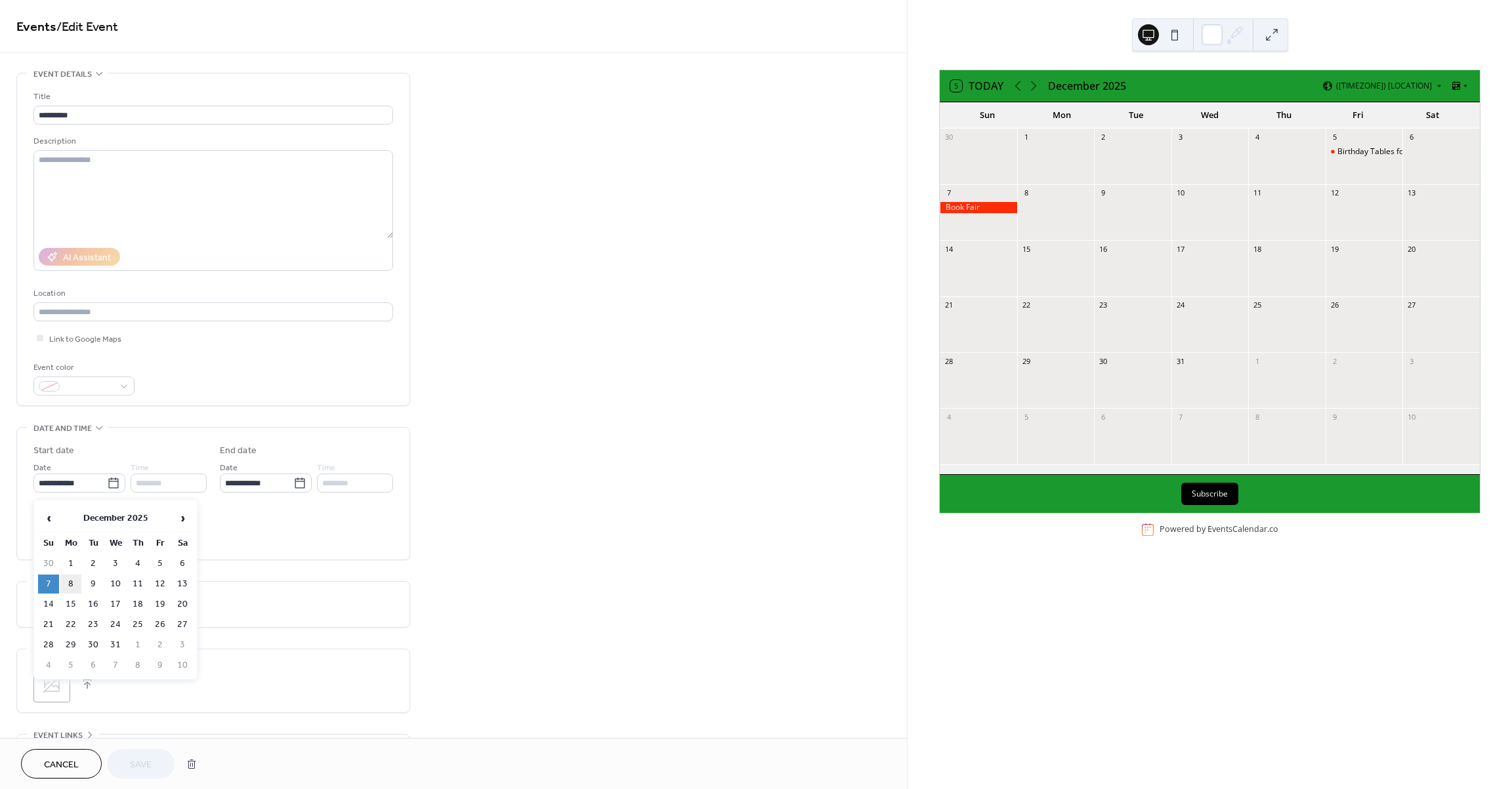 type on "**********" 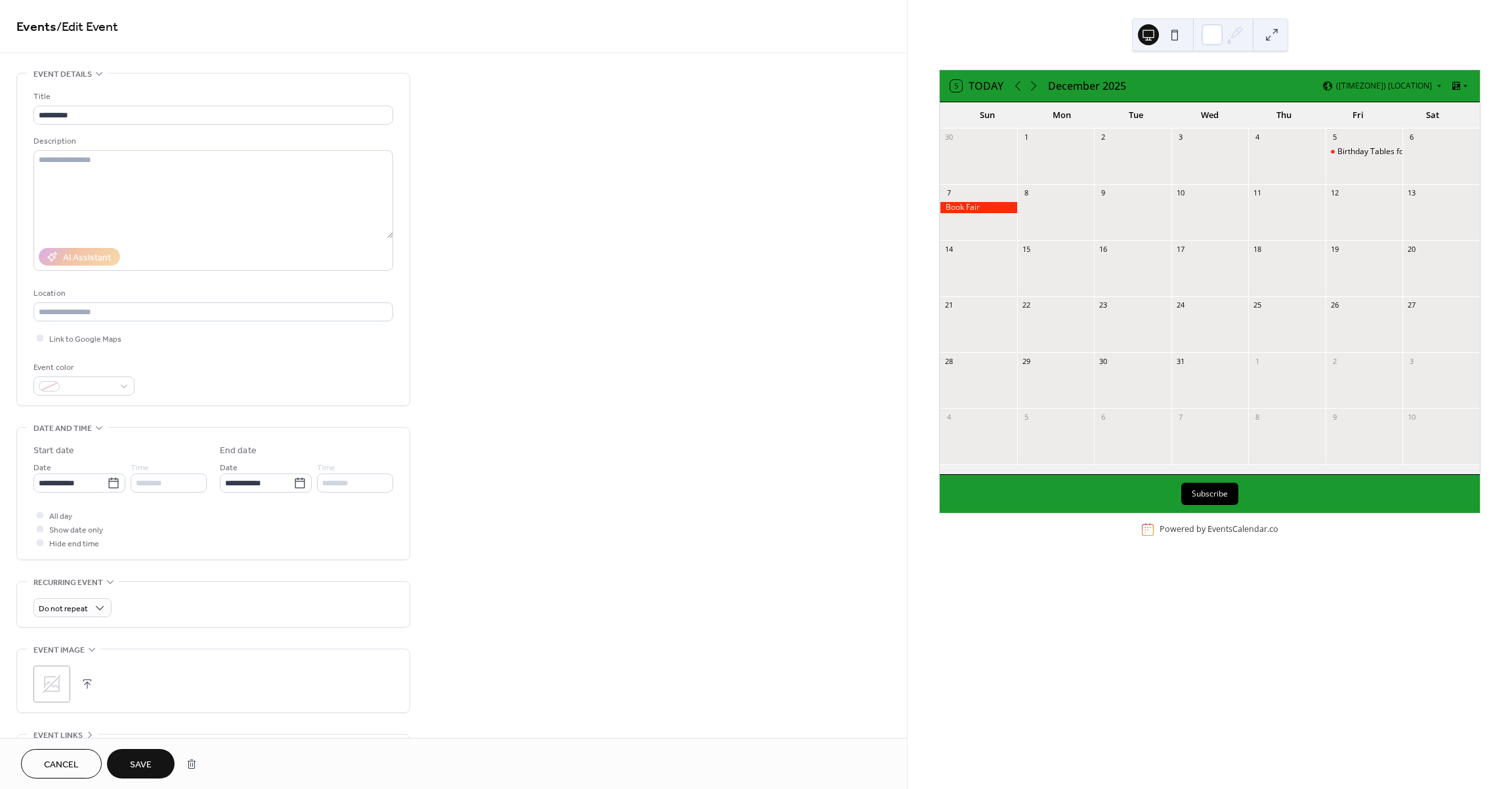click on "All day Show date only Hide end time" at bounding box center [213, 529] 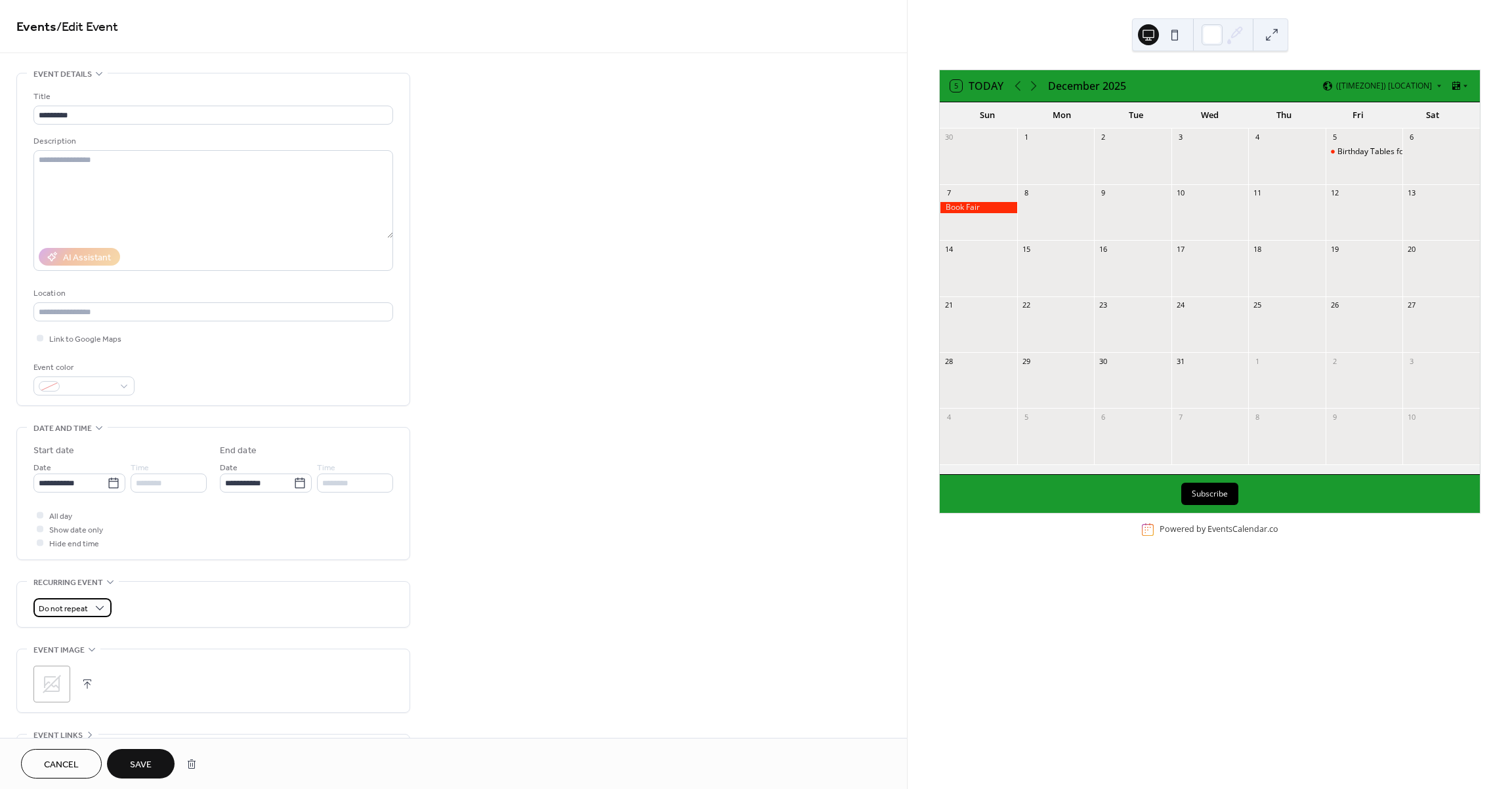 click on "Do not repeat" at bounding box center (63, 609) 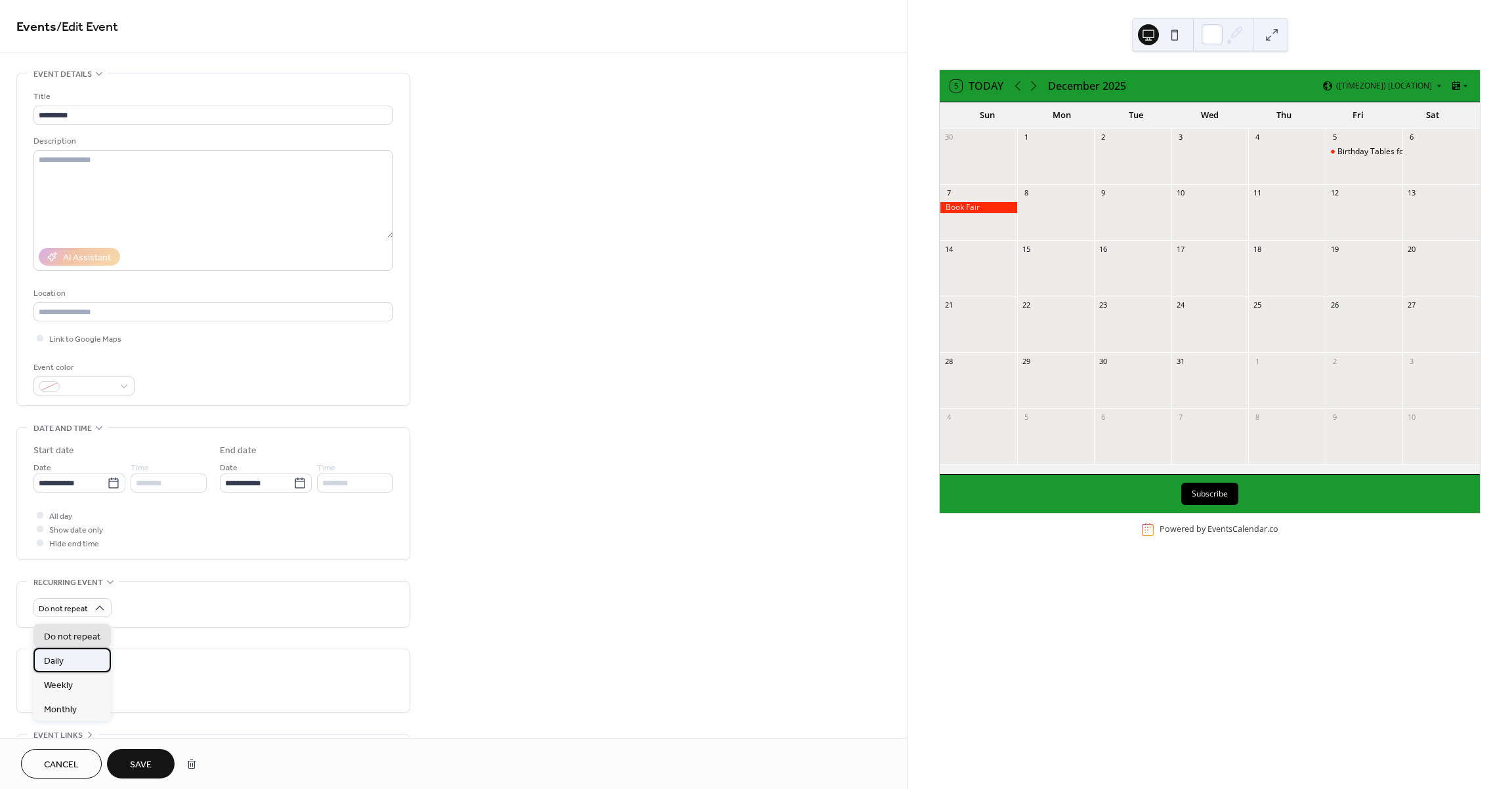 click on "Daily" at bounding box center [72, 660] 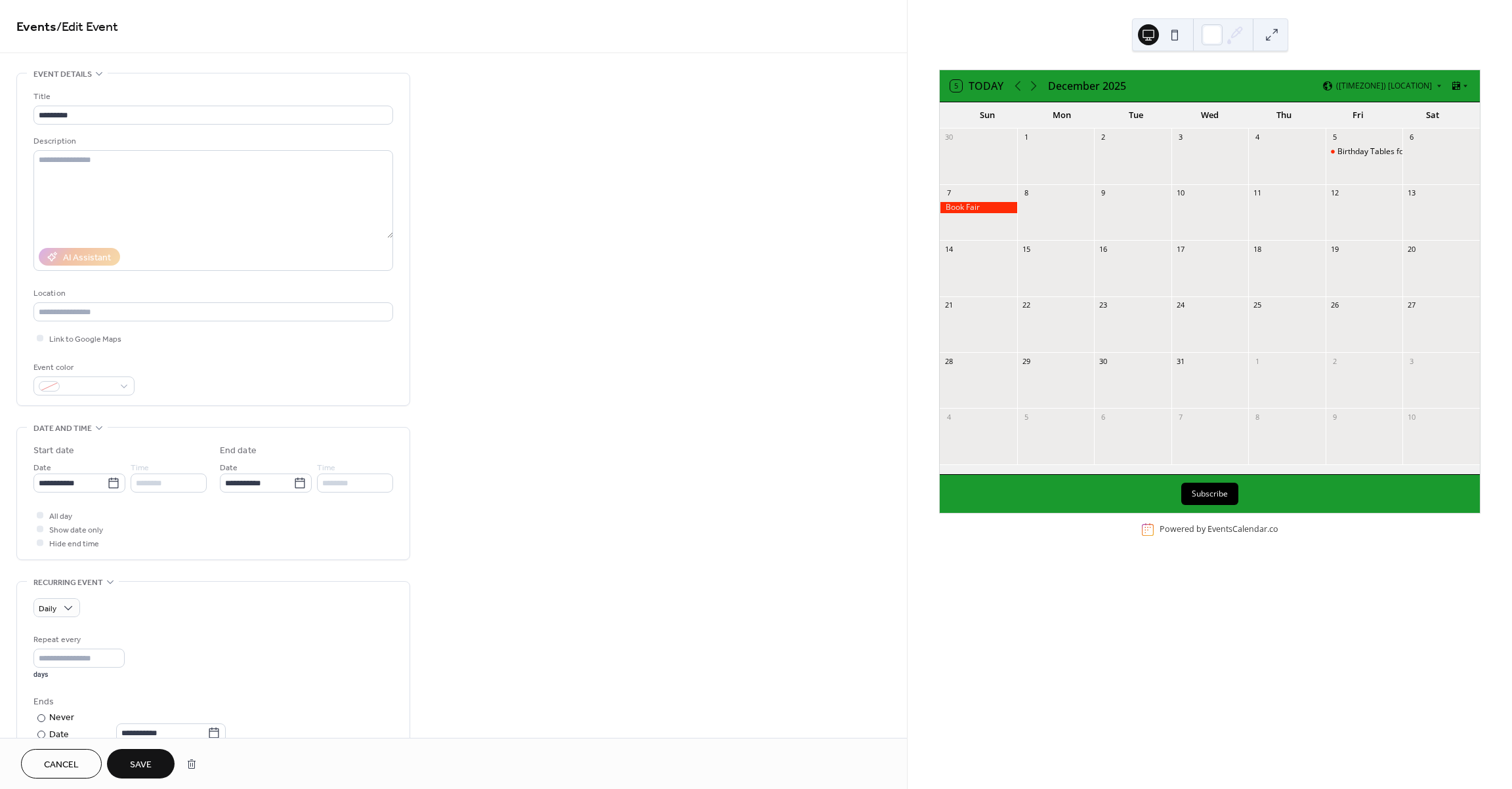 scroll, scrollTop: 322, scrollLeft: 0, axis: vertical 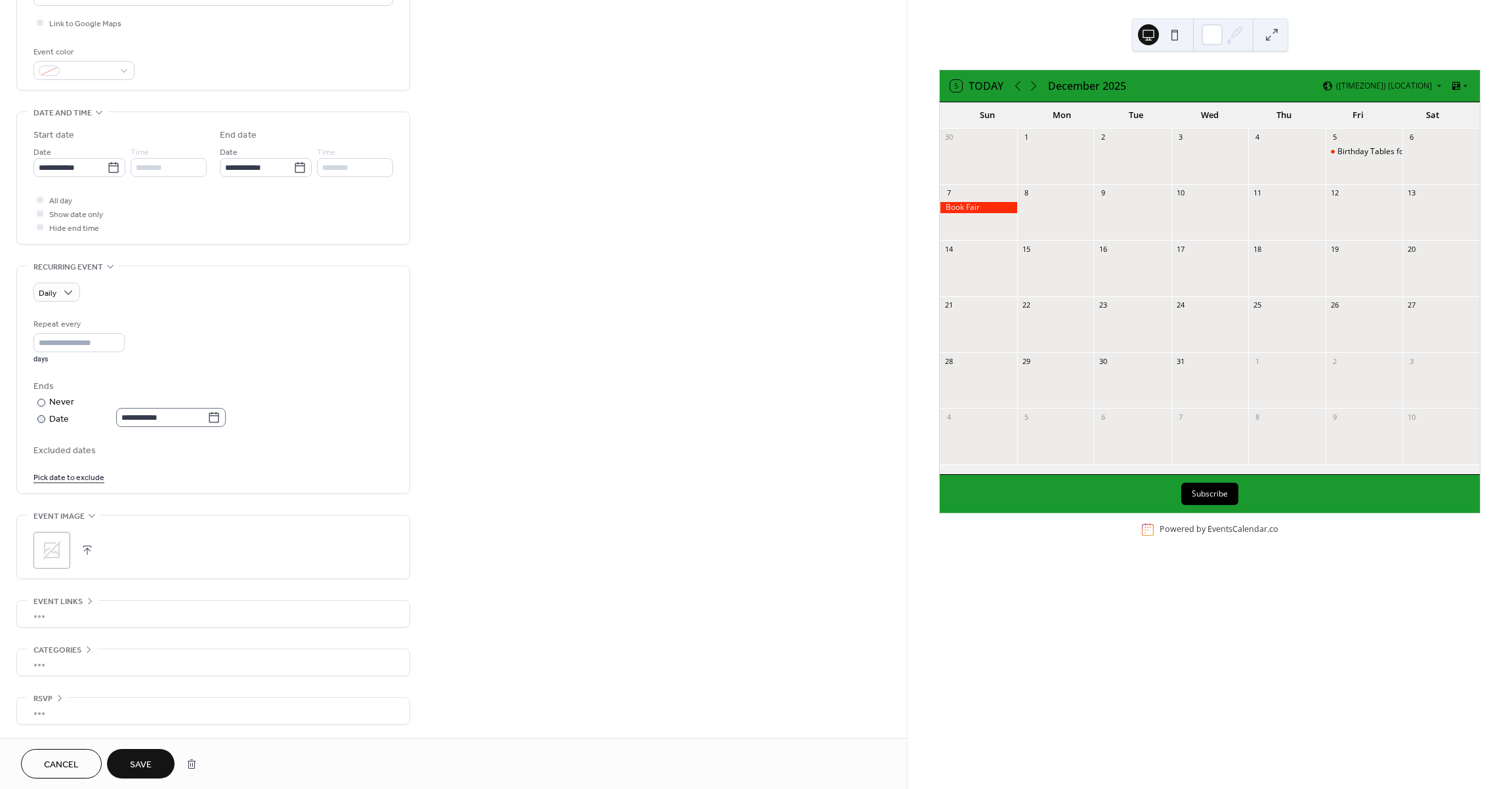 click 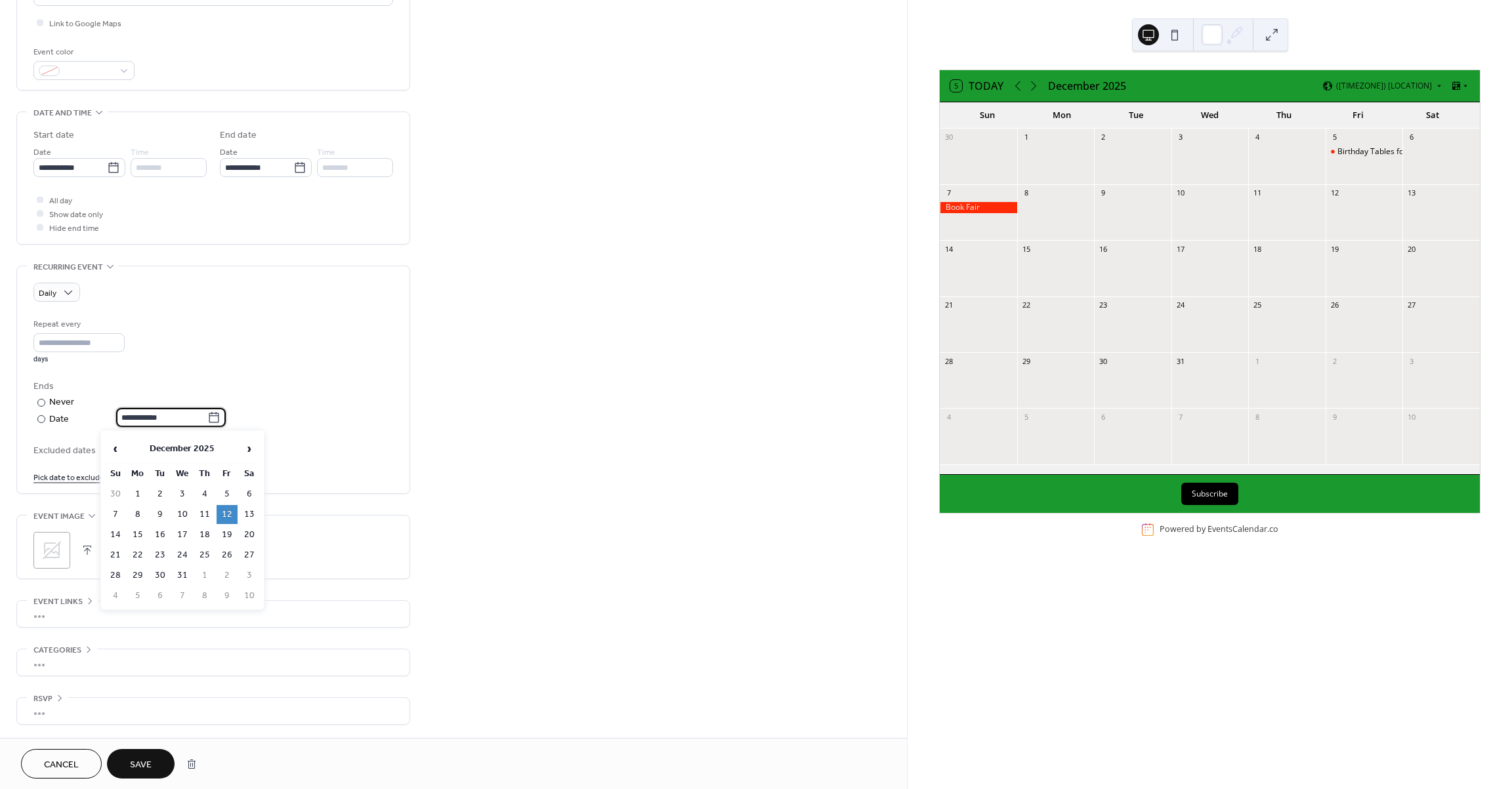 click on "**********" at bounding box center (213, 403) 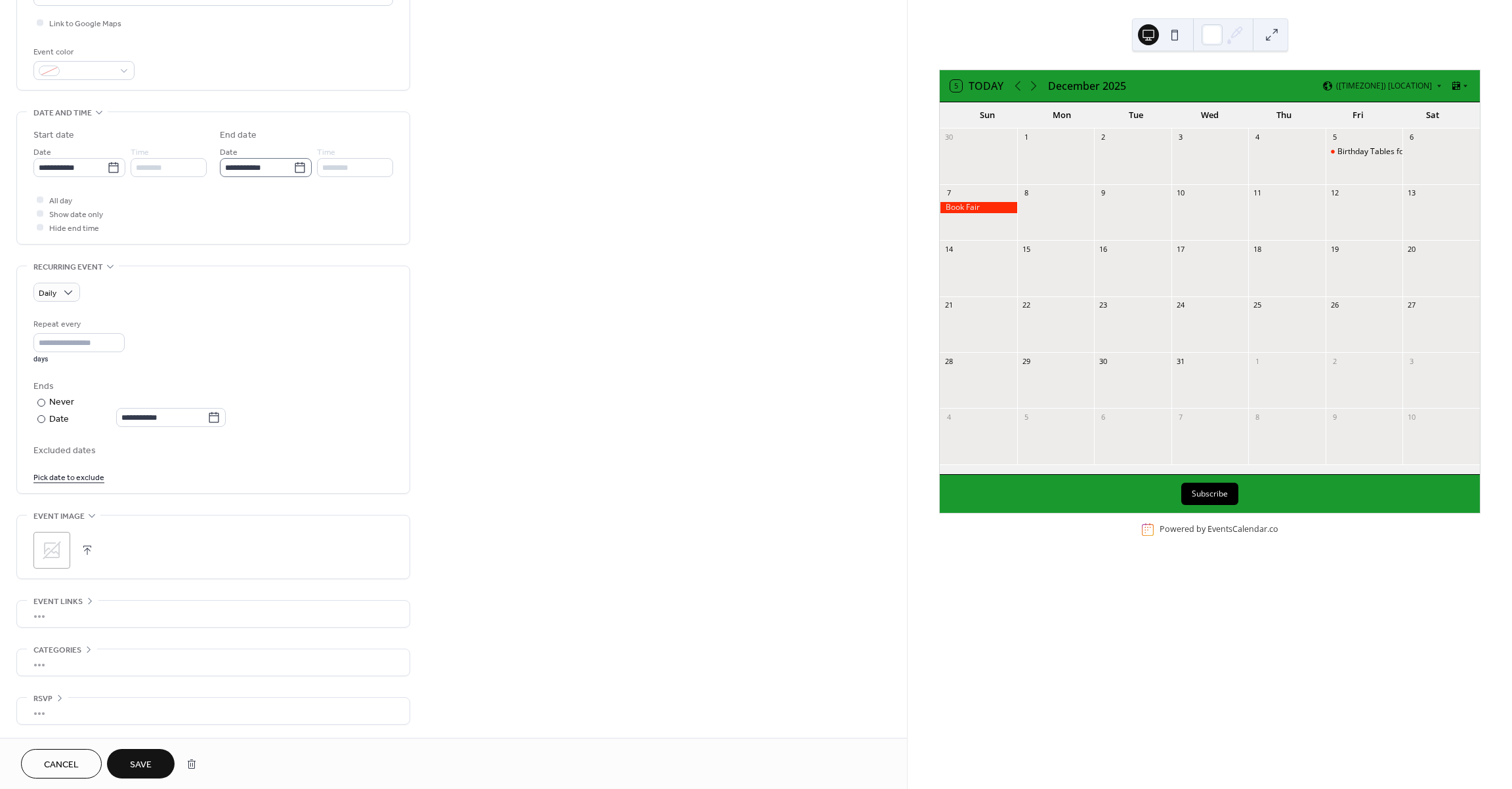 click 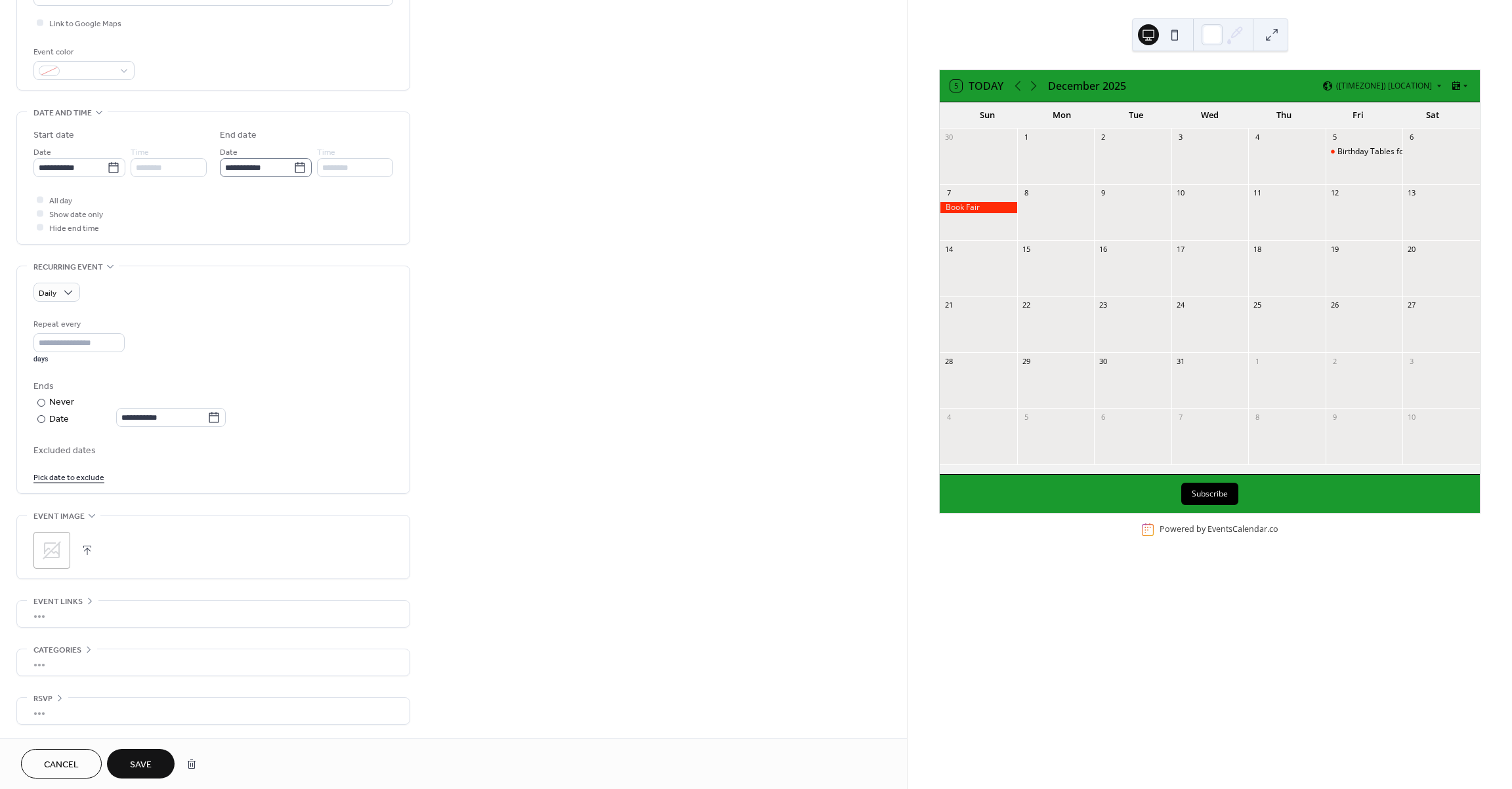 click on "**********" at bounding box center (257, 167) 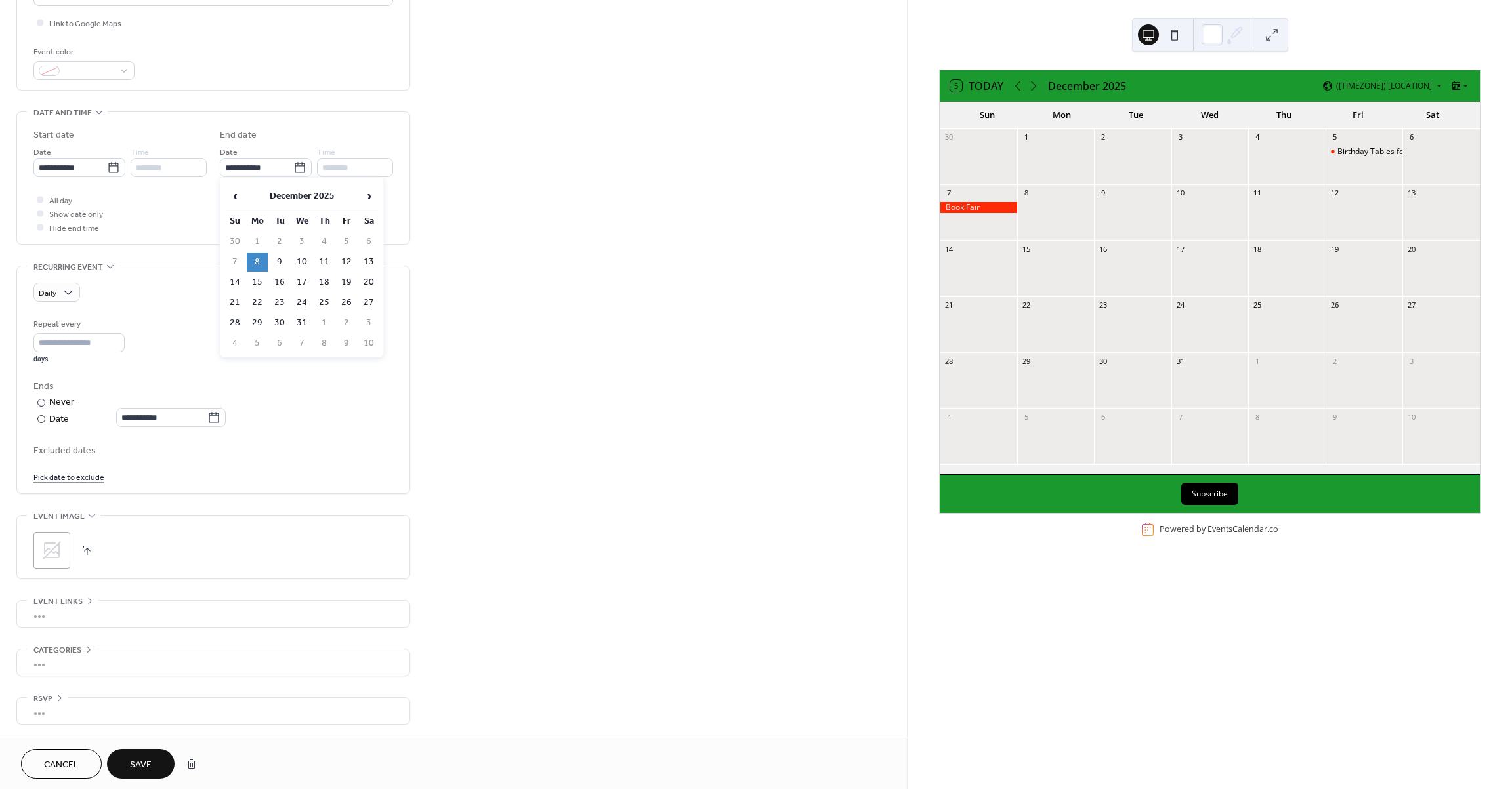 click on "8" at bounding box center (257, 262) 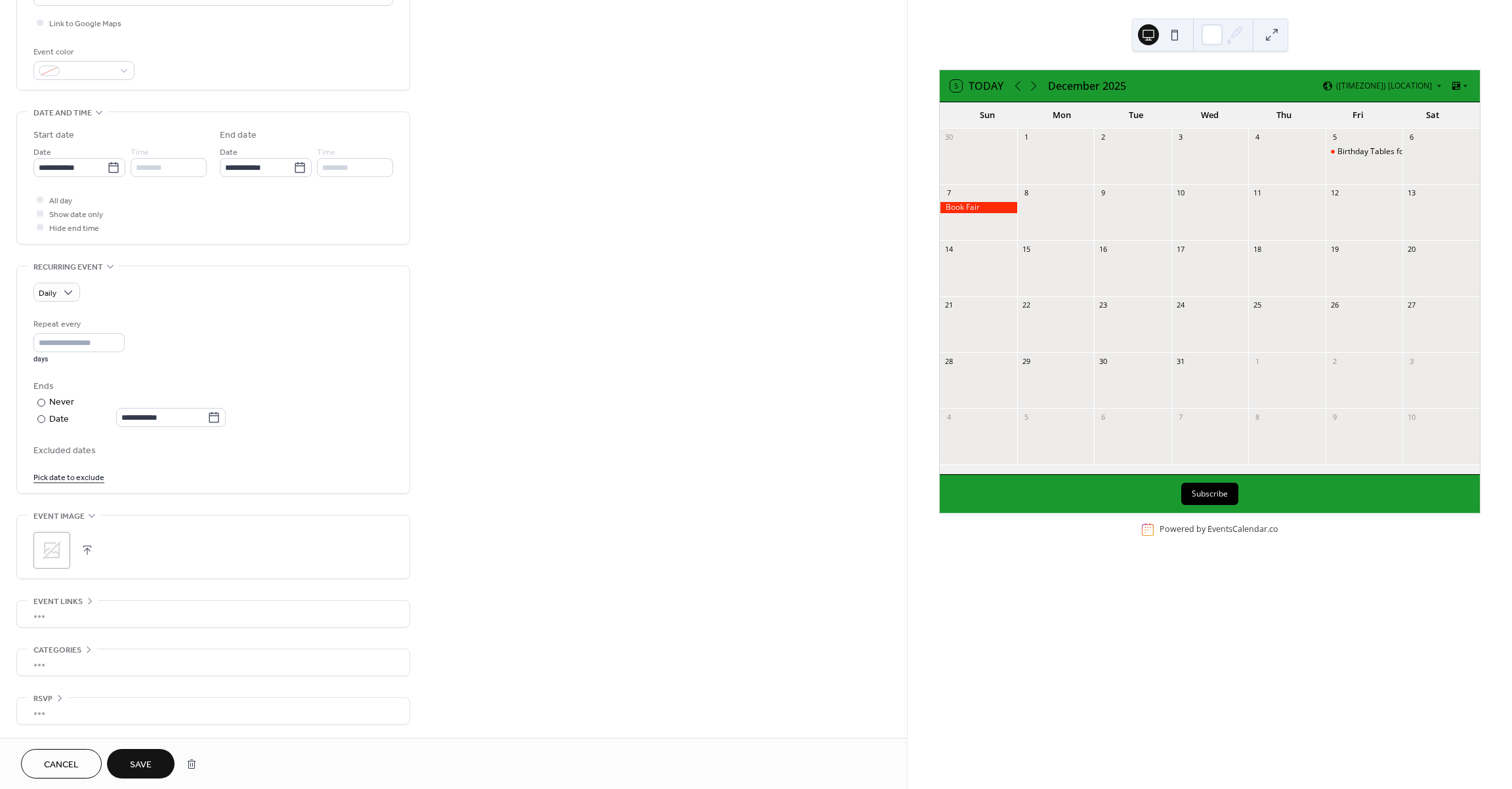 click on "All day Show date only Hide end time" at bounding box center [213, 213] 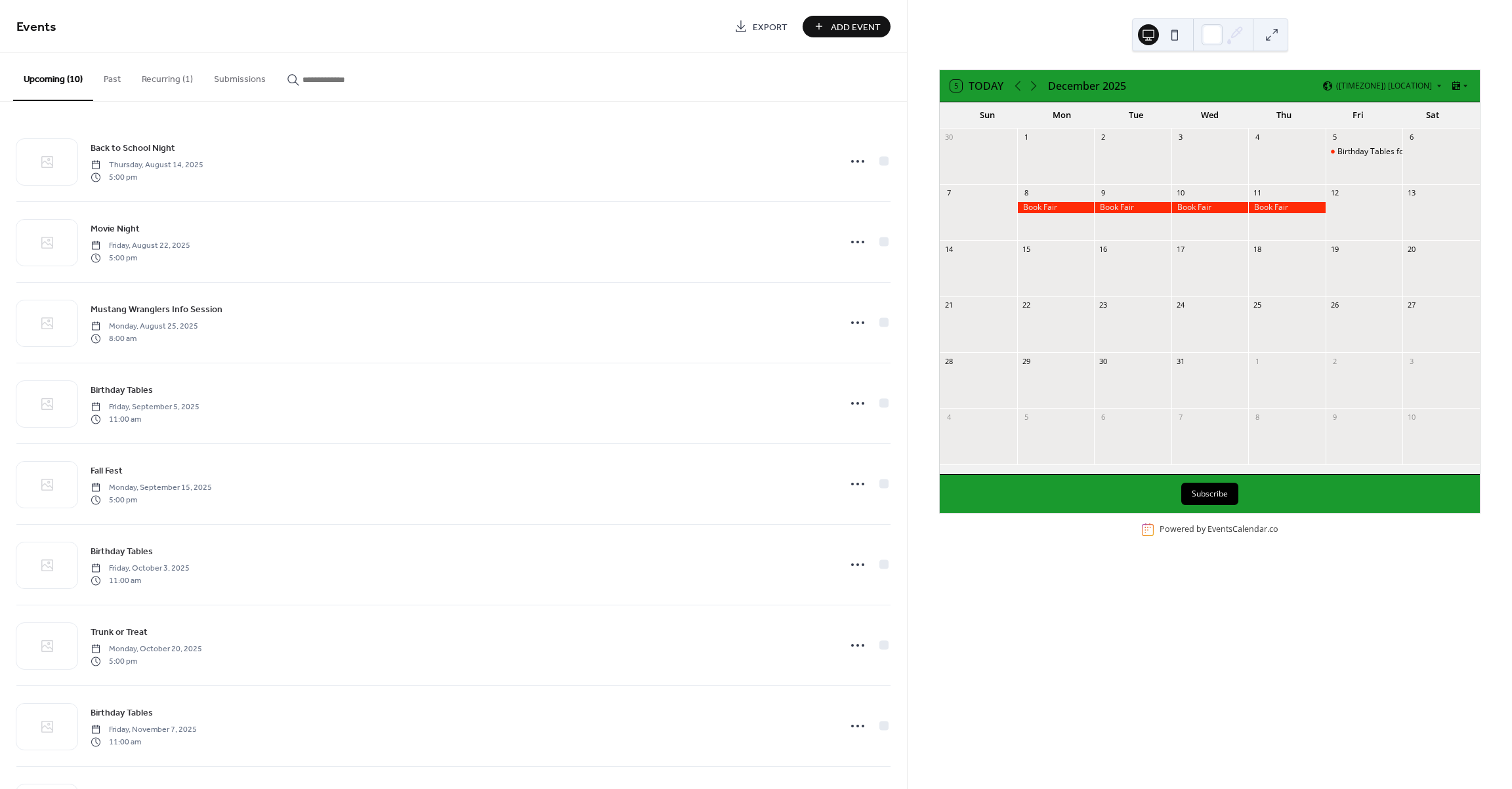 click on "Subscribe" at bounding box center [1209, 494] 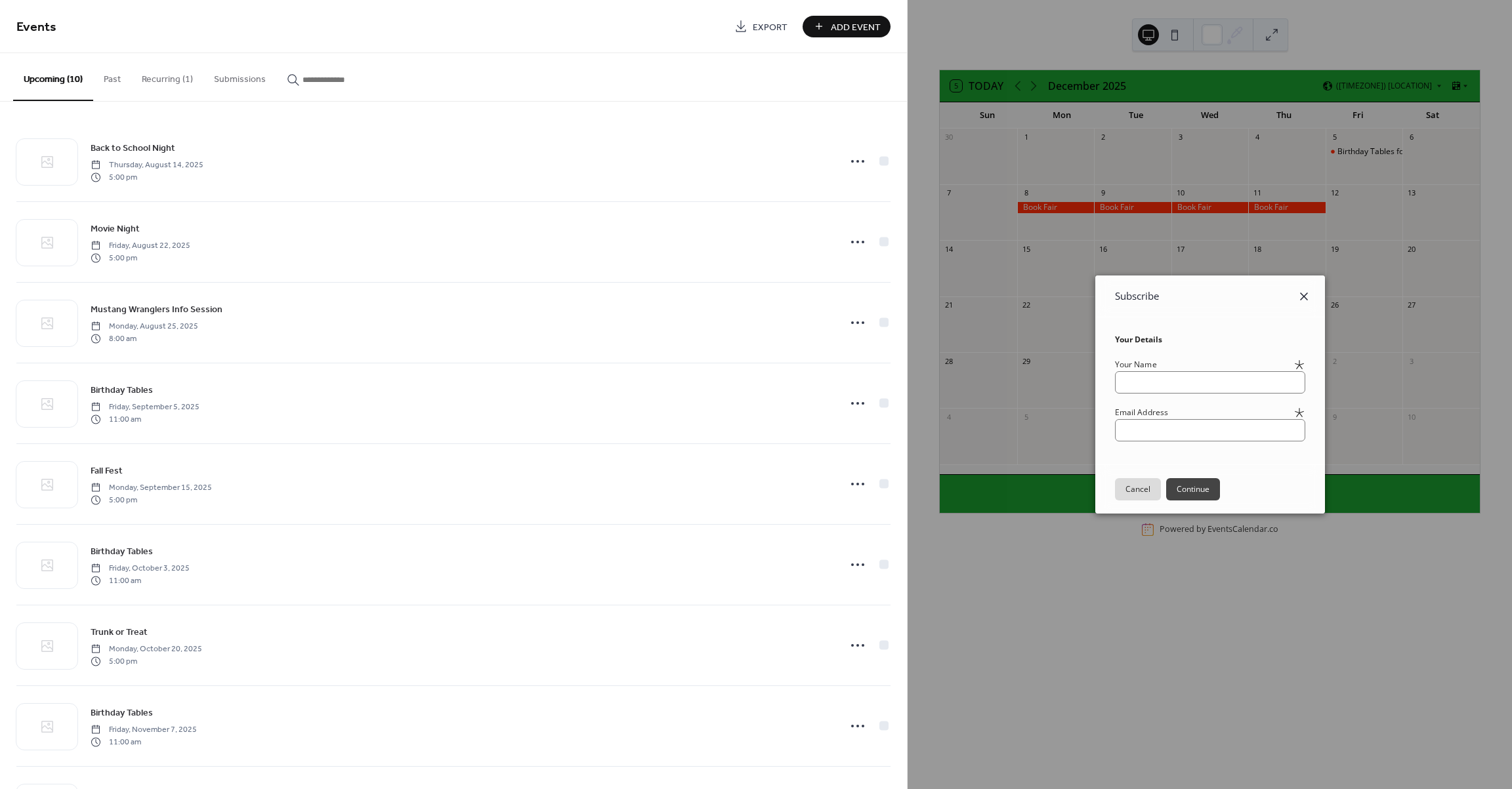 click 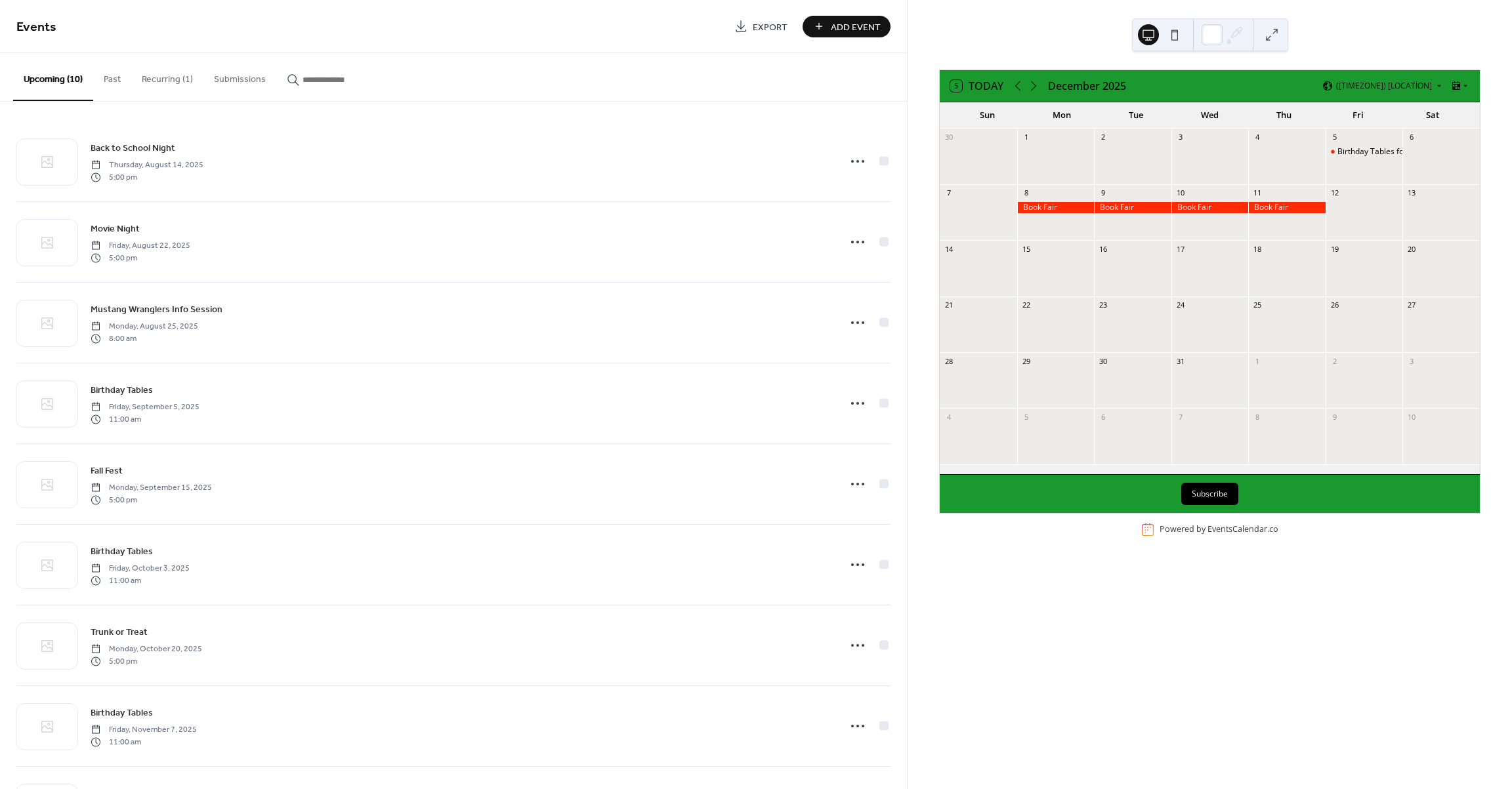 click on "Add Event" at bounding box center [847, 26] 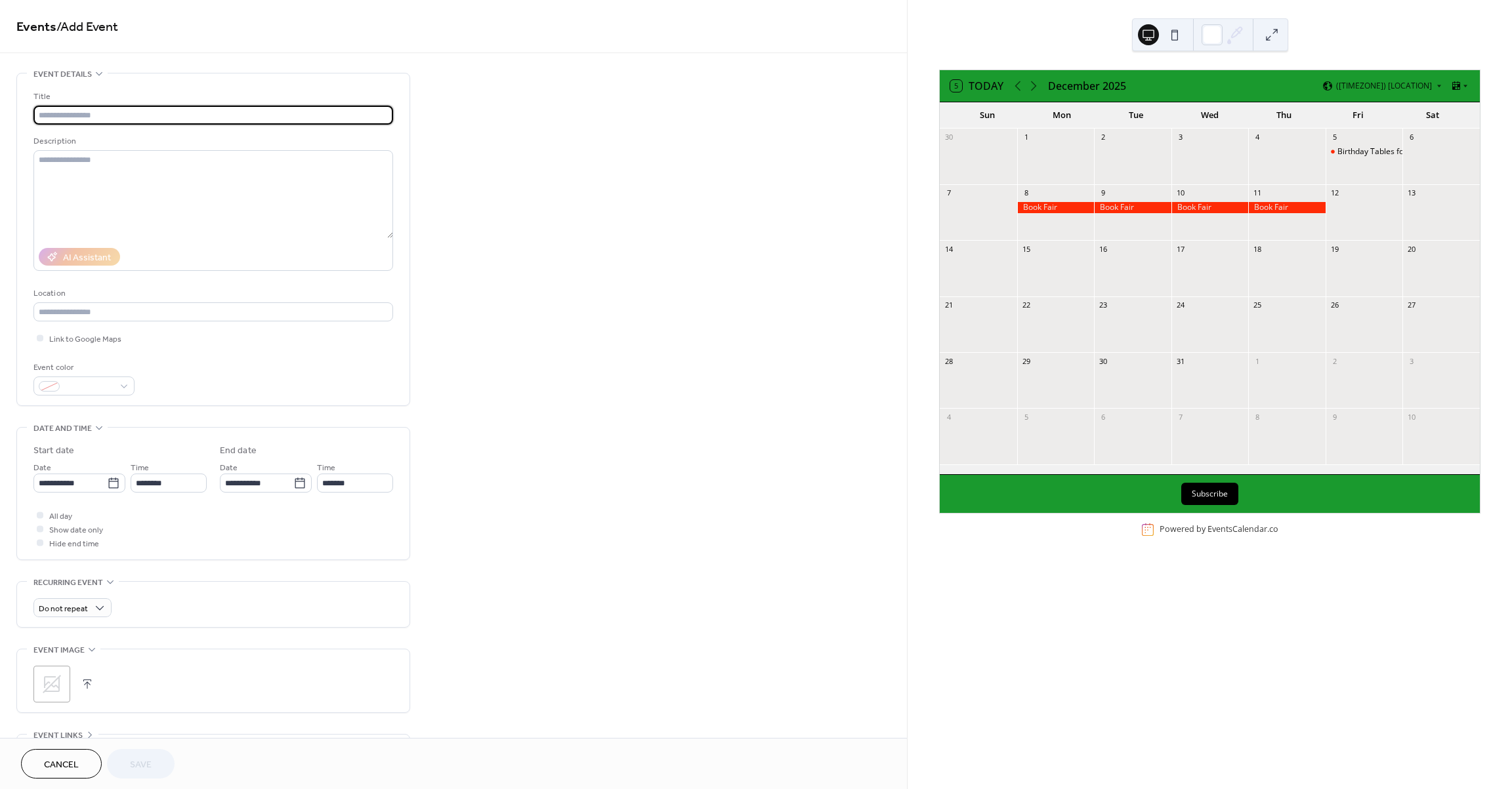 click at bounding box center [213, 115] 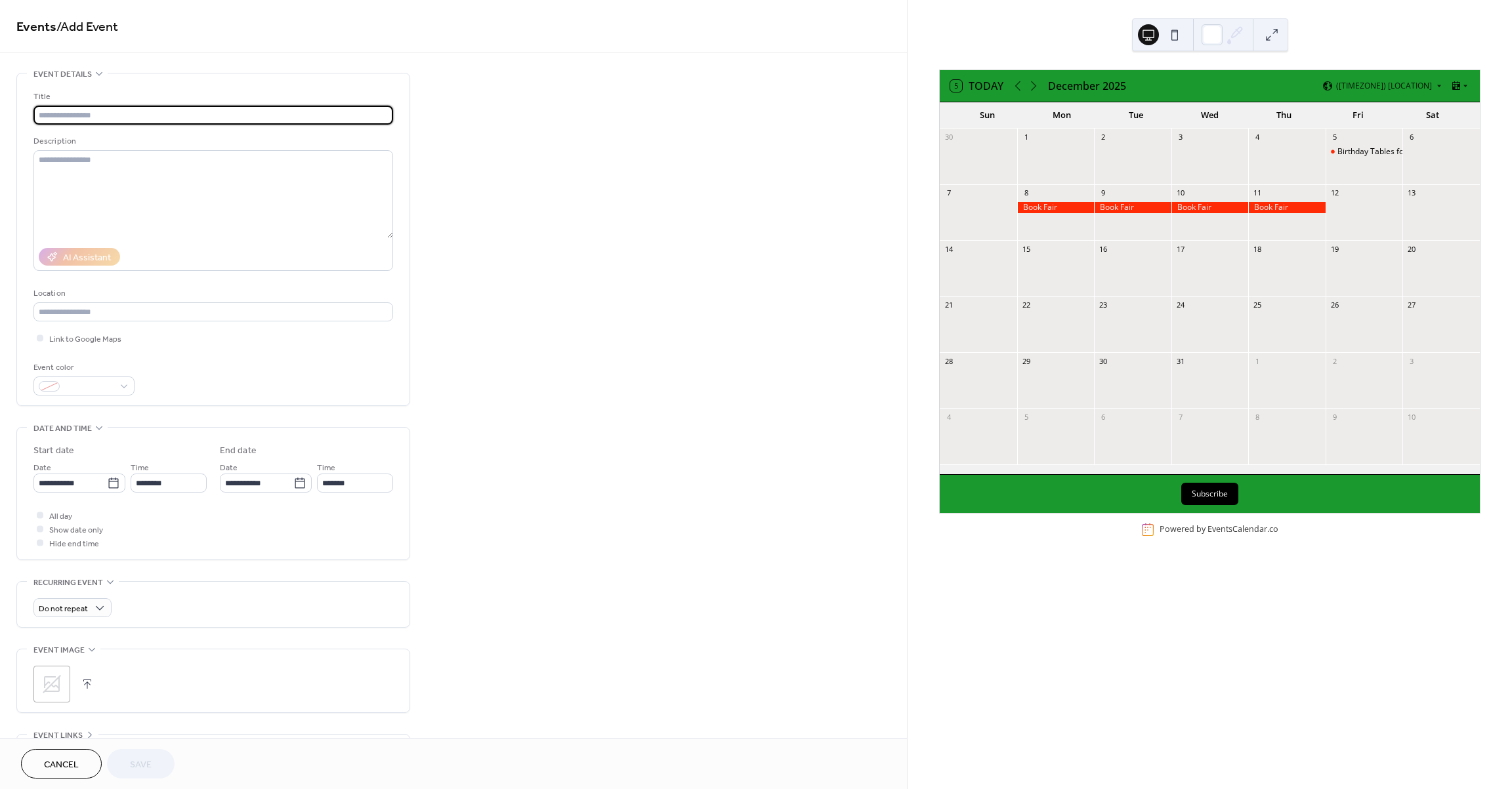 click on "Cancel" at bounding box center (61, 765) 